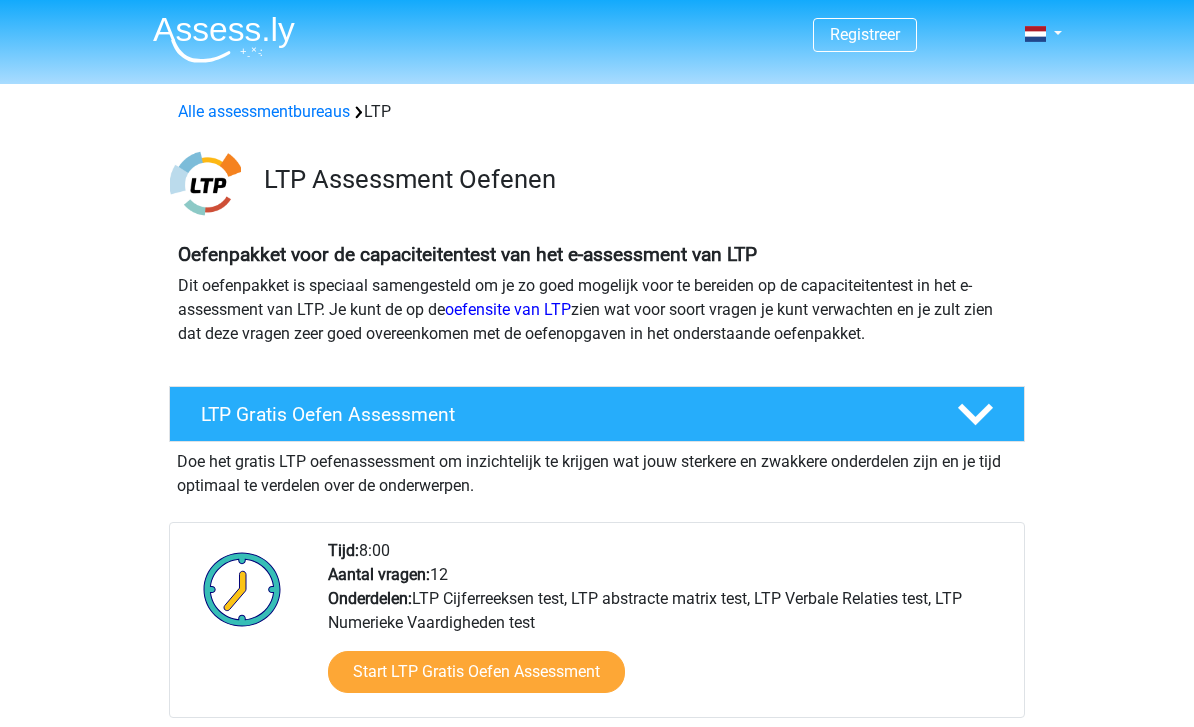 scroll, scrollTop: 1305, scrollLeft: 0, axis: vertical 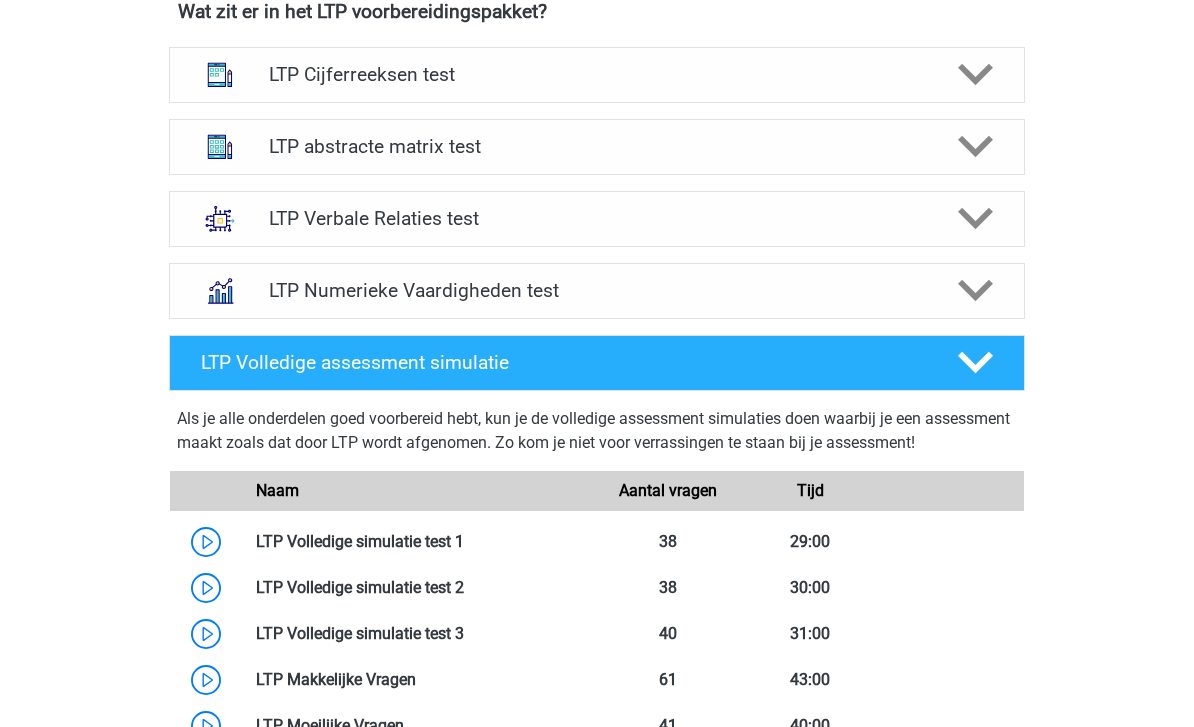 click 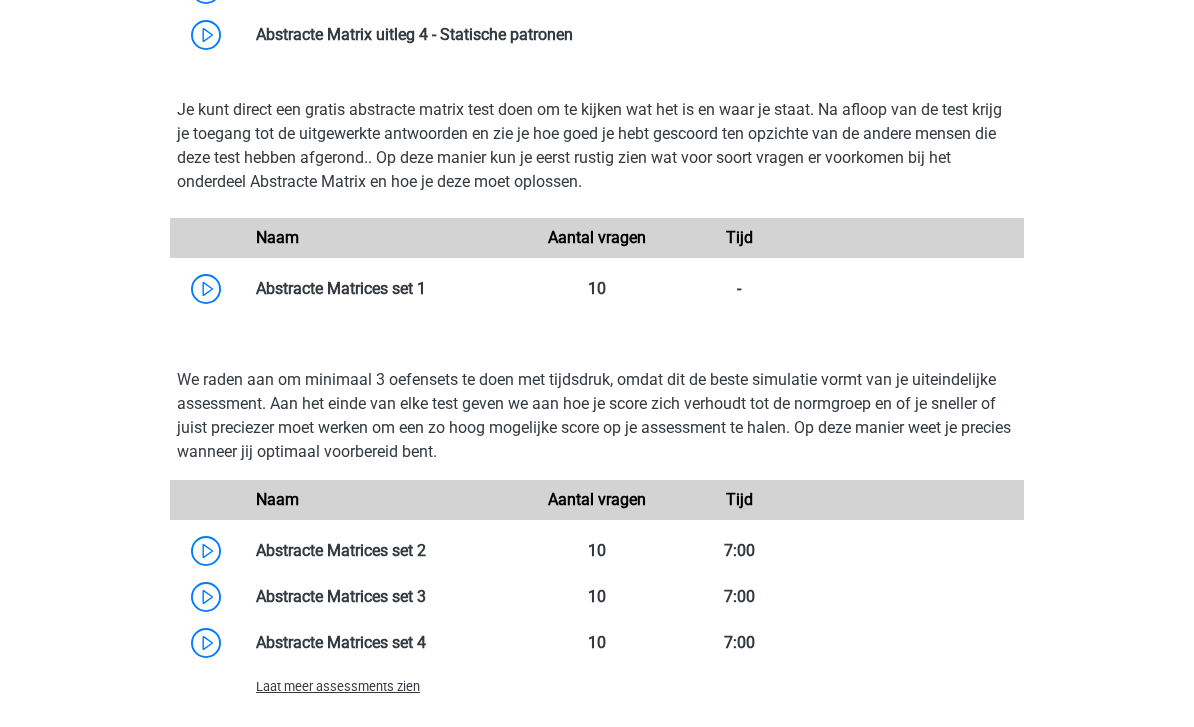 scroll, scrollTop: 1712, scrollLeft: 0, axis: vertical 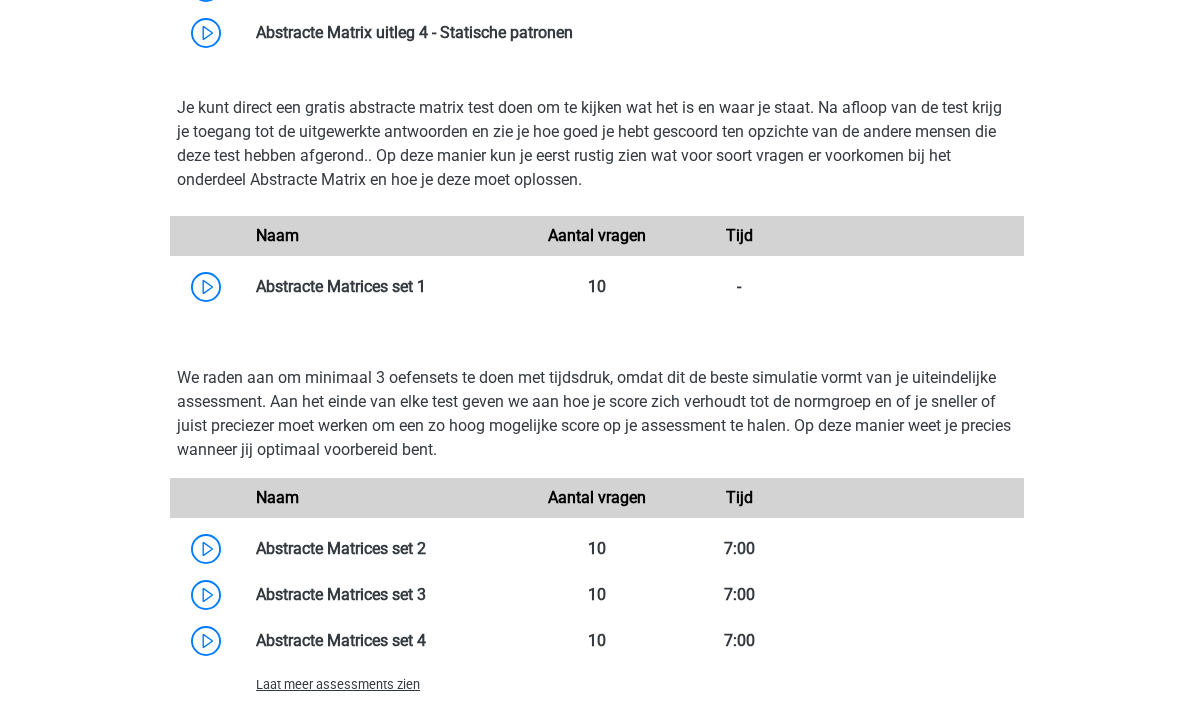 click at bounding box center (426, 286) 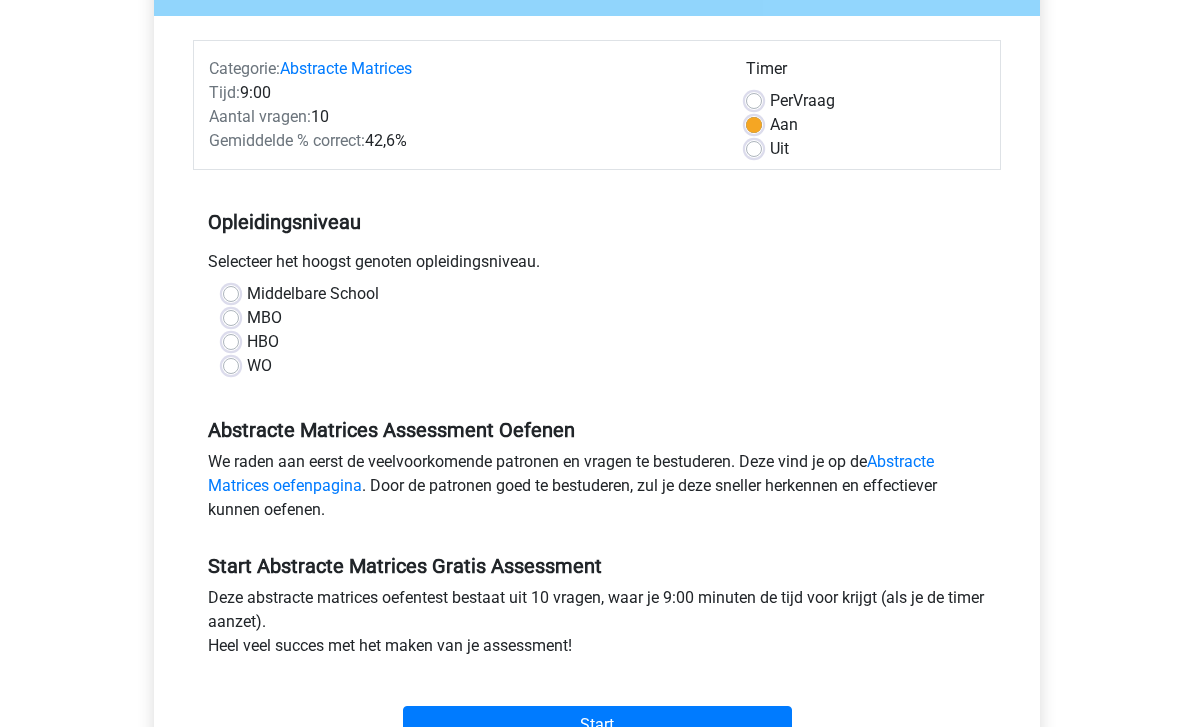 scroll, scrollTop: 215, scrollLeft: 0, axis: vertical 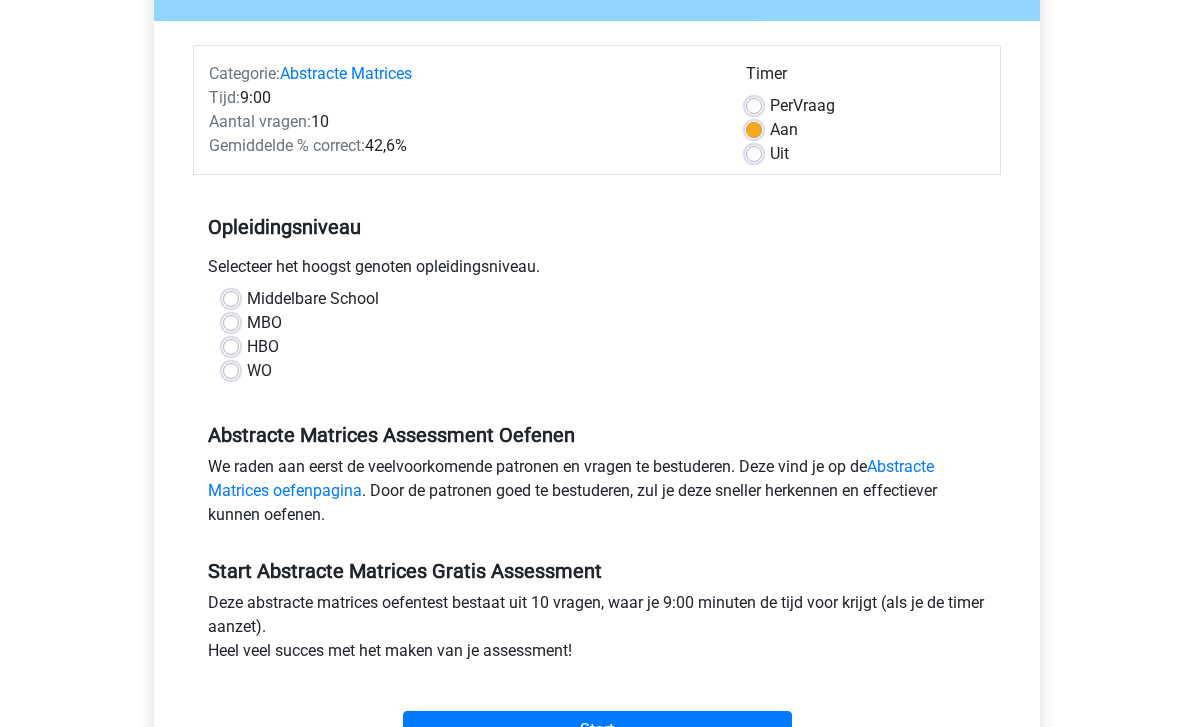 click on "WO" at bounding box center [259, 371] 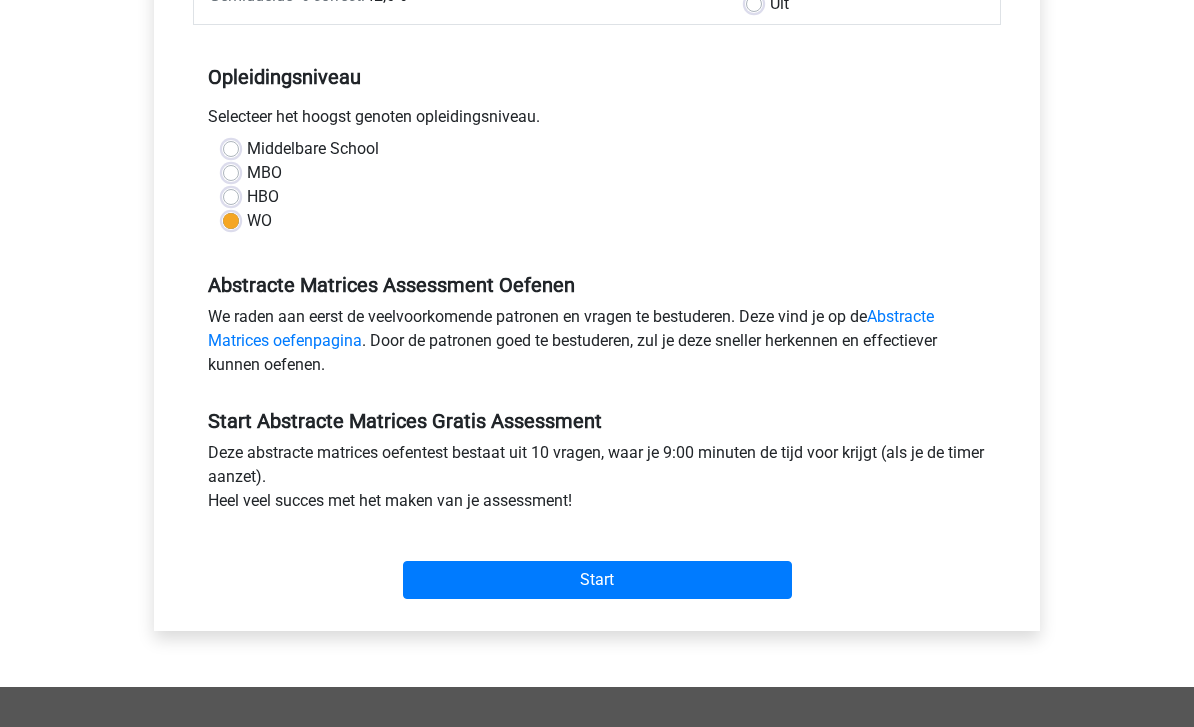 scroll, scrollTop: 365, scrollLeft: 0, axis: vertical 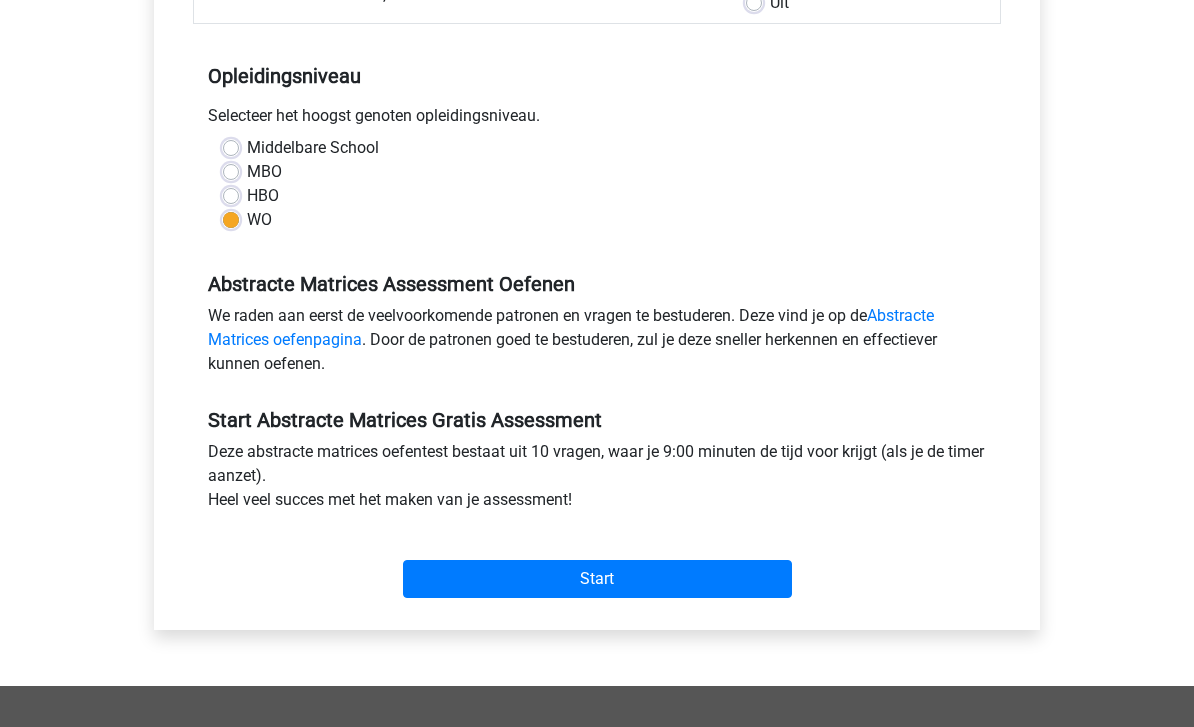click on "Abstracte Matrices
oefenpagina" at bounding box center (571, 328) 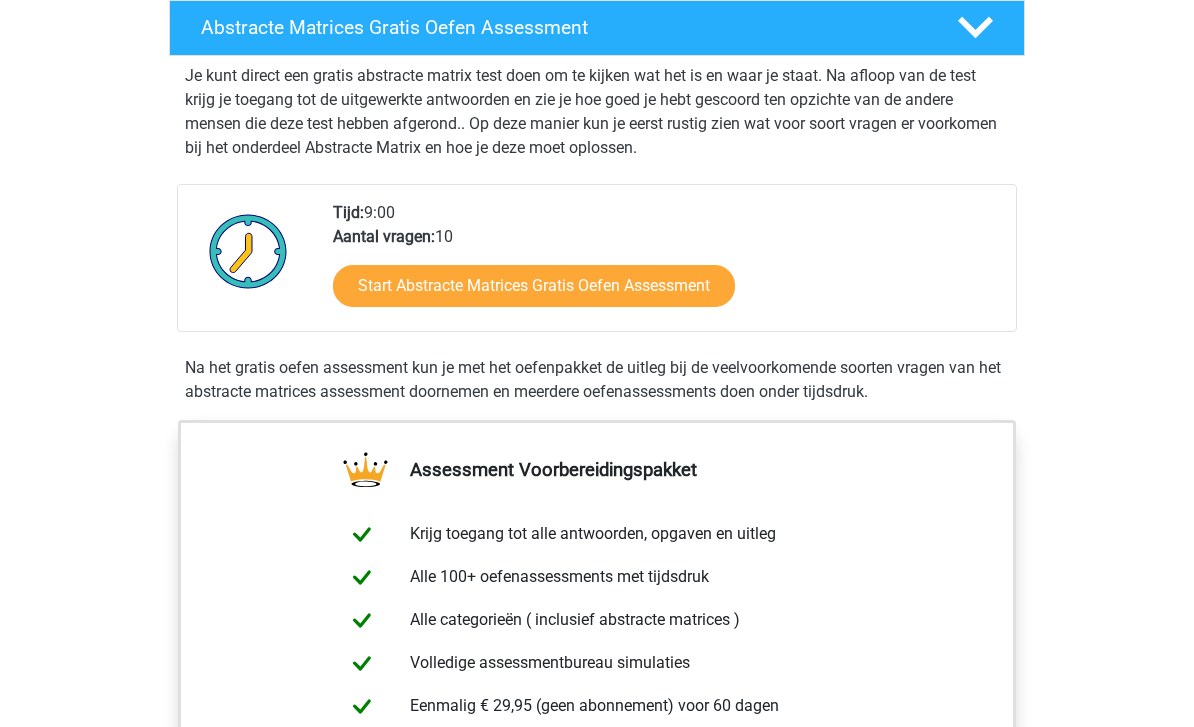 scroll, scrollTop: 294, scrollLeft: 0, axis: vertical 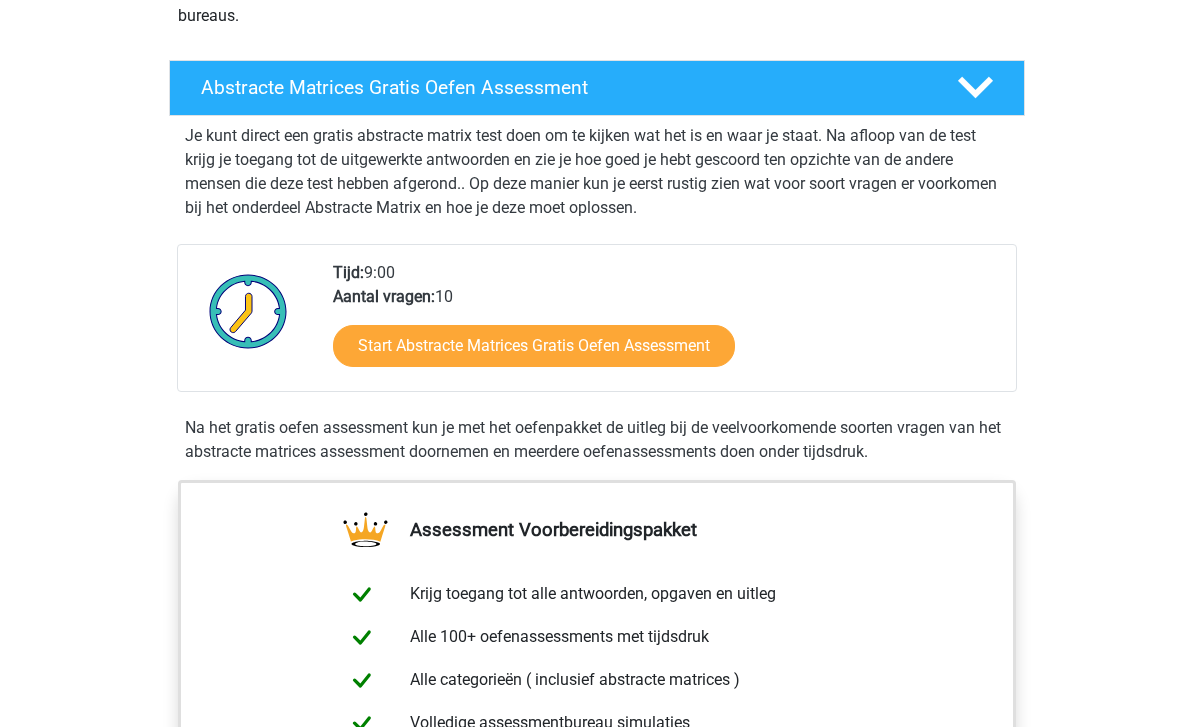 click on "Start Abstracte Matrices
Gratis Oefen Assessment" at bounding box center (534, 346) 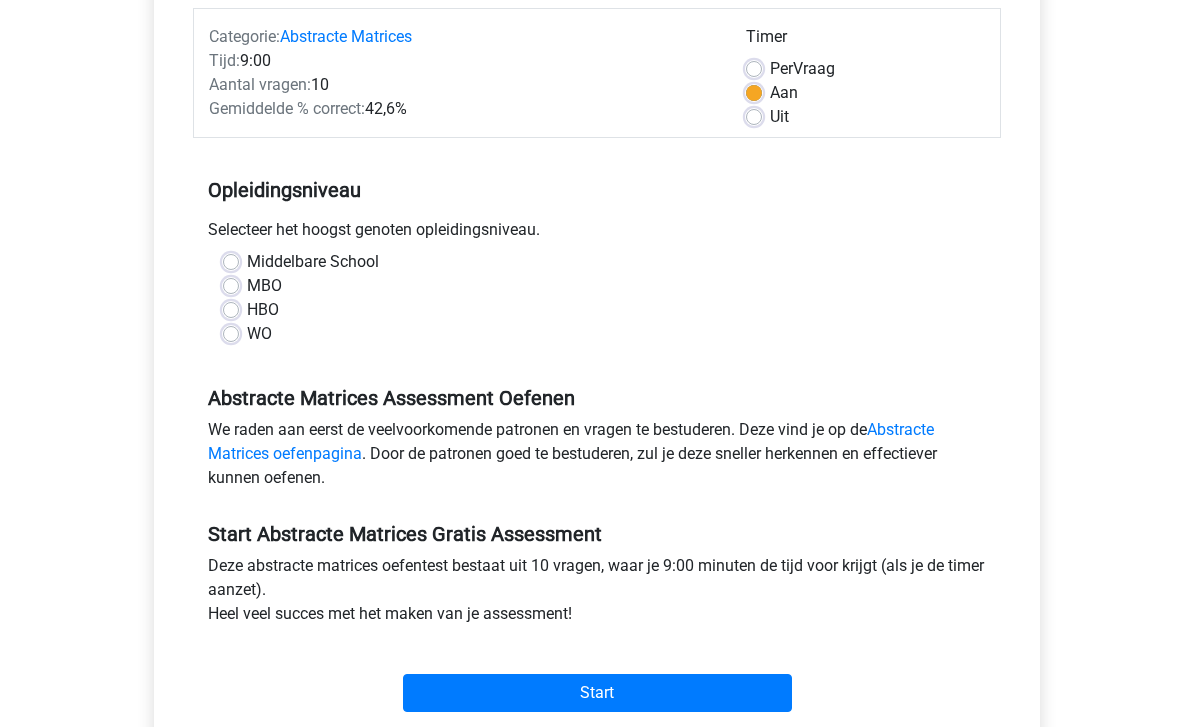 scroll, scrollTop: 250, scrollLeft: 0, axis: vertical 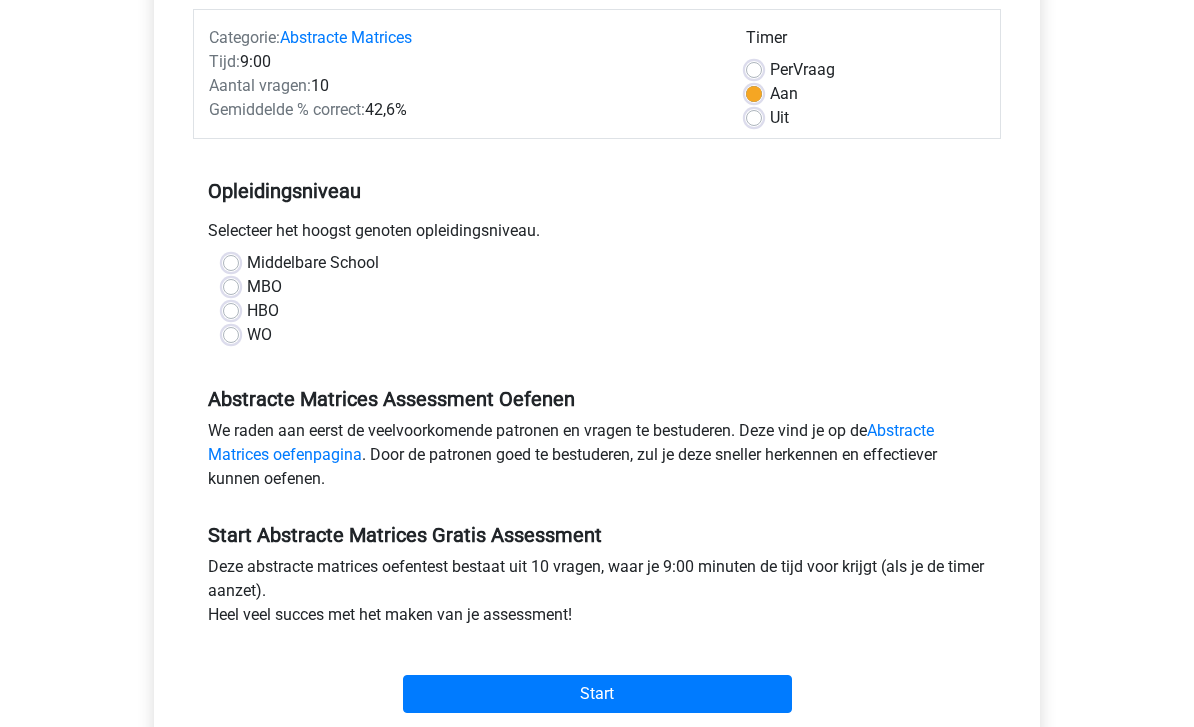 click on "Uit" at bounding box center [779, 119] 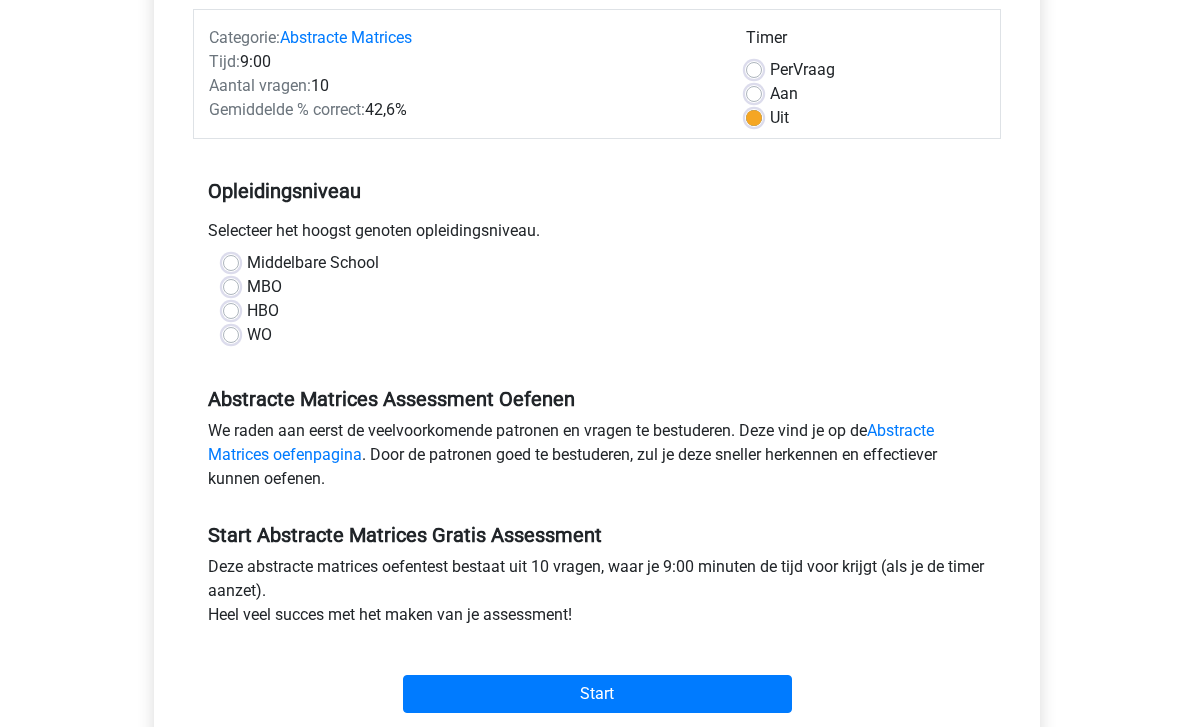 click on "Start" at bounding box center (597, 695) 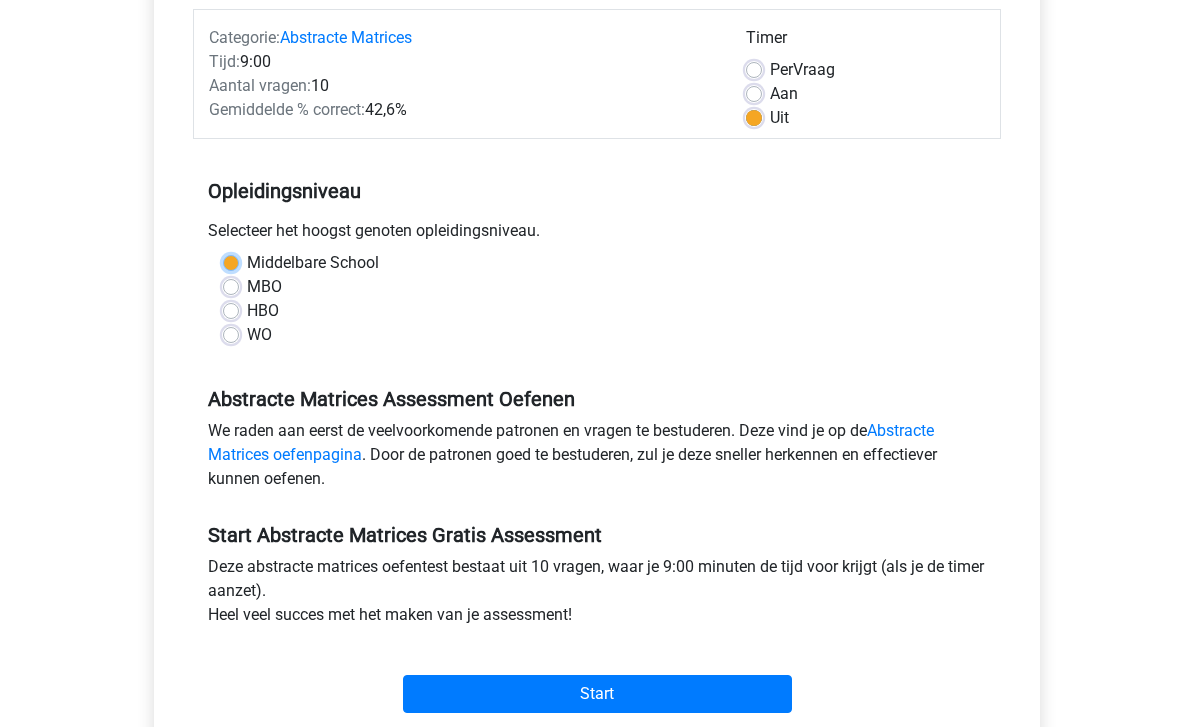 scroll, scrollTop: 251, scrollLeft: 0, axis: vertical 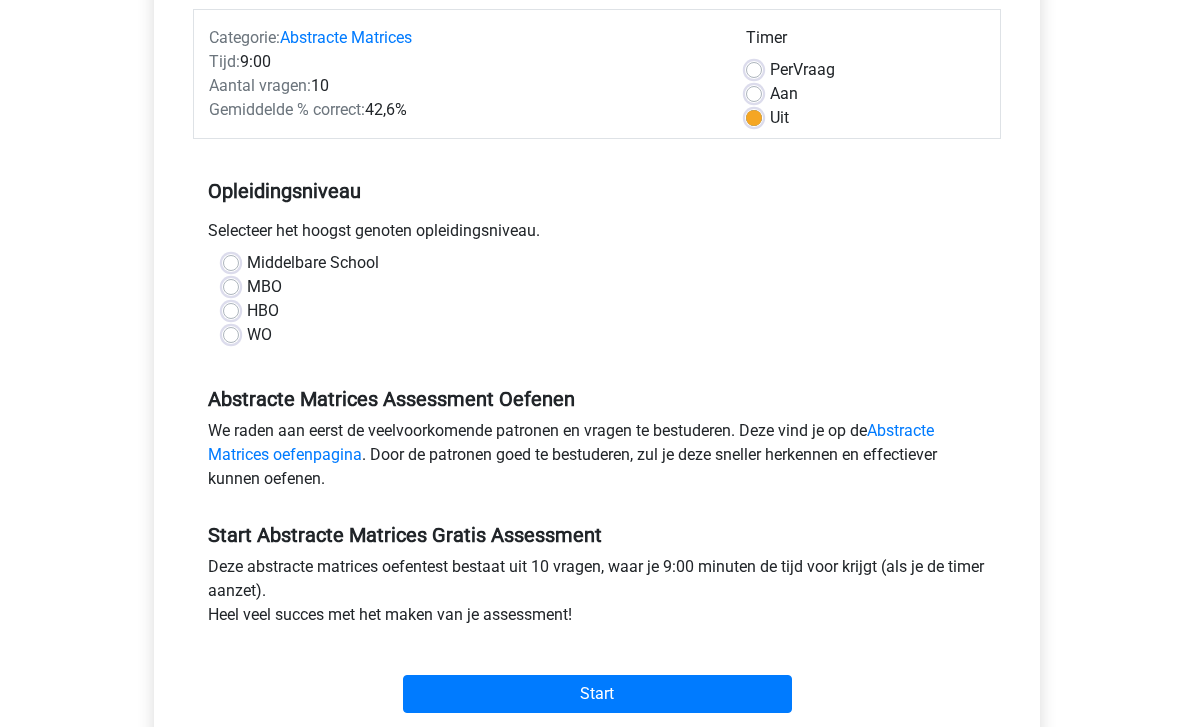 click on "Start" at bounding box center (597, 694) 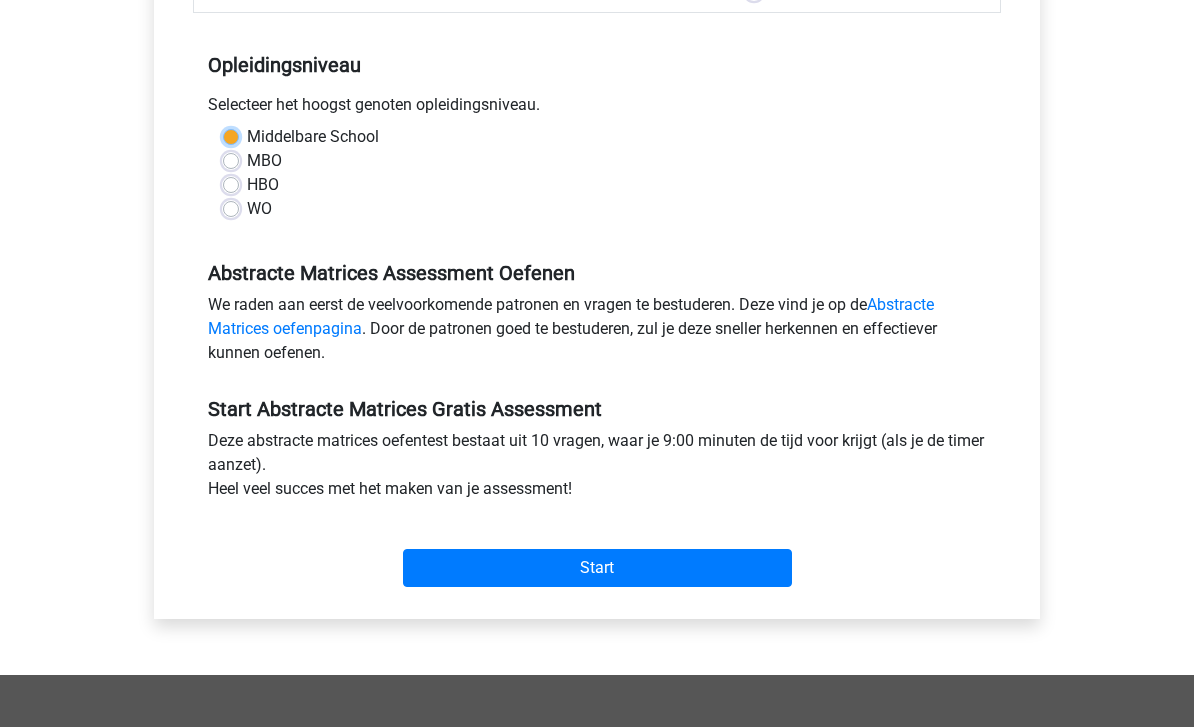 scroll, scrollTop: 373, scrollLeft: 0, axis: vertical 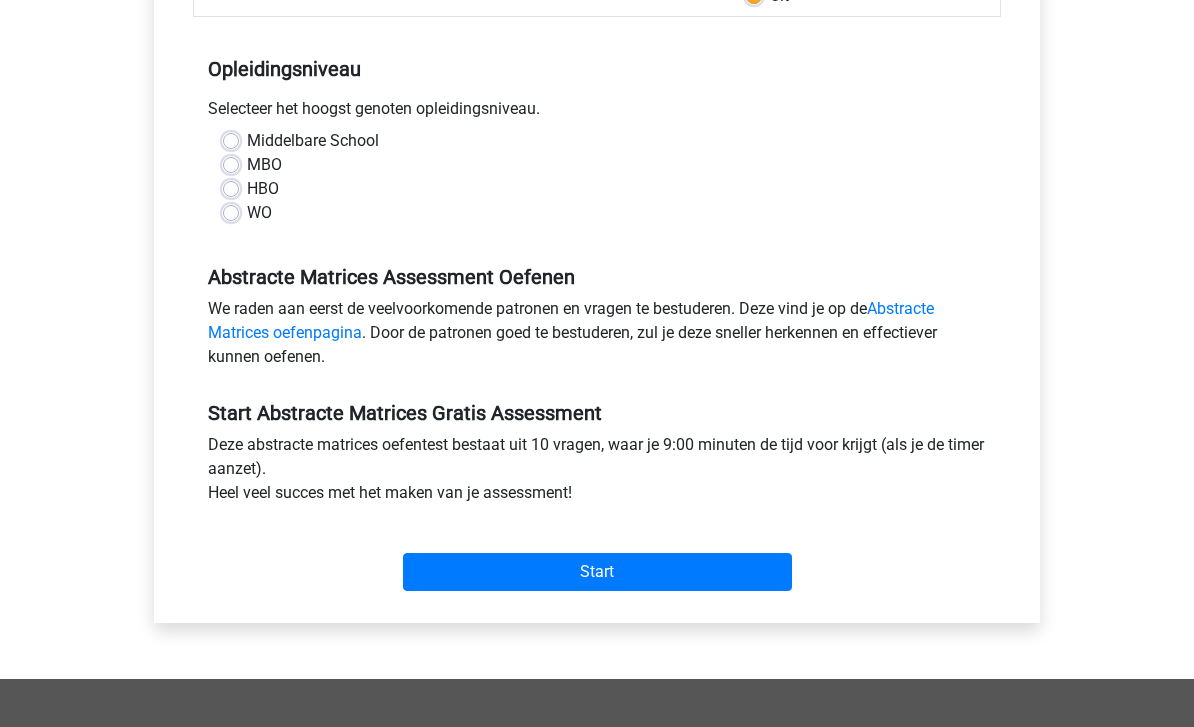 click on "Start" at bounding box center (597, 572) 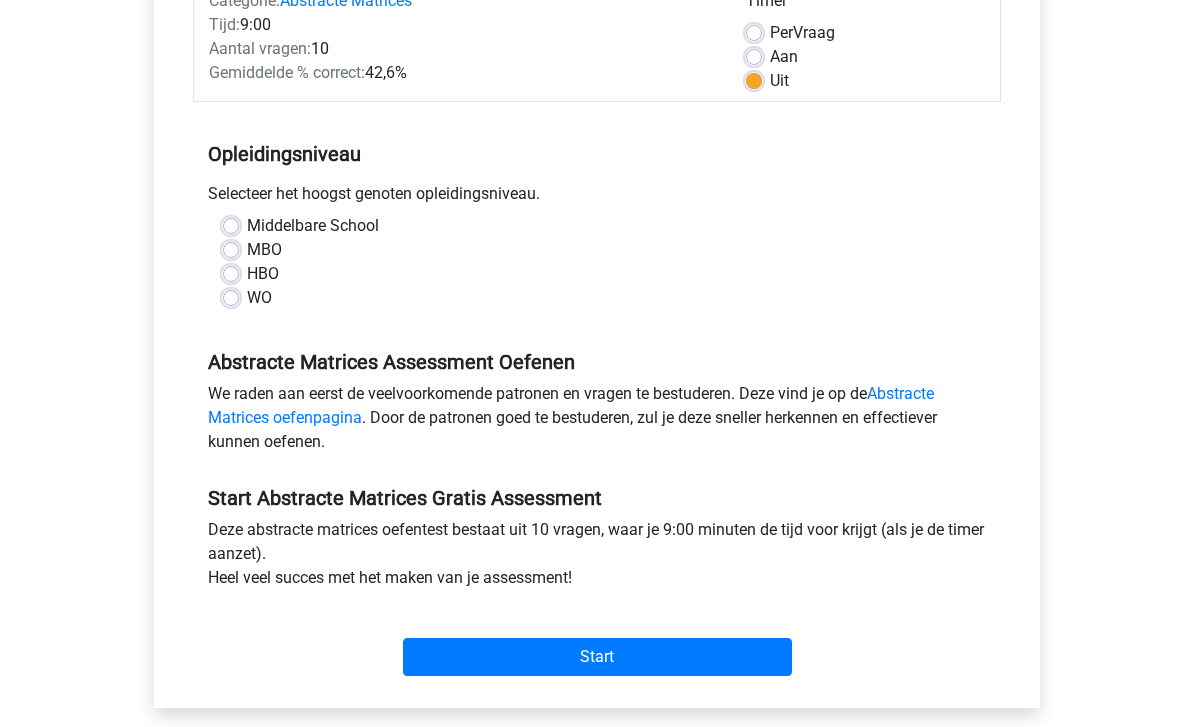 click on "WO" at bounding box center [259, 299] 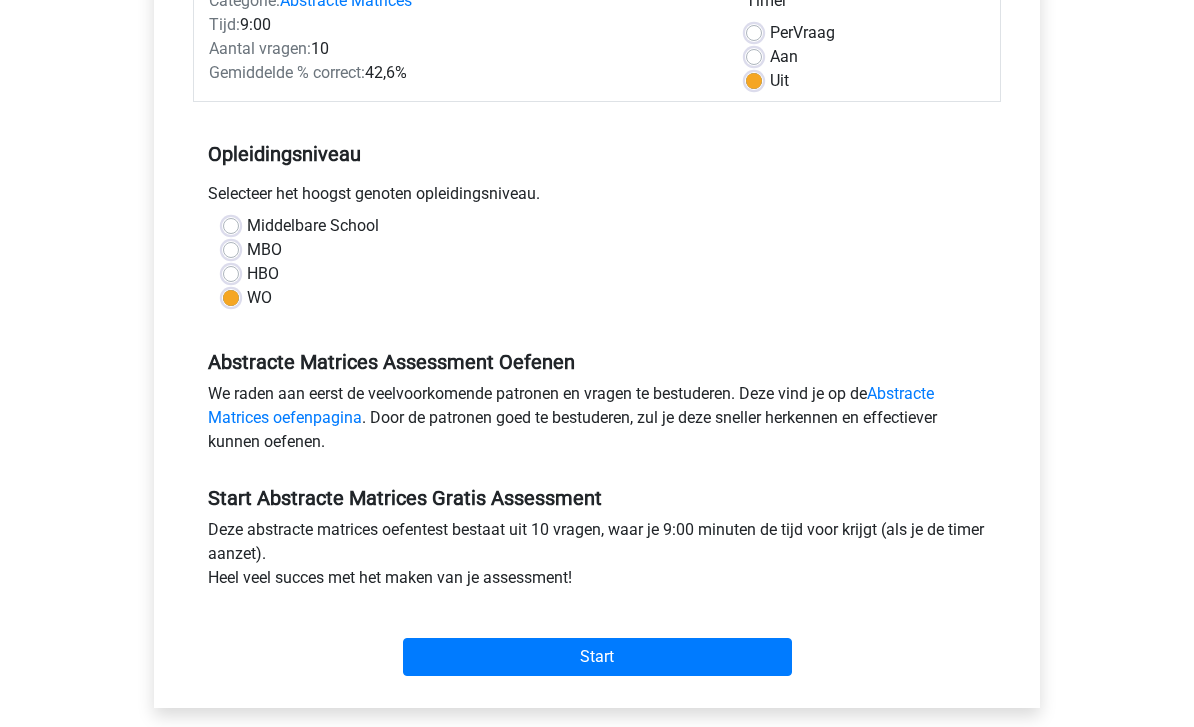 scroll, scrollTop: 288, scrollLeft: 0, axis: vertical 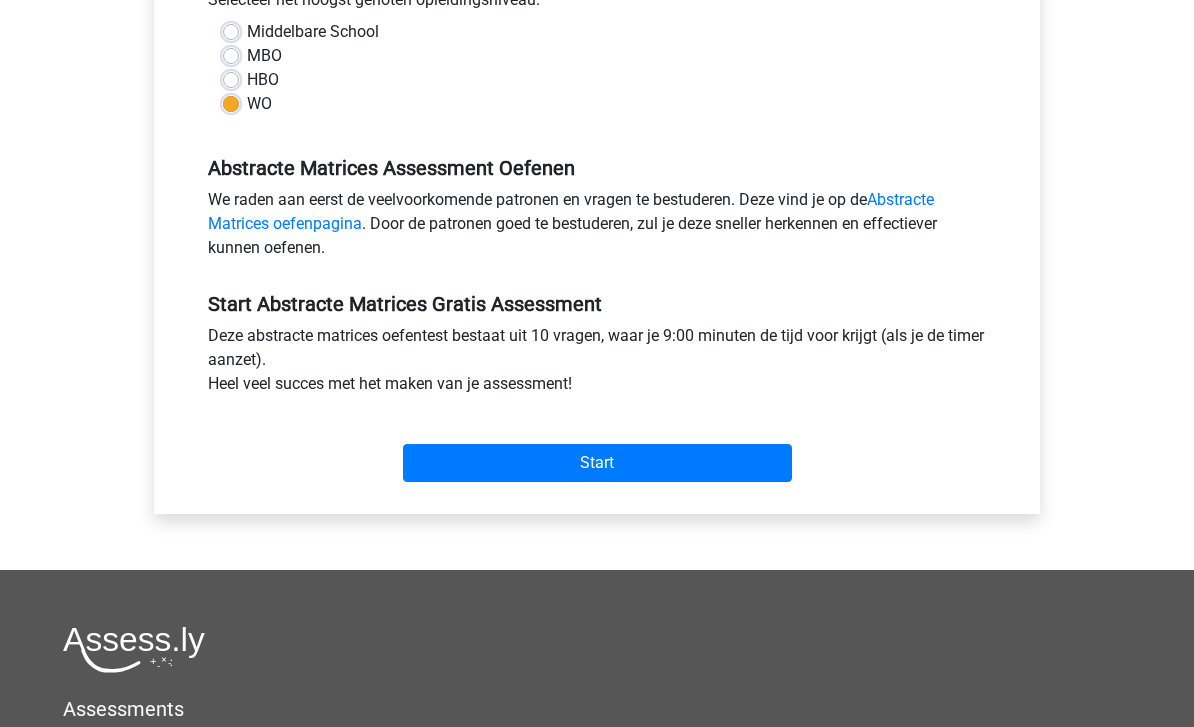 click on "Start" at bounding box center [597, 464] 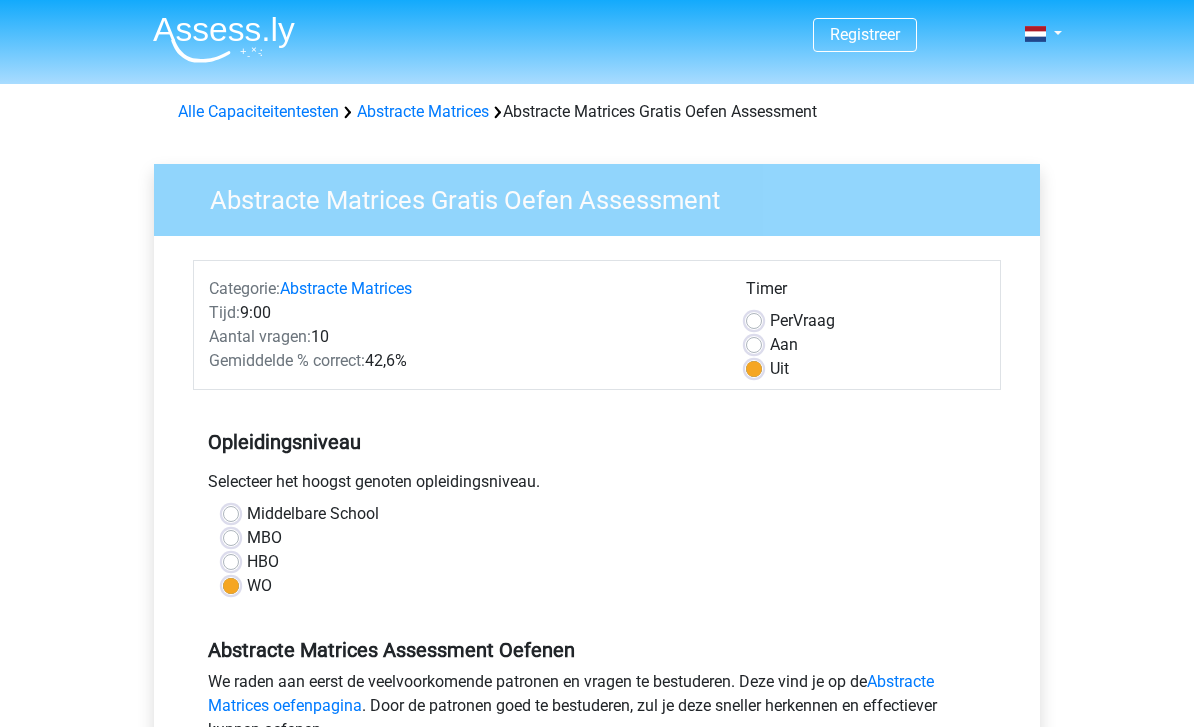scroll, scrollTop: 546, scrollLeft: 0, axis: vertical 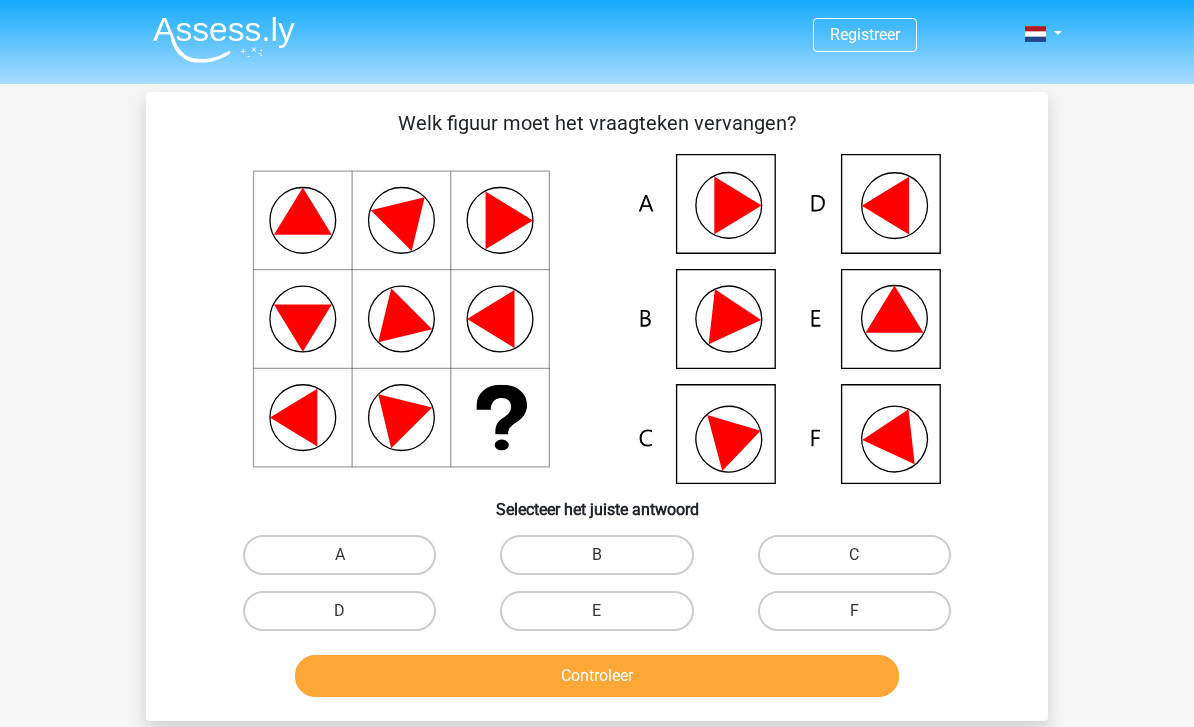 click 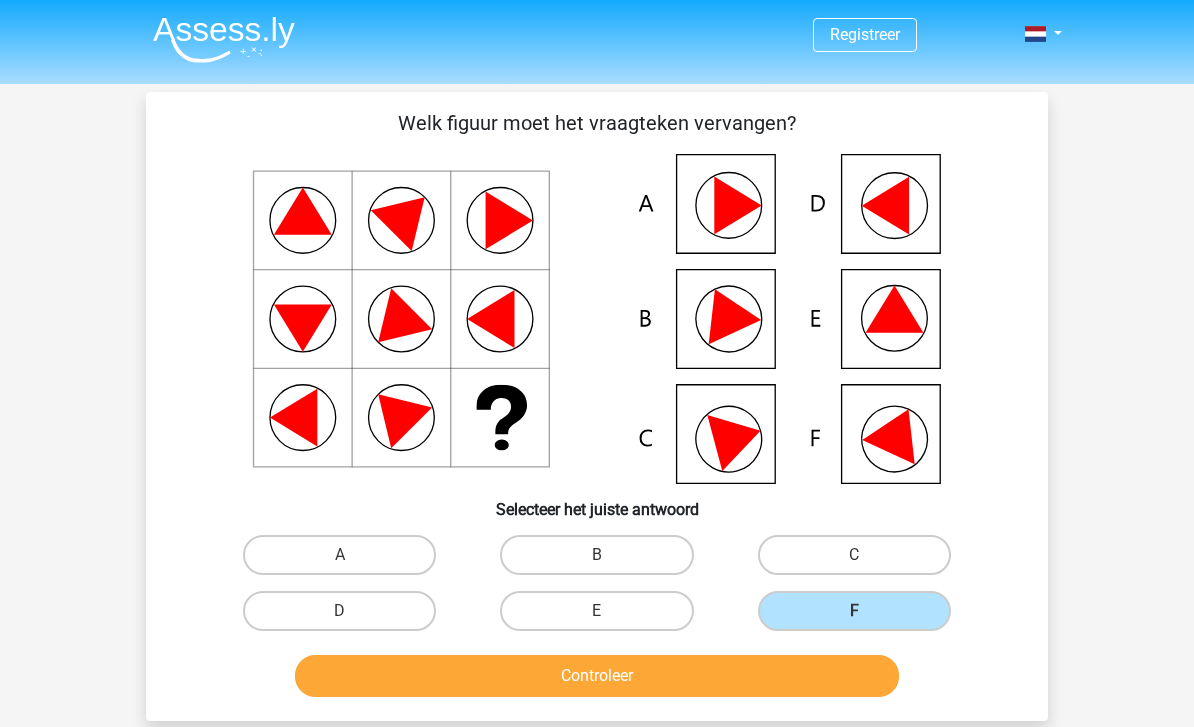 click on "Controleer" at bounding box center (597, 676) 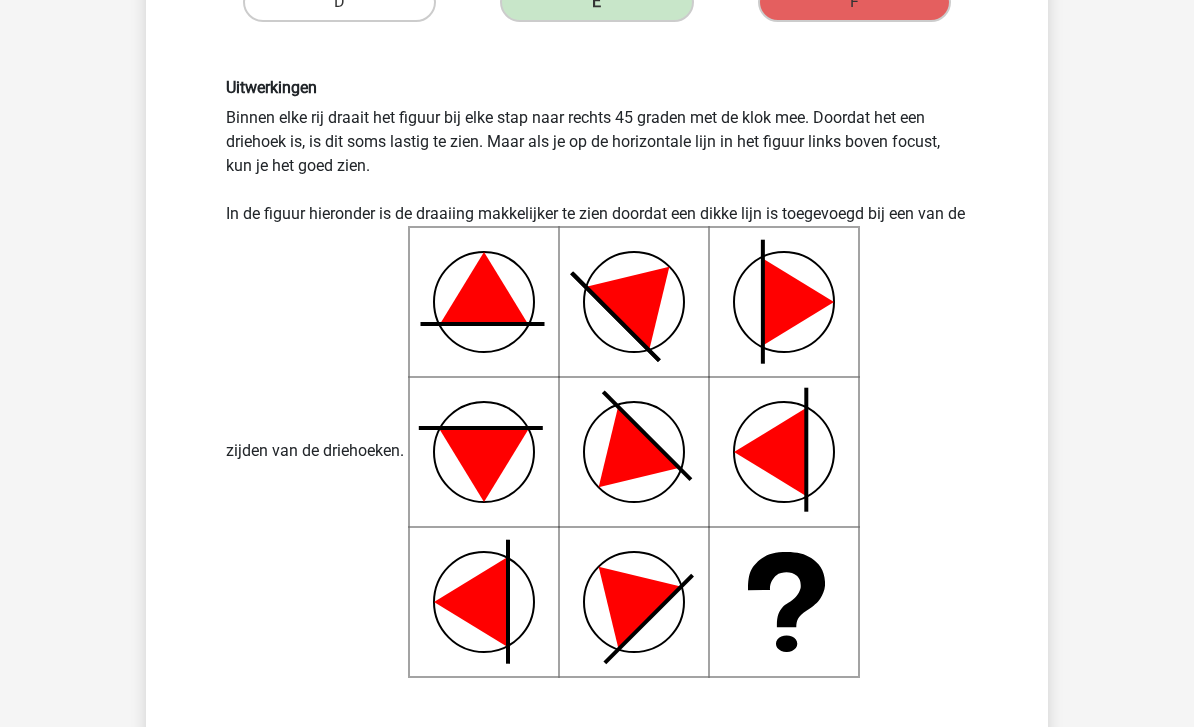 scroll, scrollTop: 616, scrollLeft: 0, axis: vertical 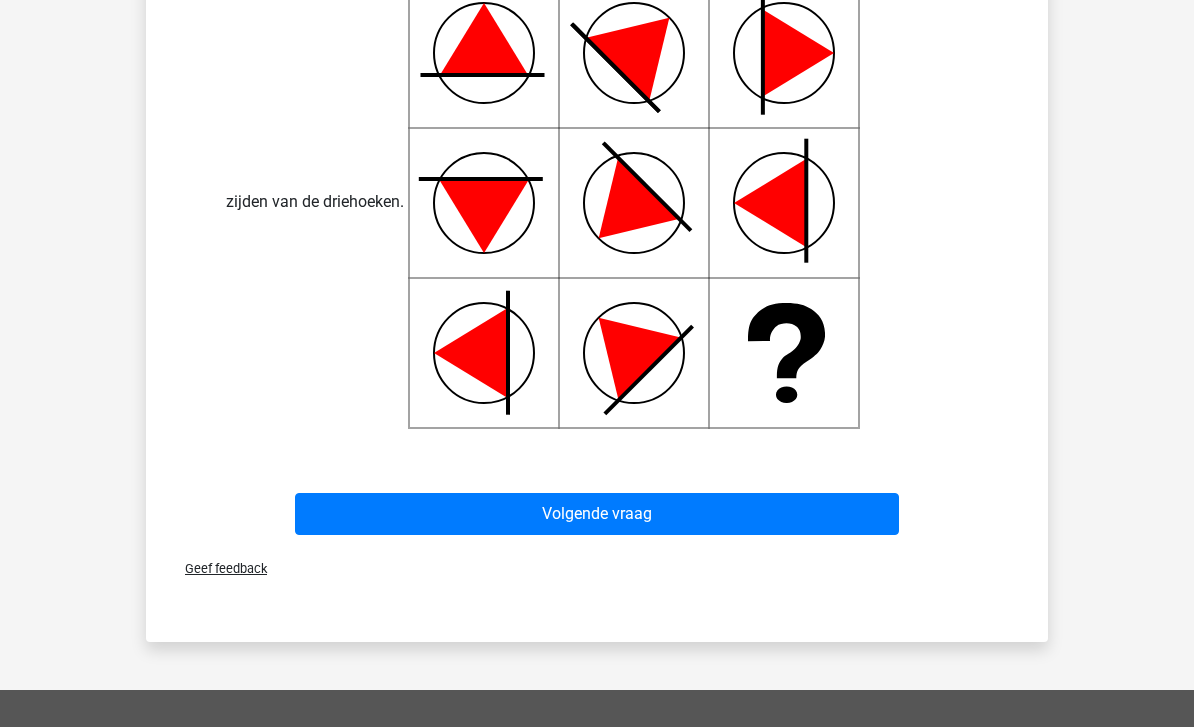 click on "Volgende vraag" at bounding box center [597, 514] 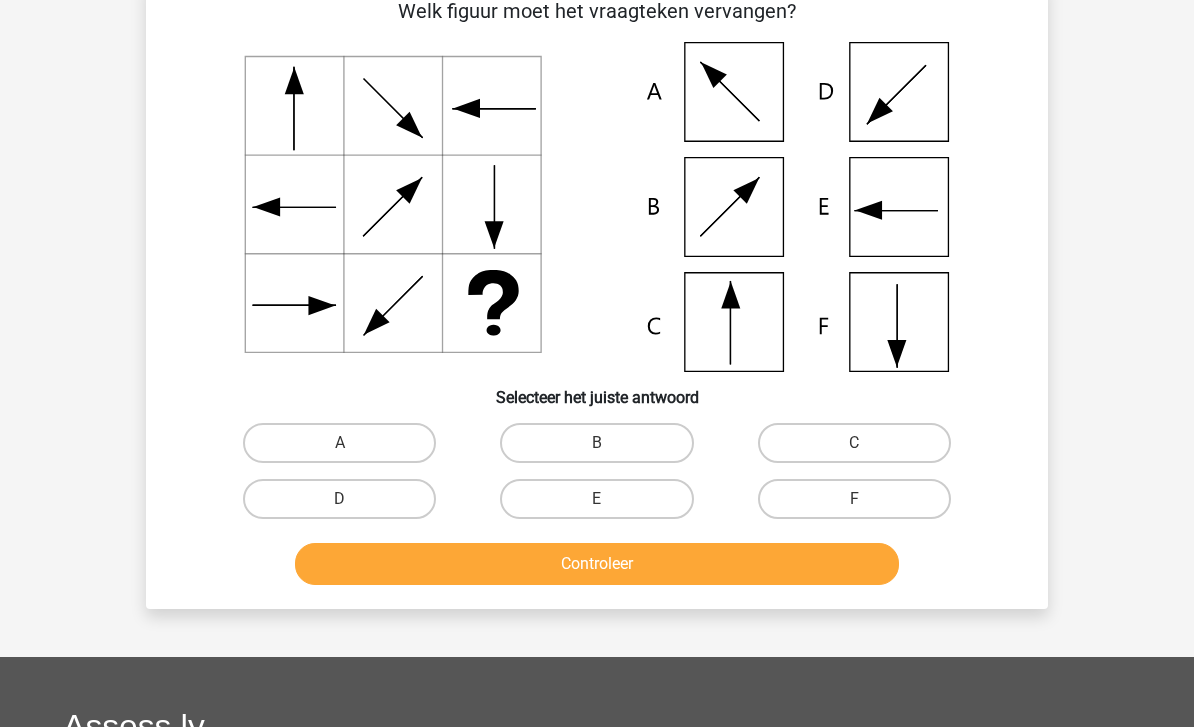 scroll, scrollTop: 92, scrollLeft: 0, axis: vertical 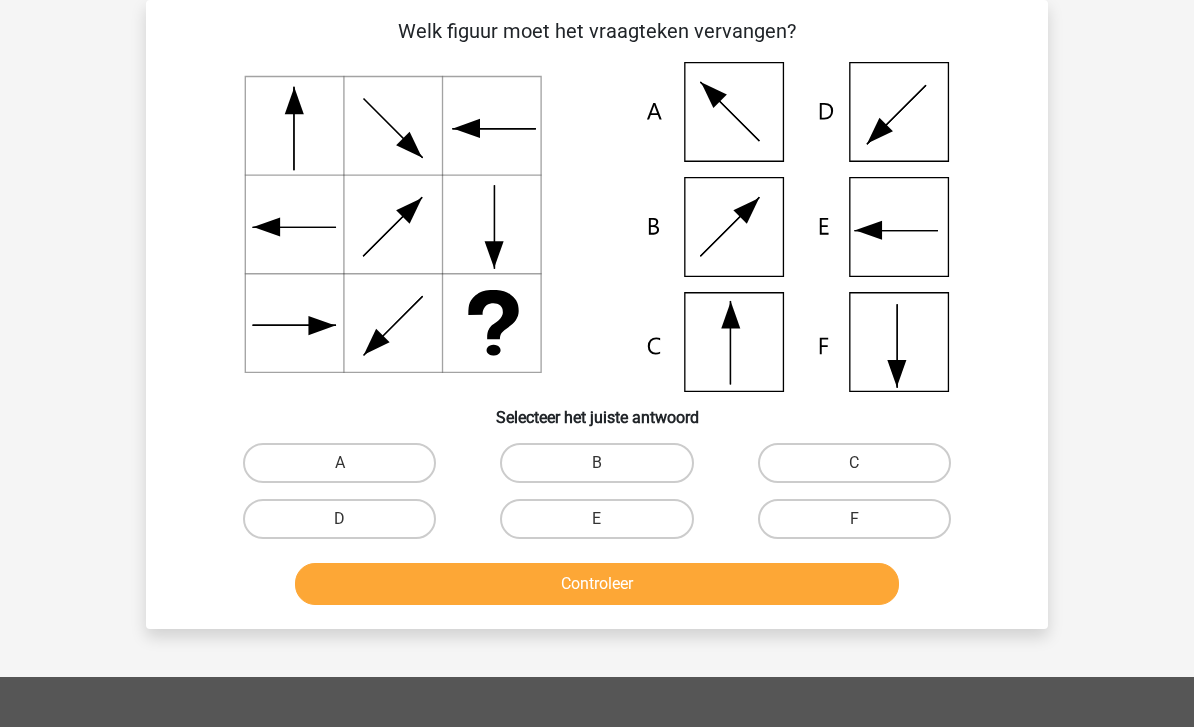 click 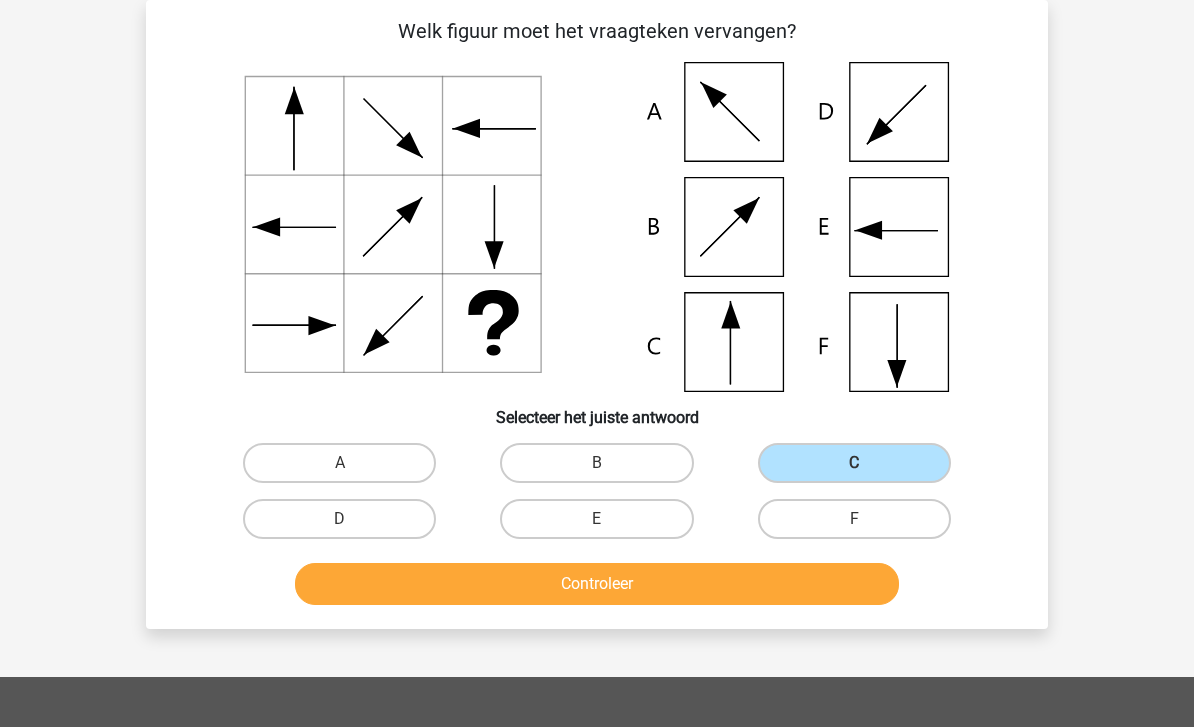 click on "Controleer" at bounding box center (597, 584) 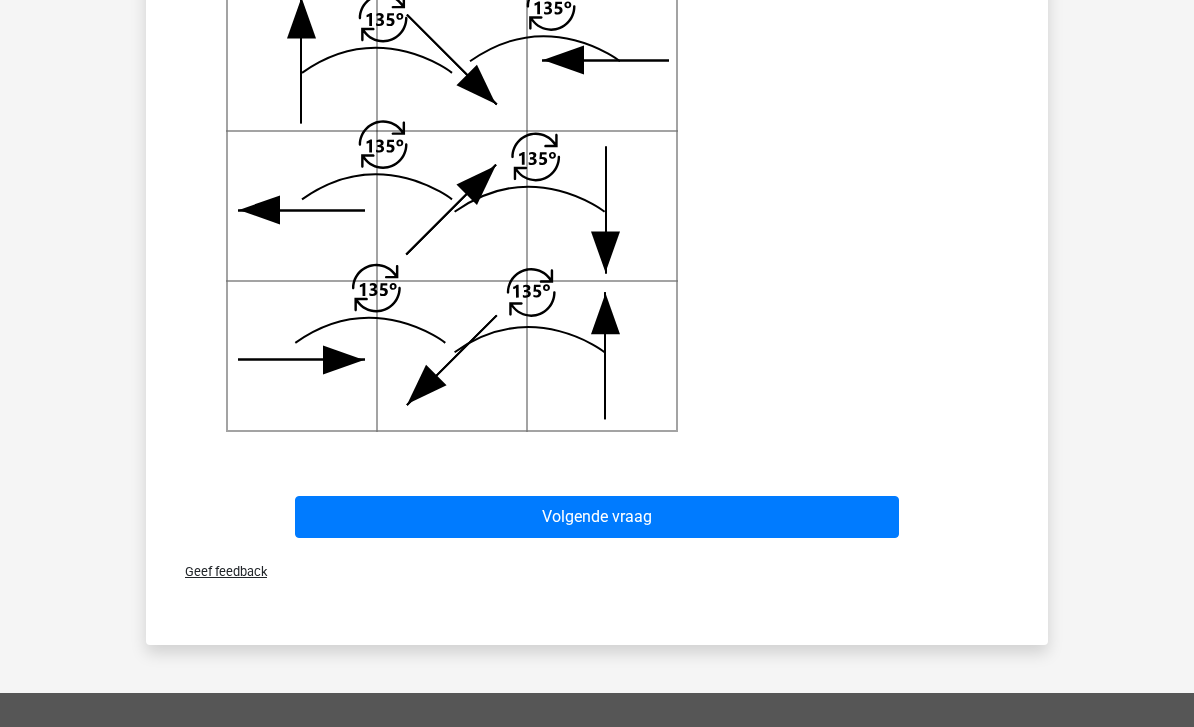 scroll, scrollTop: 835, scrollLeft: 0, axis: vertical 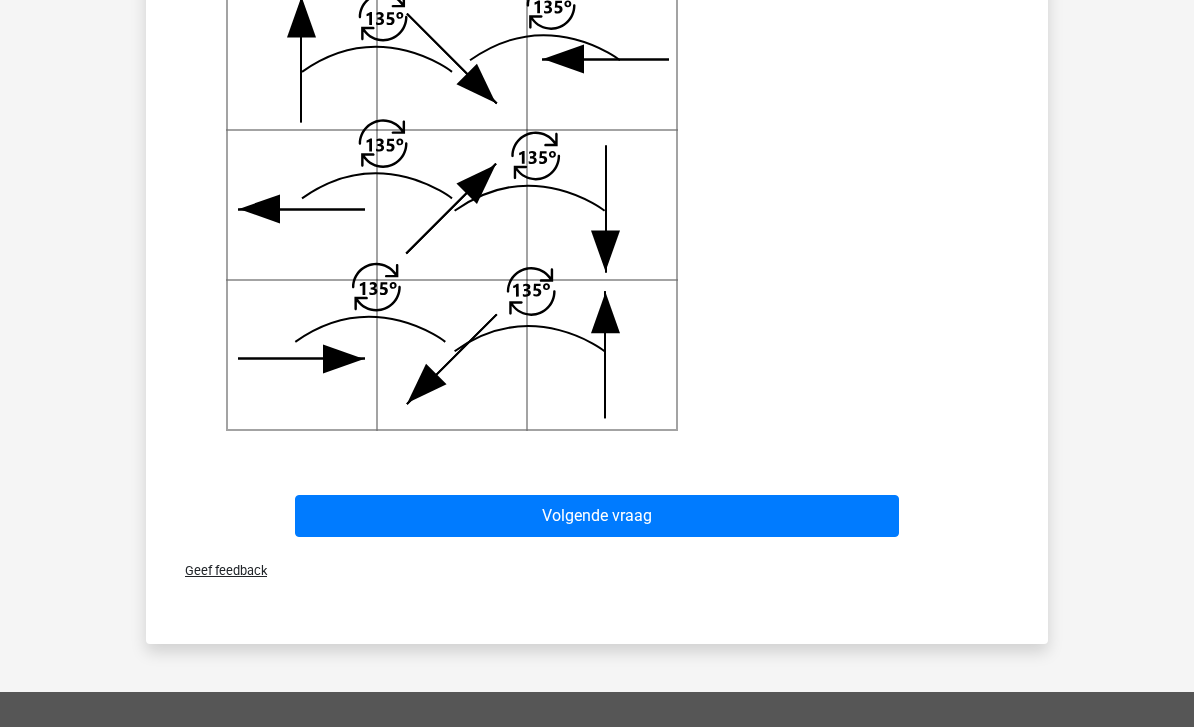 click on "Volgende vraag" at bounding box center [597, 517] 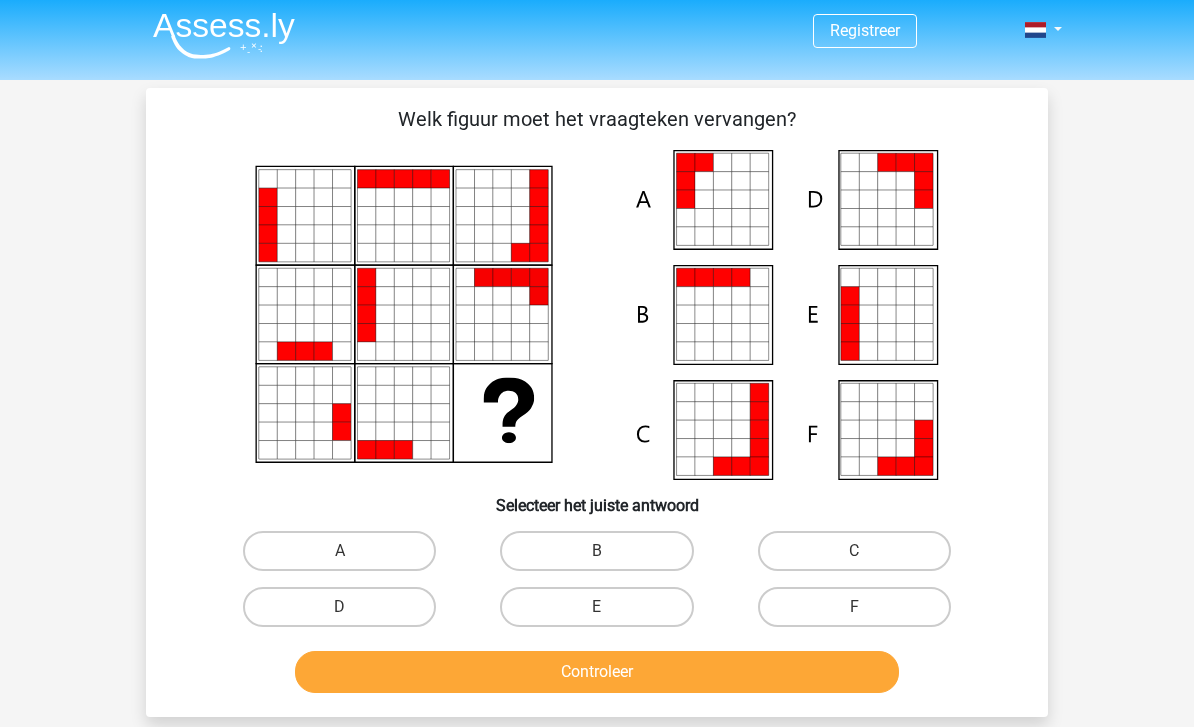 scroll, scrollTop: 42, scrollLeft: 0, axis: vertical 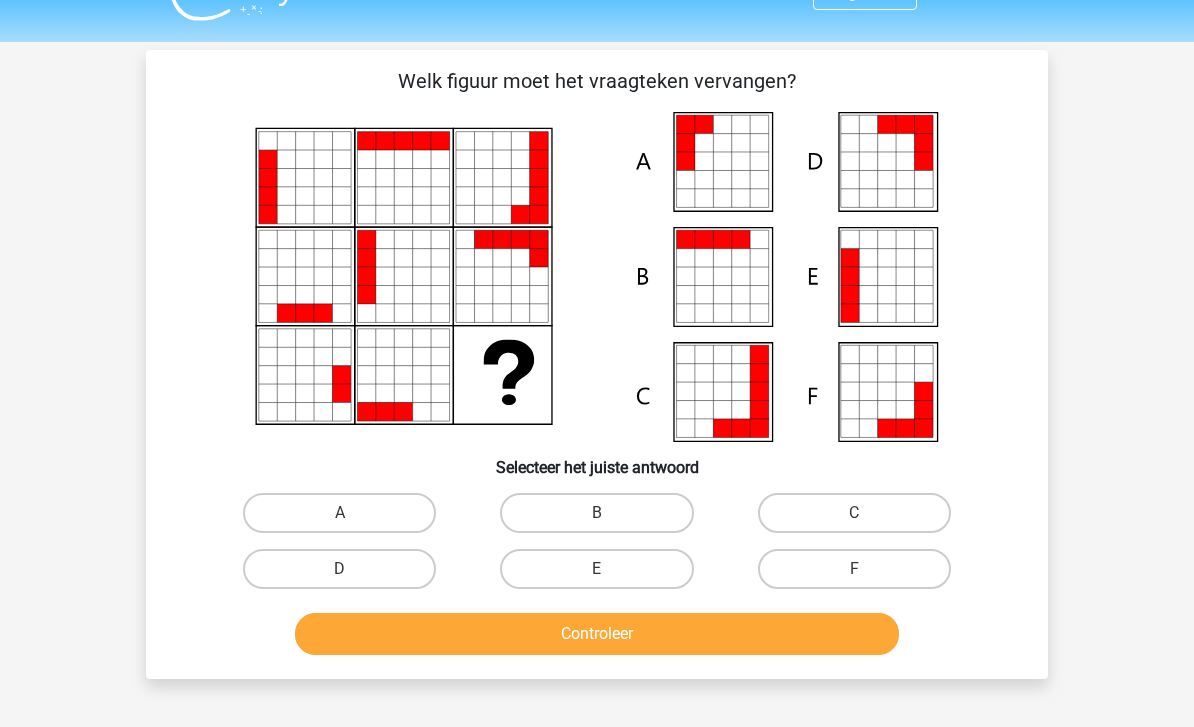 click 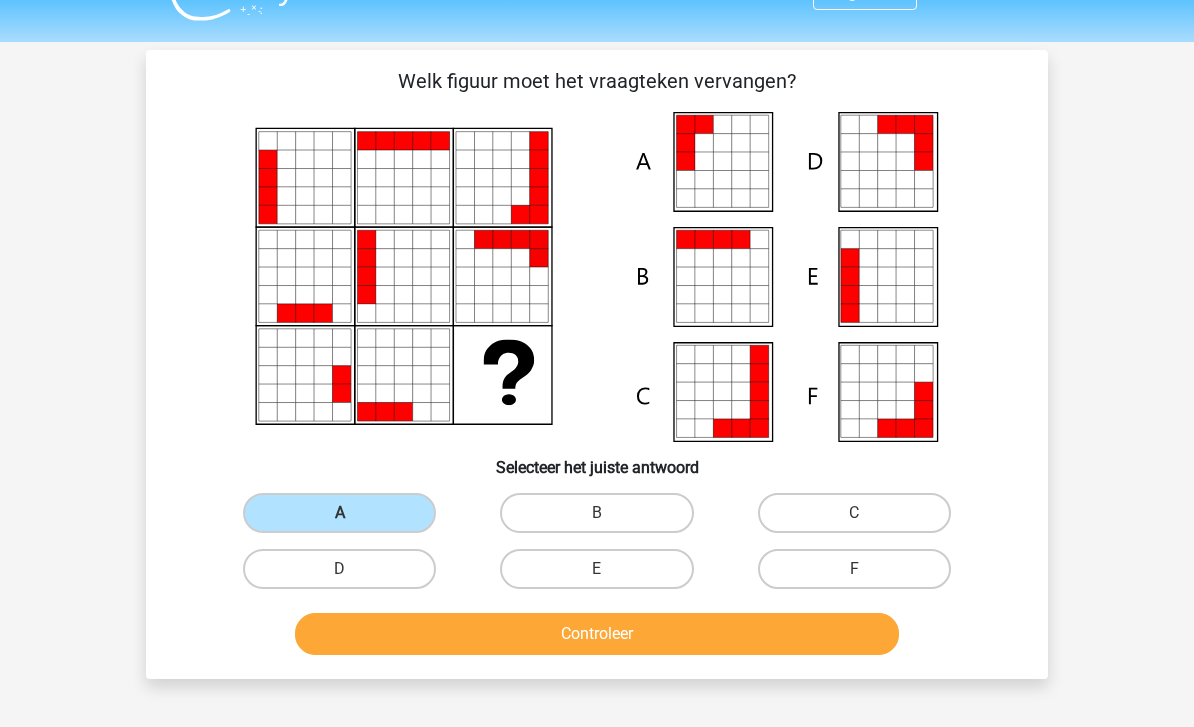 click on "Controleer" at bounding box center (597, 634) 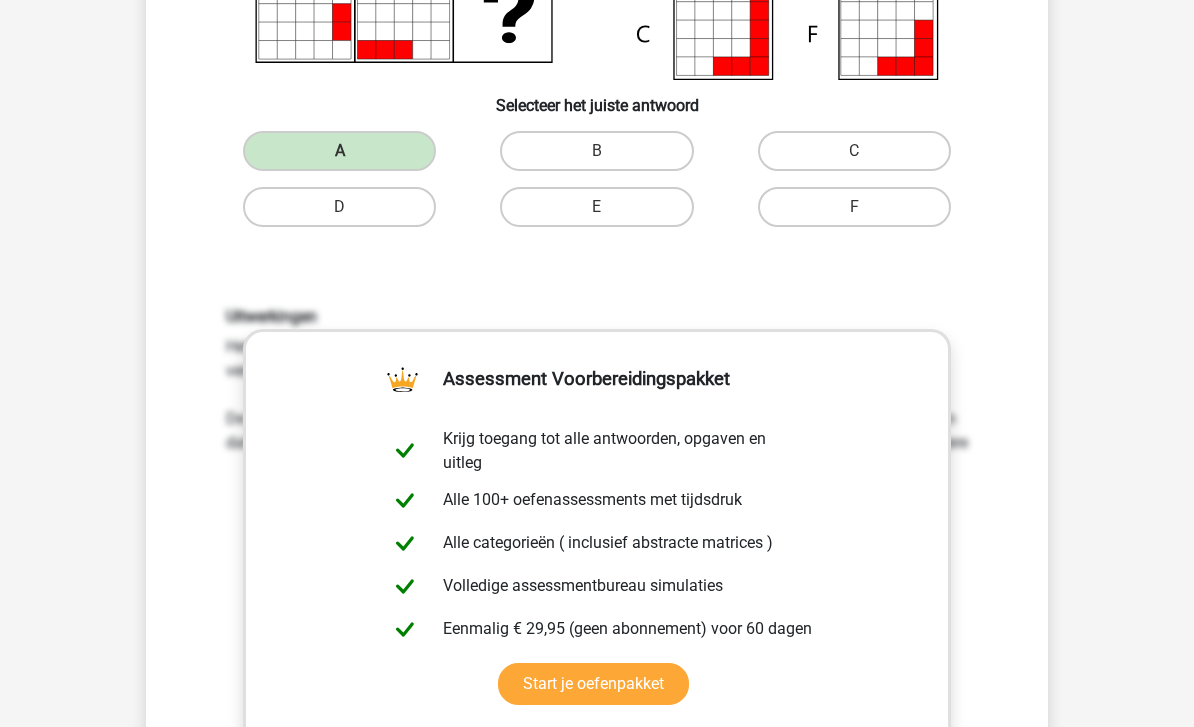 scroll, scrollTop: 448, scrollLeft: 0, axis: vertical 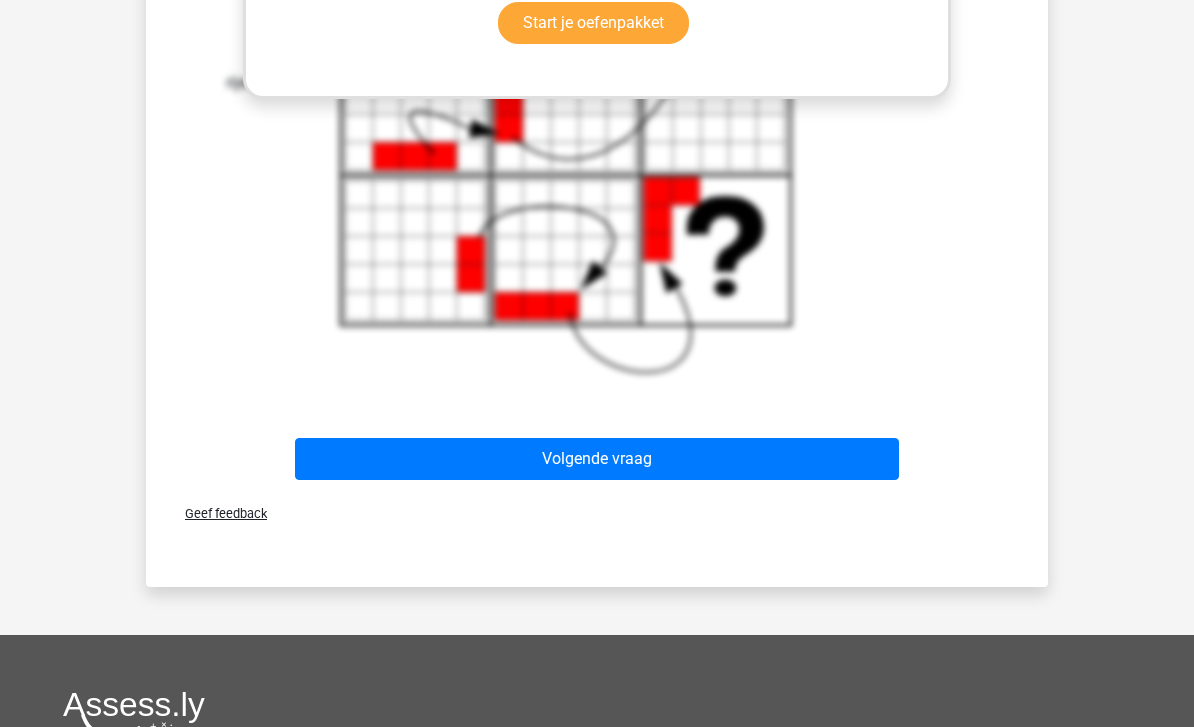 click on "Volgende vraag" at bounding box center (597, 459) 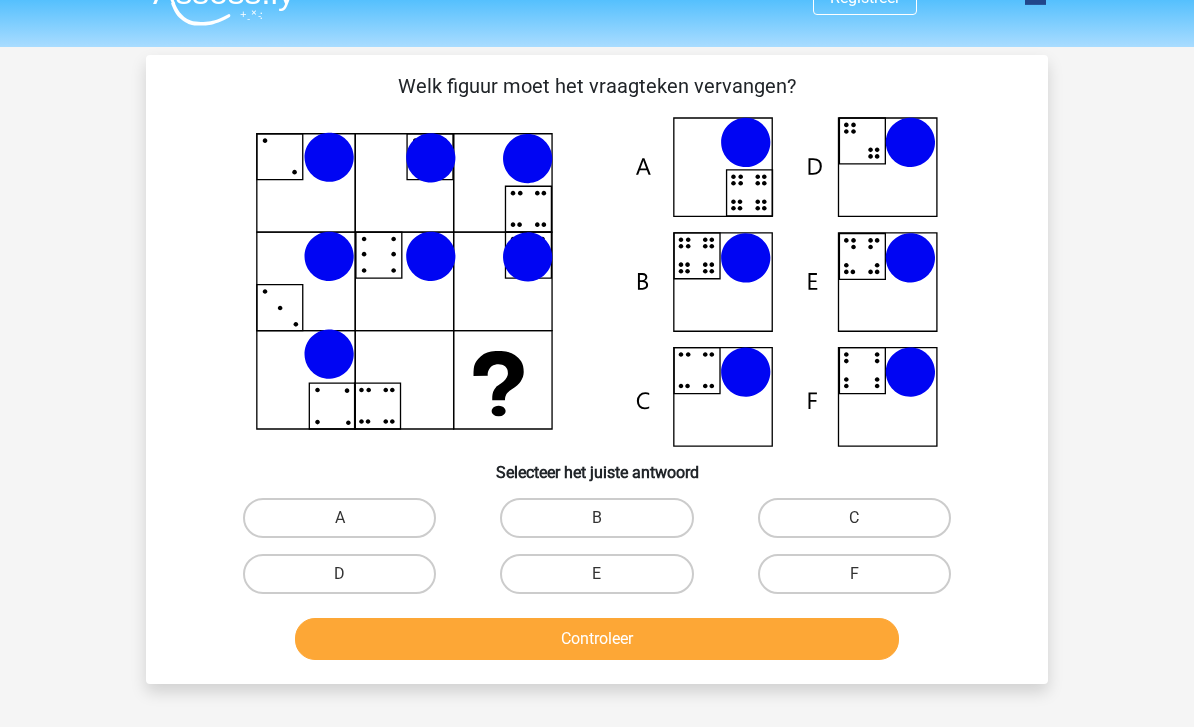 scroll, scrollTop: 44, scrollLeft: 0, axis: vertical 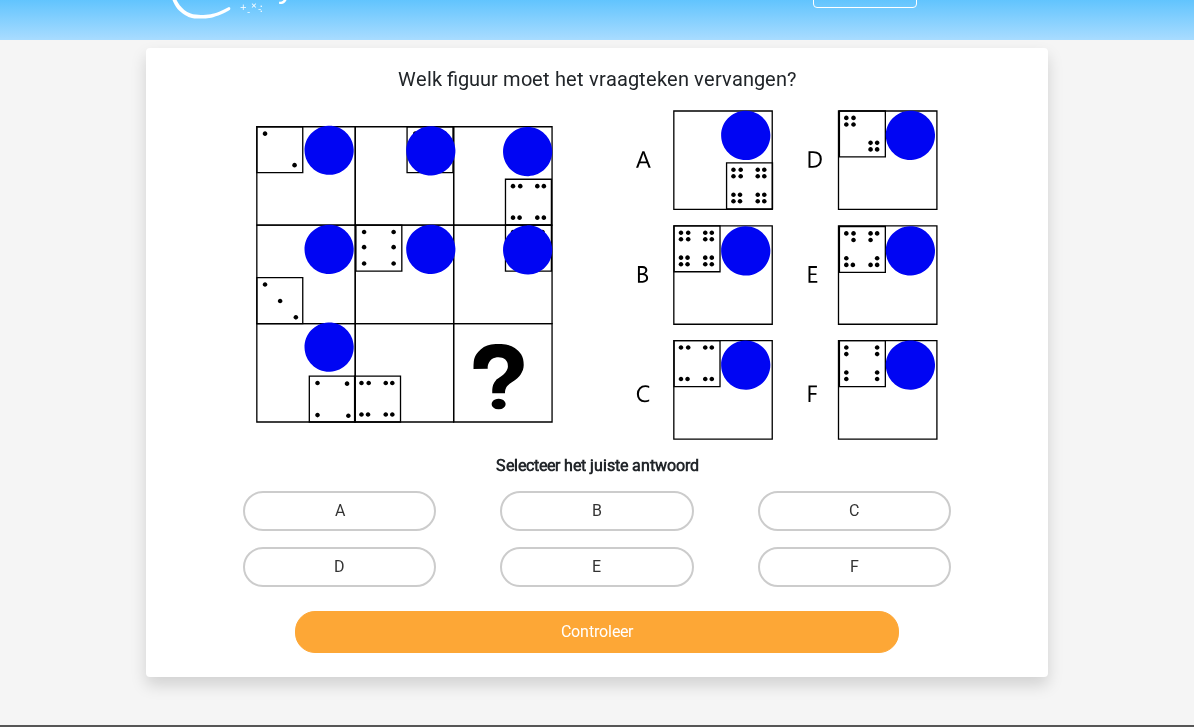 click on "Welk figuur moet het vraagteken vervangen?" at bounding box center [597, 362] 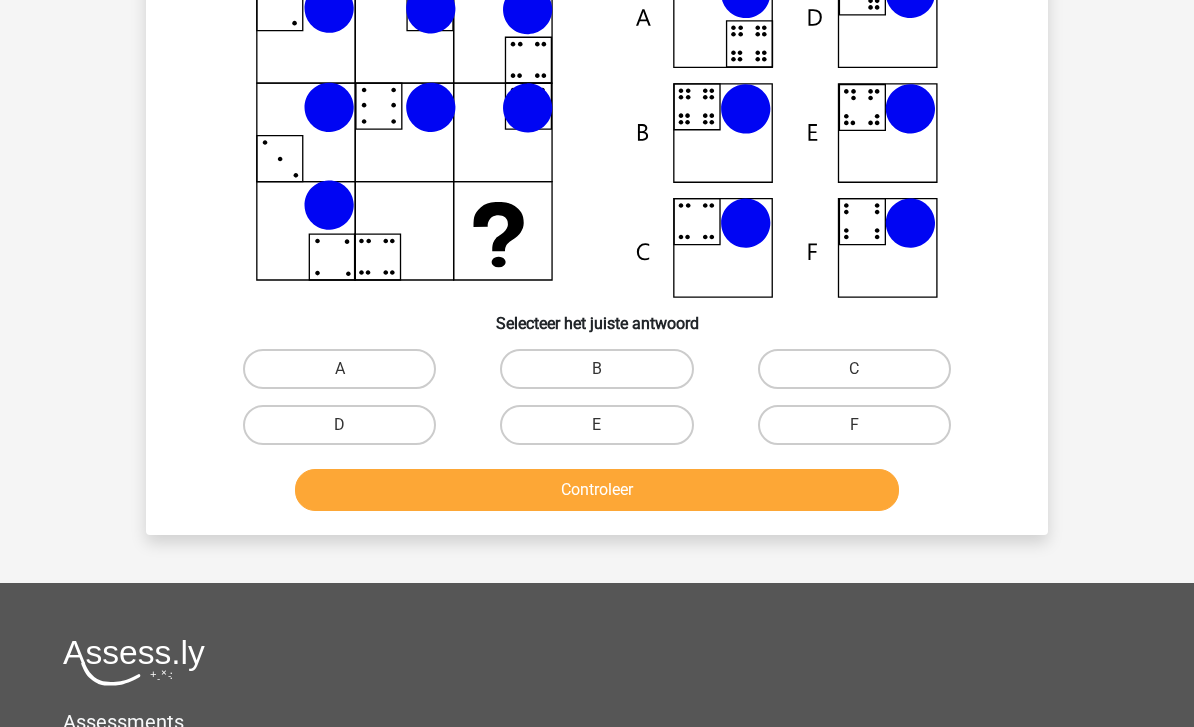 scroll, scrollTop: 0, scrollLeft: 0, axis: both 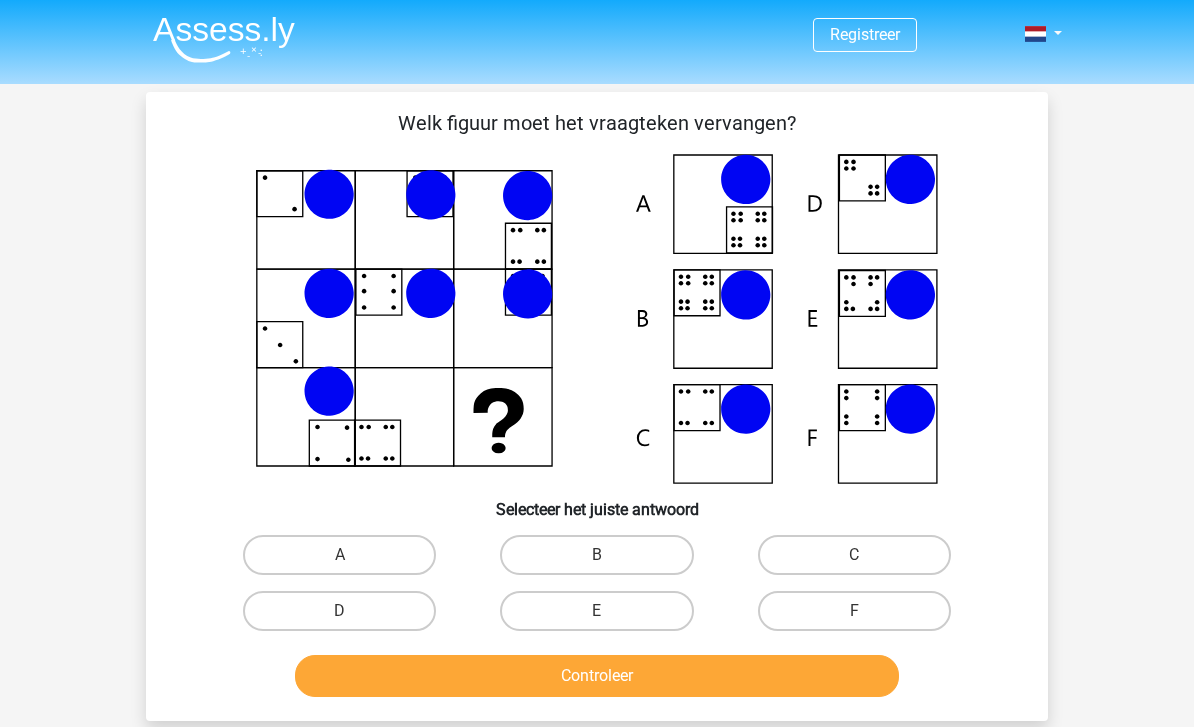 click 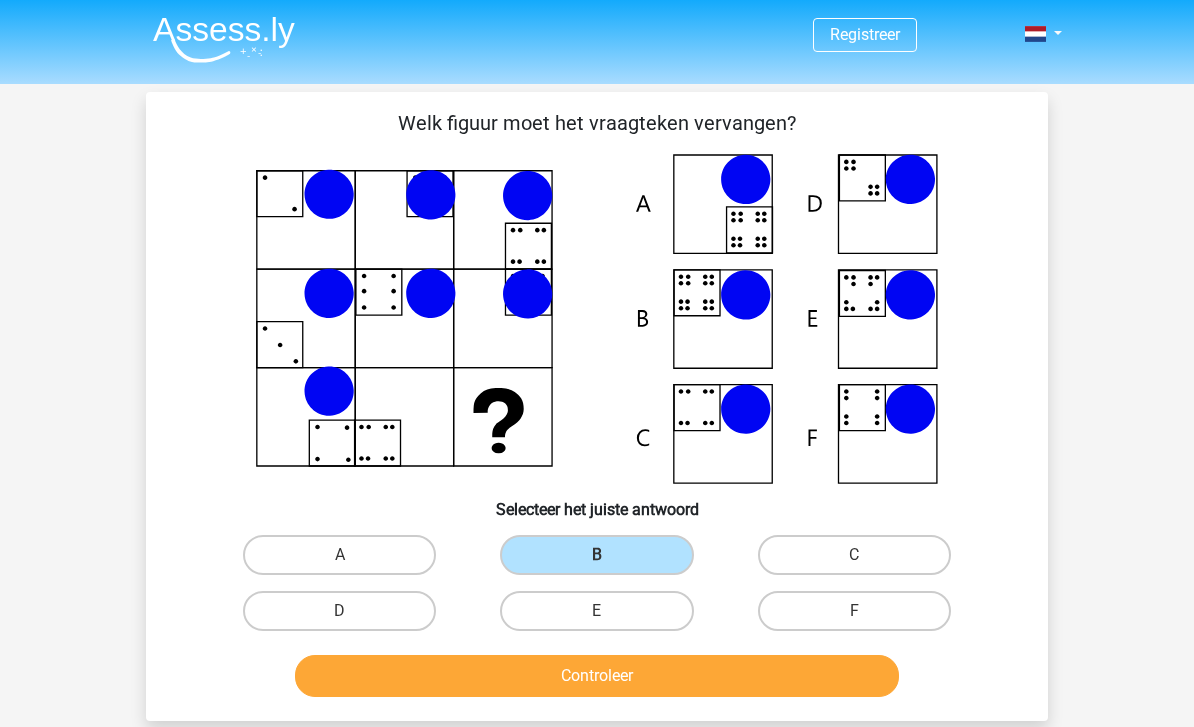 click on "Controleer" at bounding box center [597, 676] 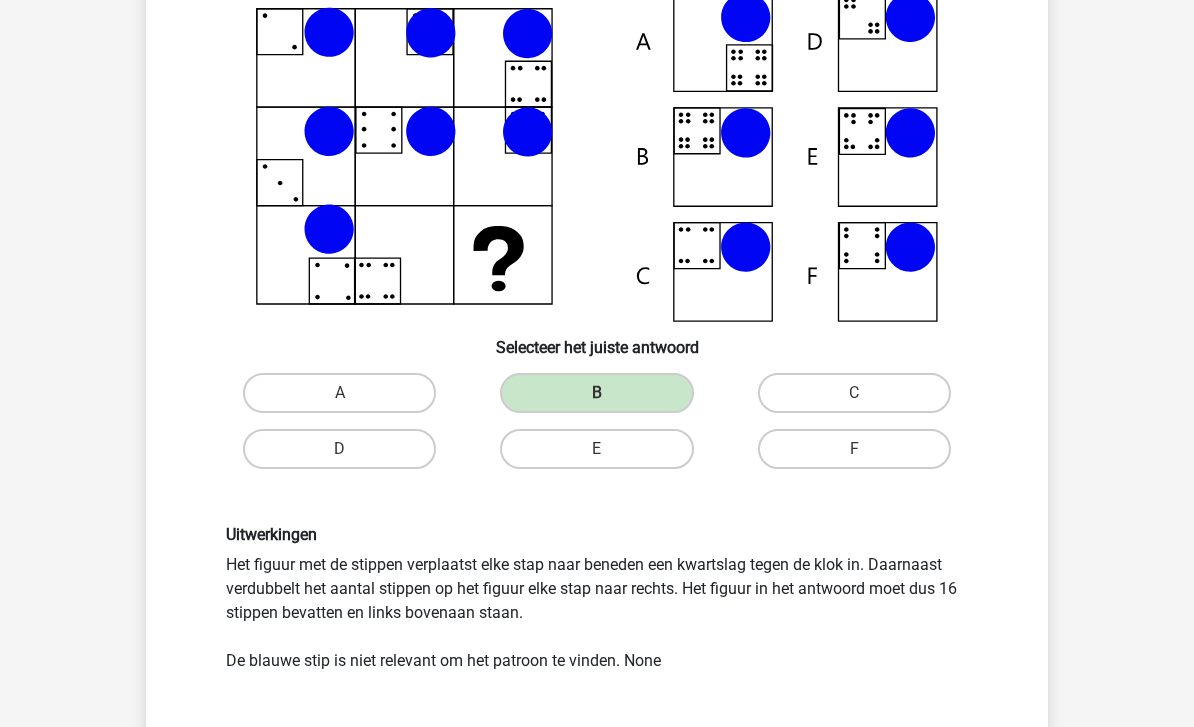 scroll, scrollTop: 161, scrollLeft: 0, axis: vertical 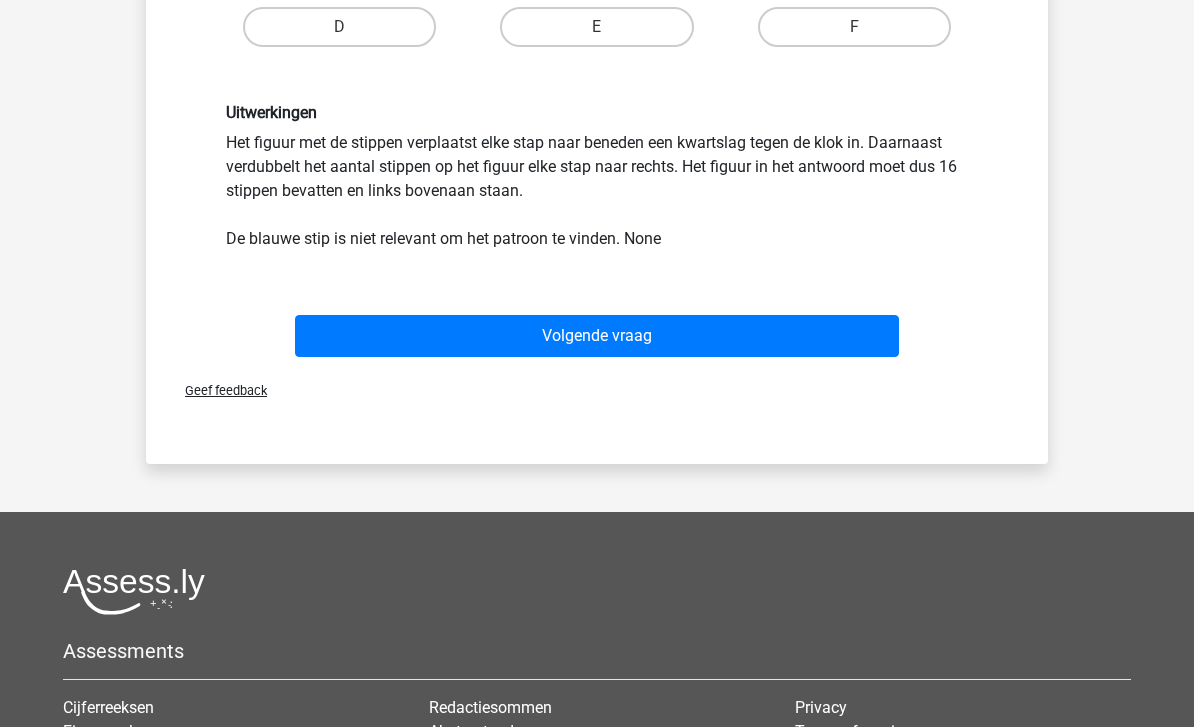 click on "Volgende vraag" at bounding box center [597, 336] 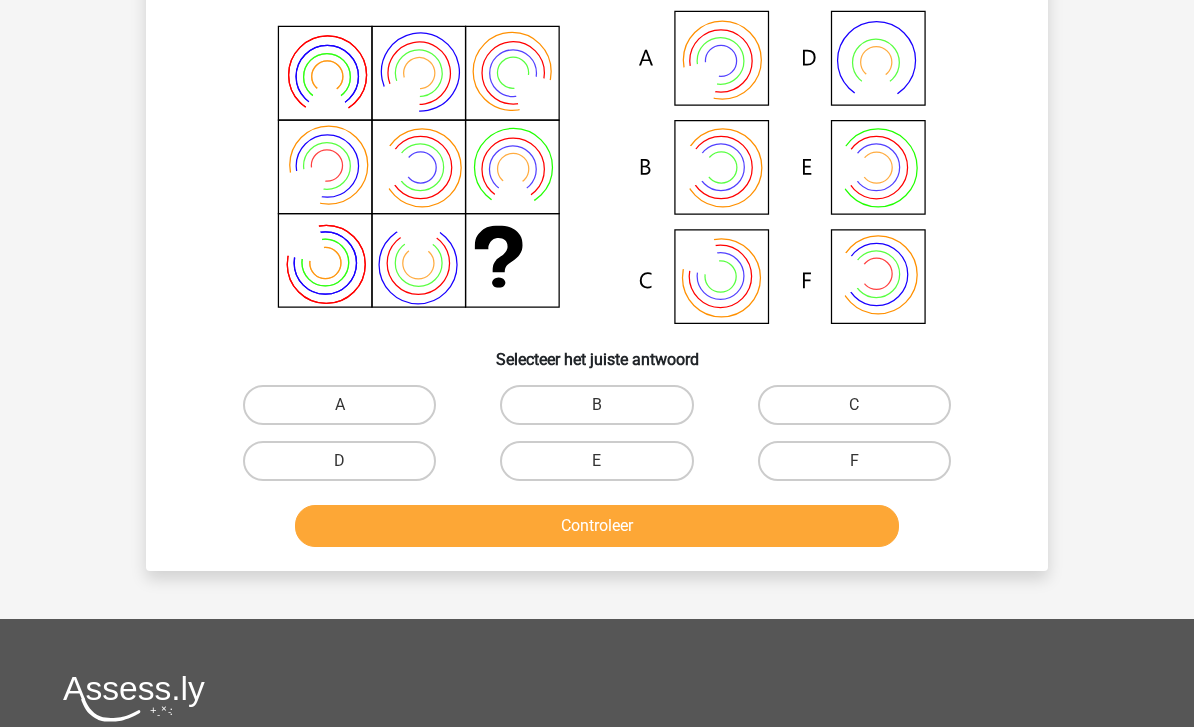 scroll, scrollTop: 92, scrollLeft: 0, axis: vertical 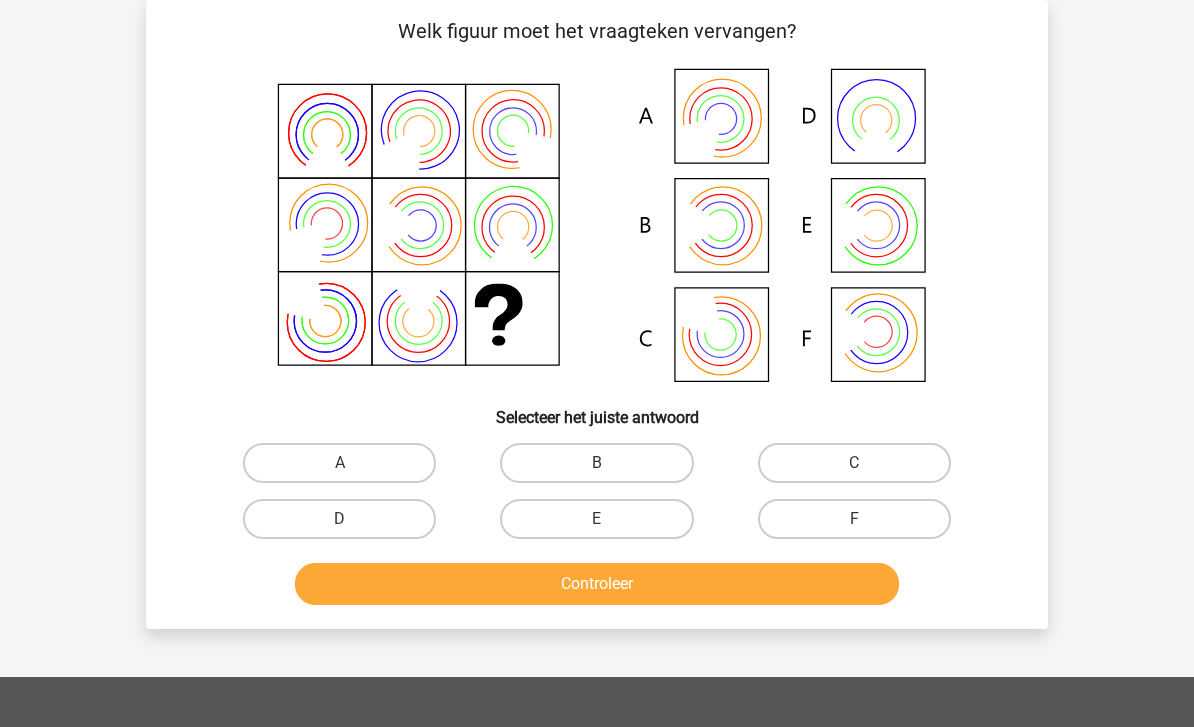 click 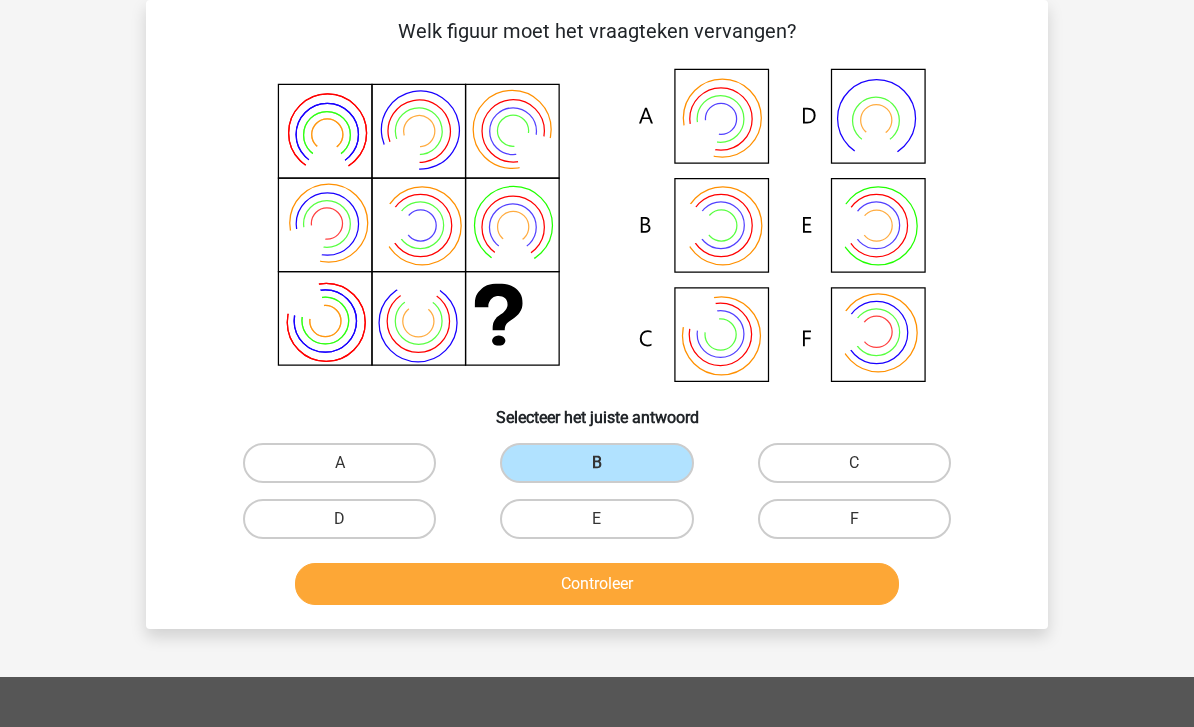 click on "Controleer" at bounding box center [597, 584] 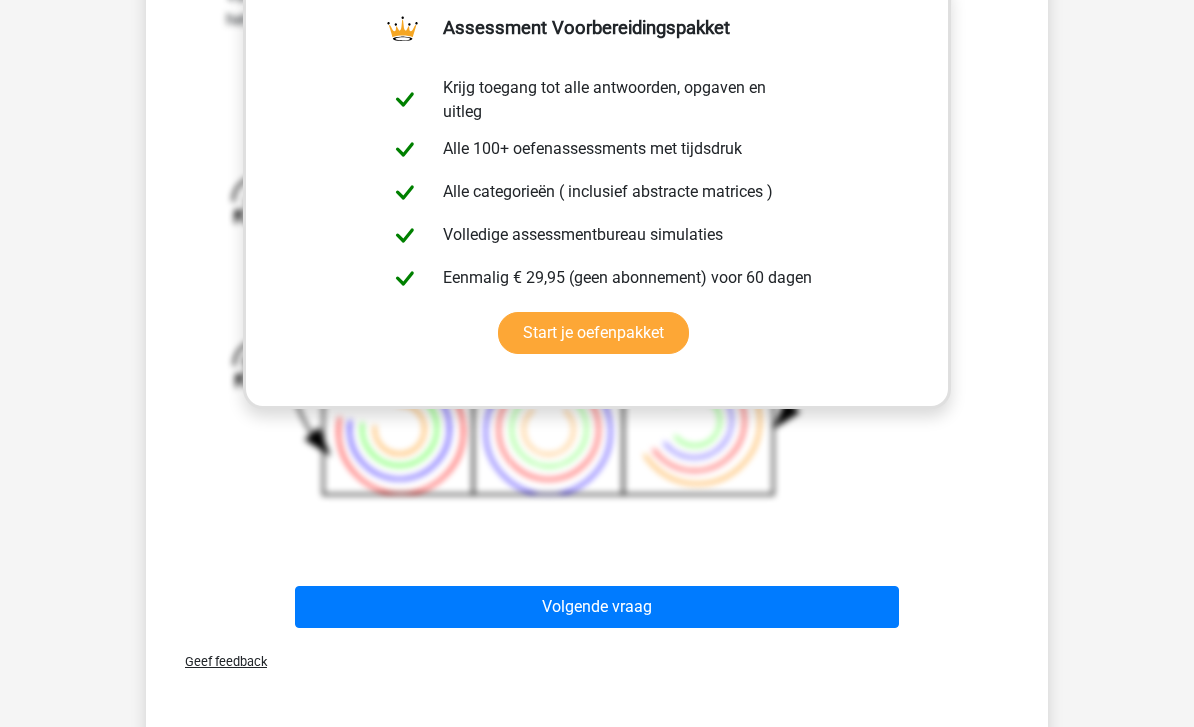 scroll, scrollTop: 759, scrollLeft: 0, axis: vertical 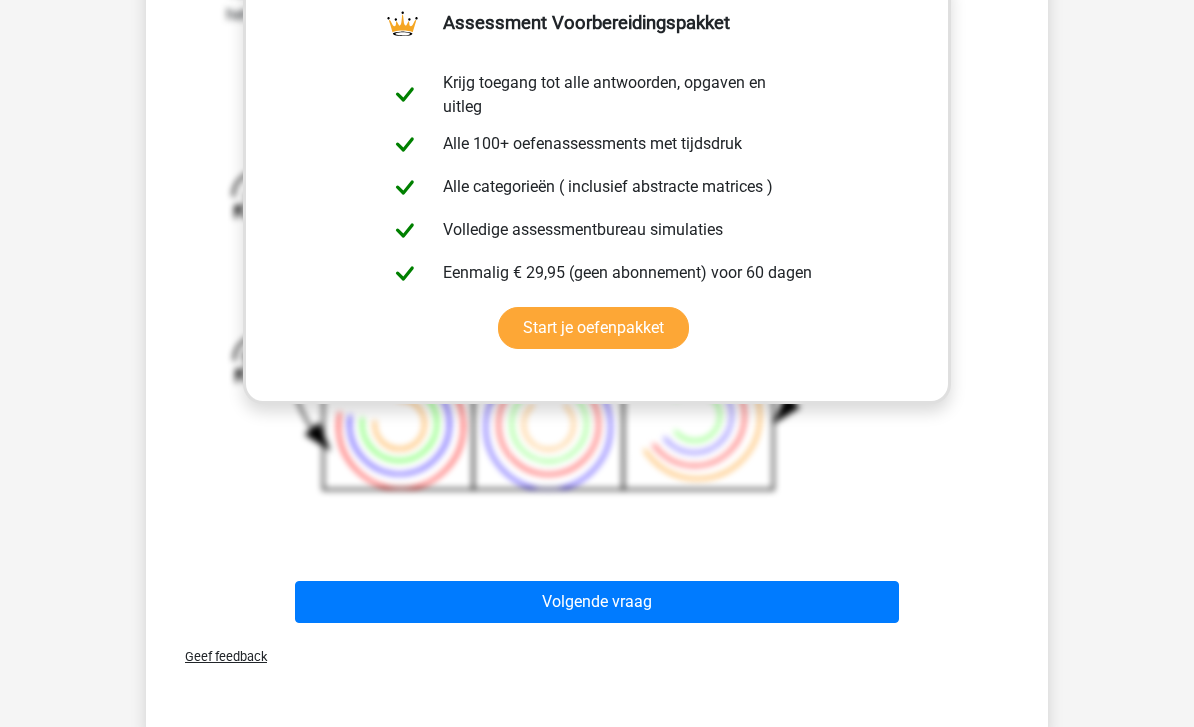 click on "Volgende vraag" at bounding box center [597, 603] 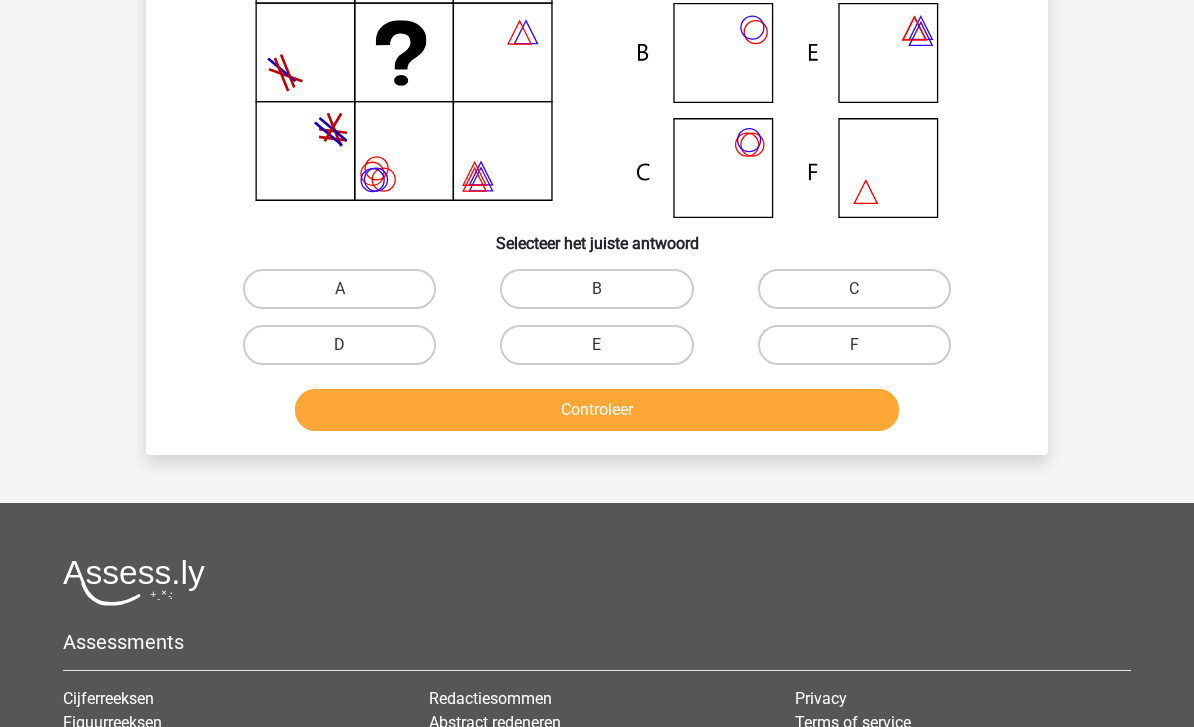 scroll, scrollTop: 92, scrollLeft: 0, axis: vertical 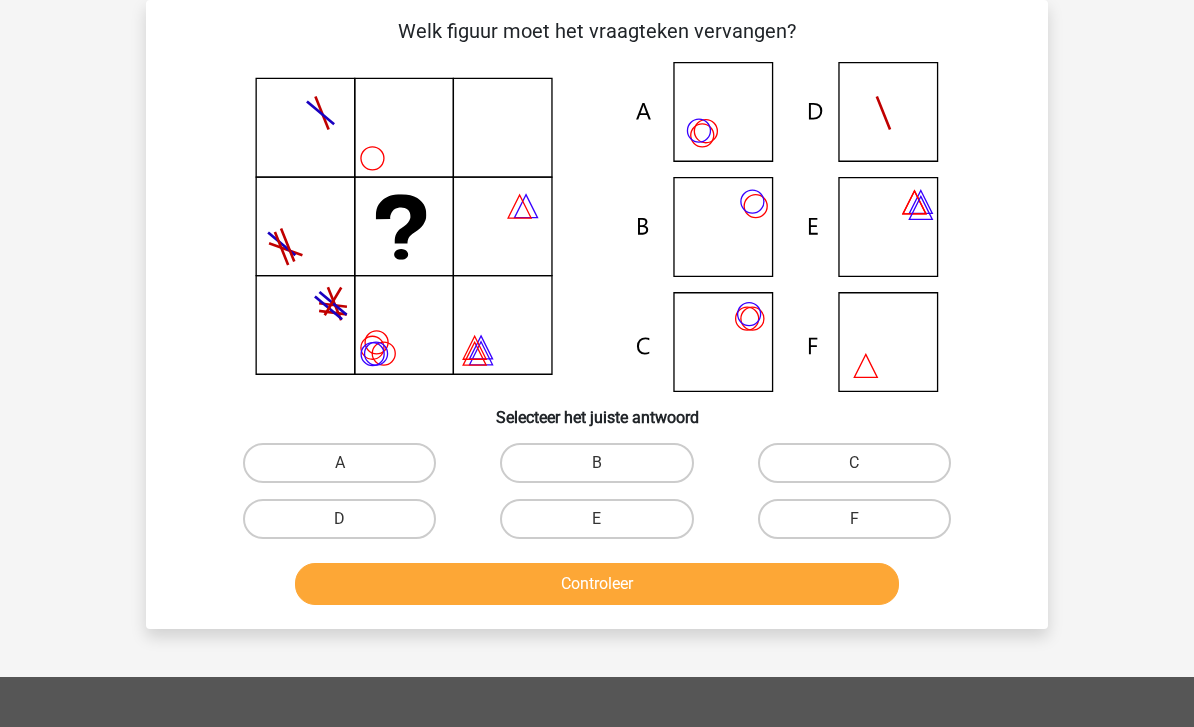 click 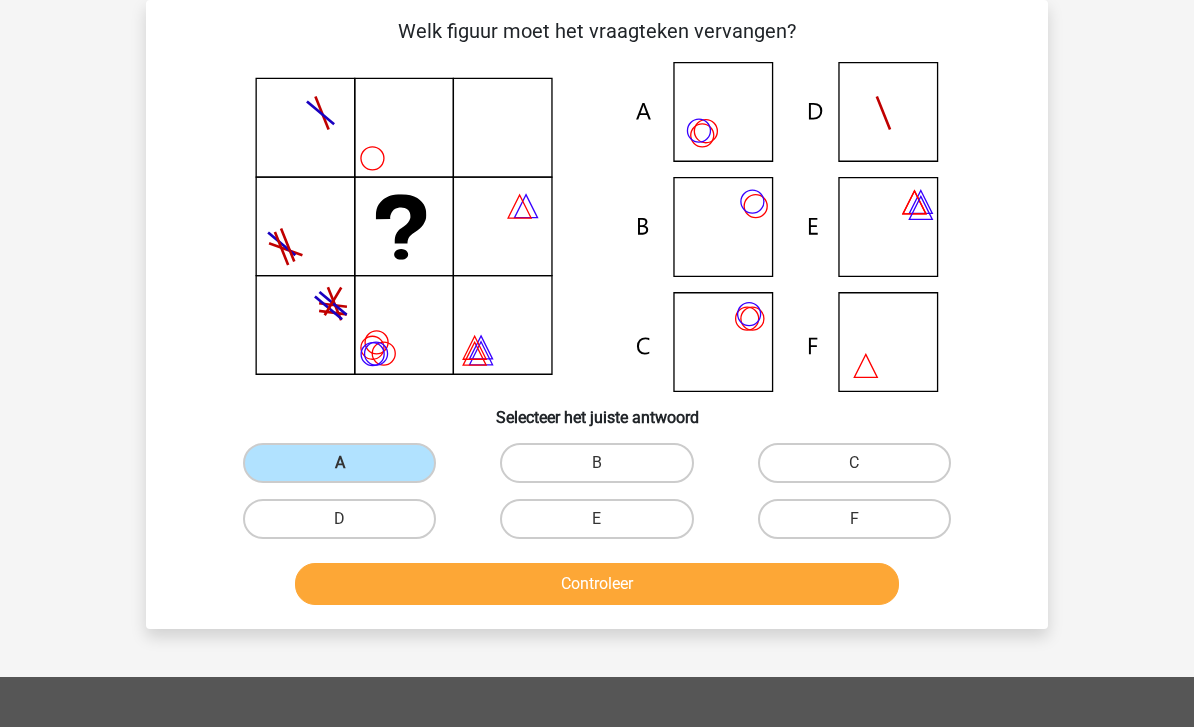 click on "Welk figuur moet het vraagteken vervangen?" at bounding box center [597, 314] 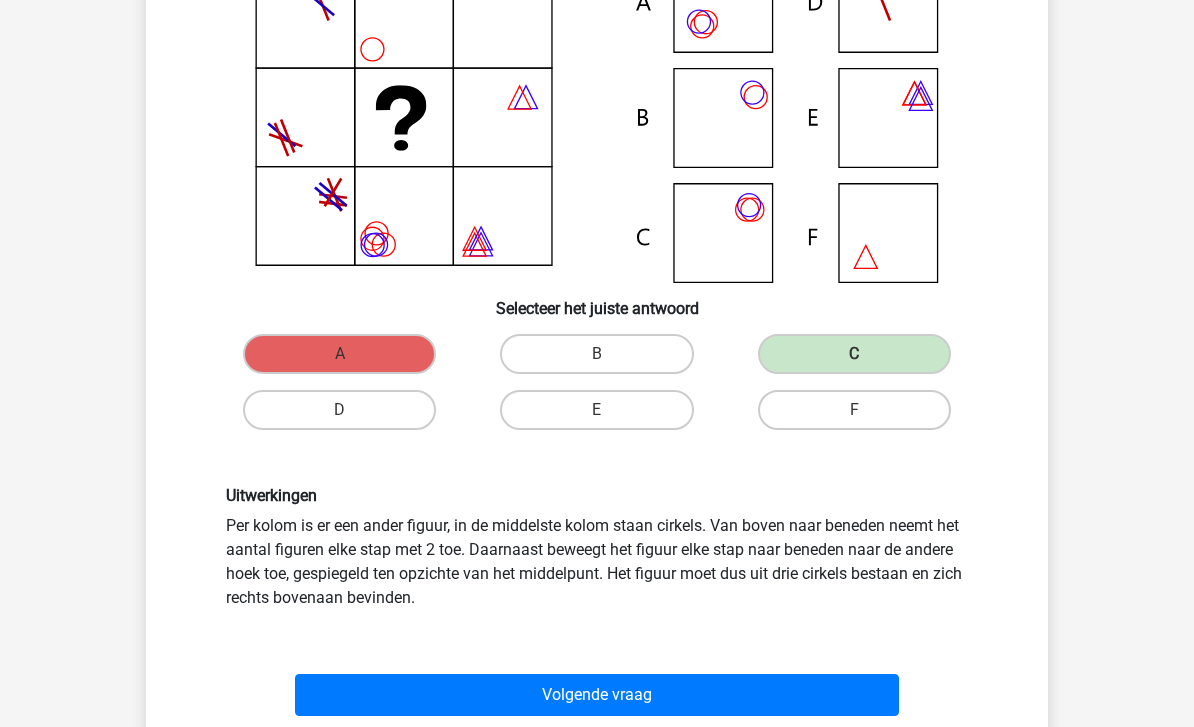 scroll, scrollTop: 209, scrollLeft: 0, axis: vertical 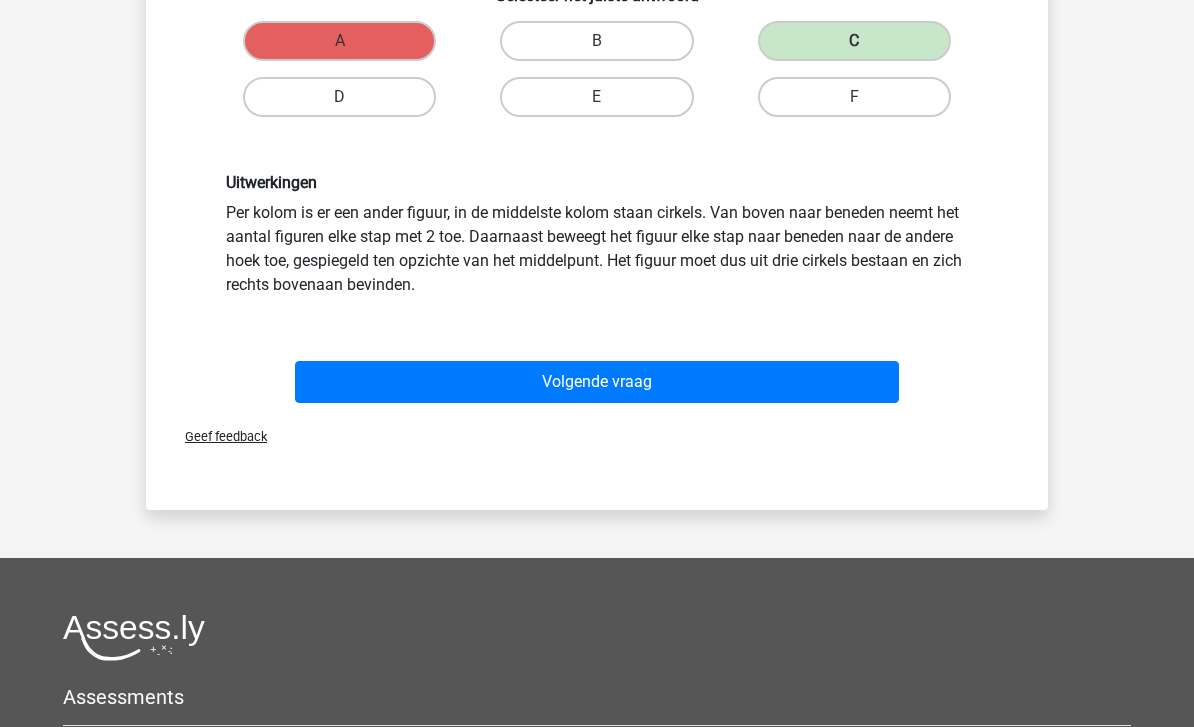click on "Volgende vraag" at bounding box center [597, 383] 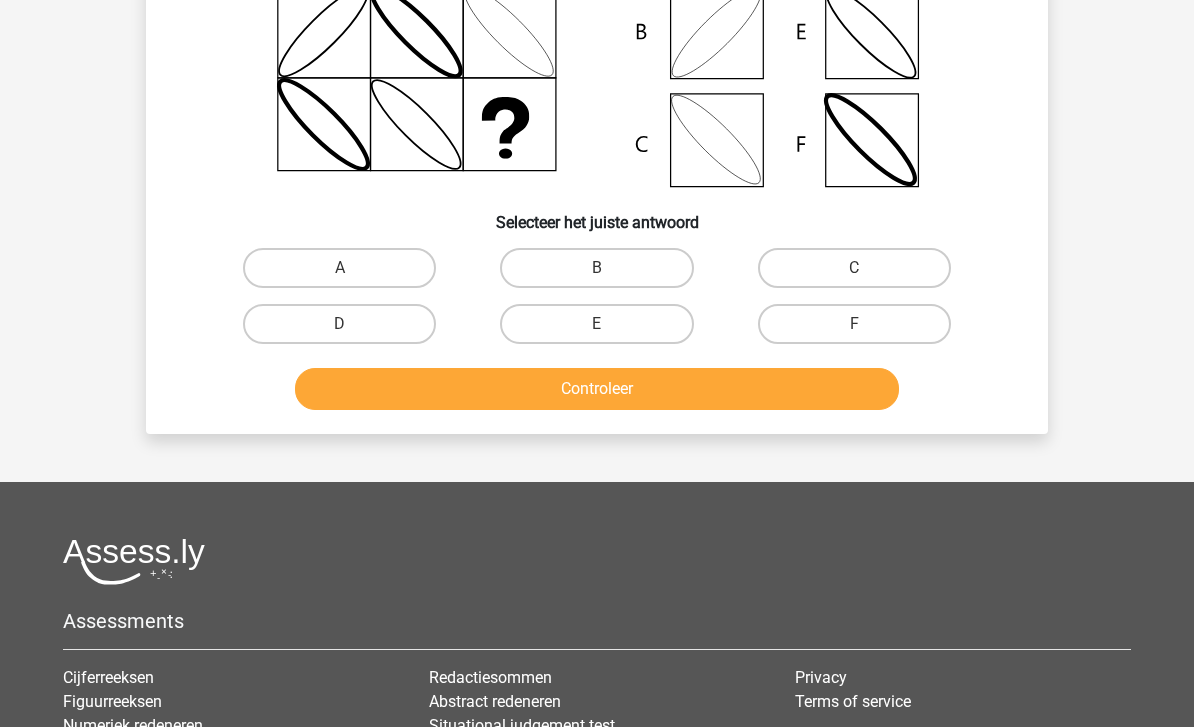 scroll, scrollTop: 92, scrollLeft: 0, axis: vertical 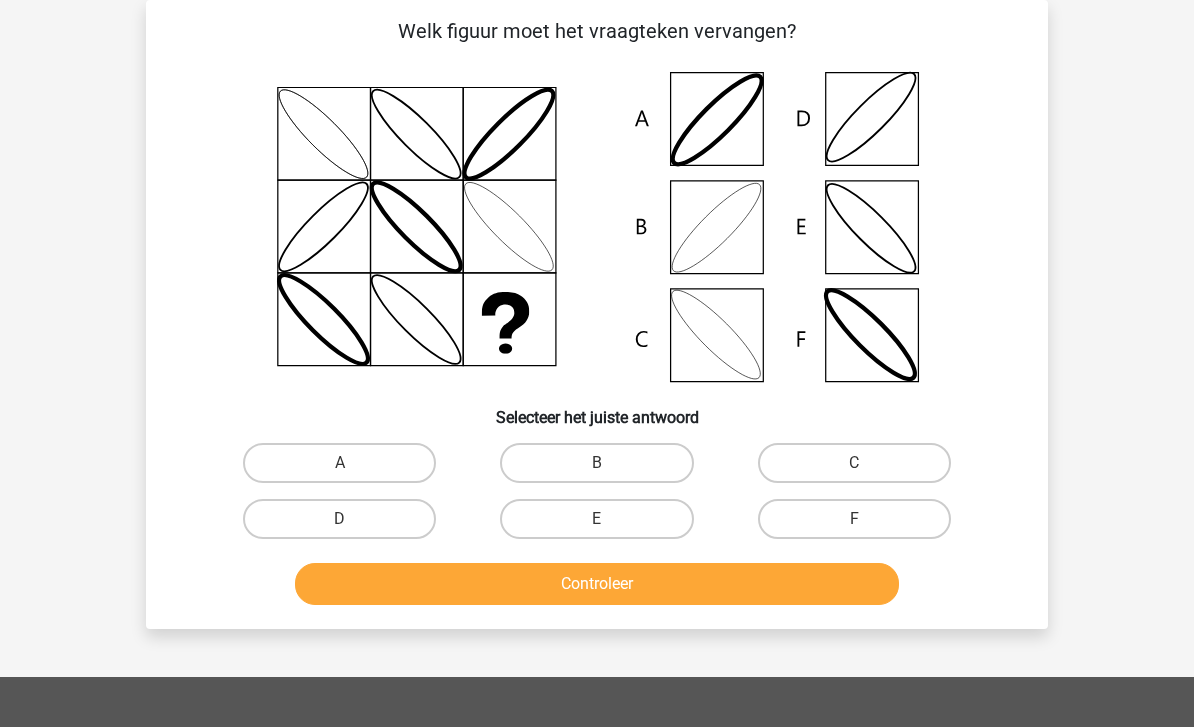 click 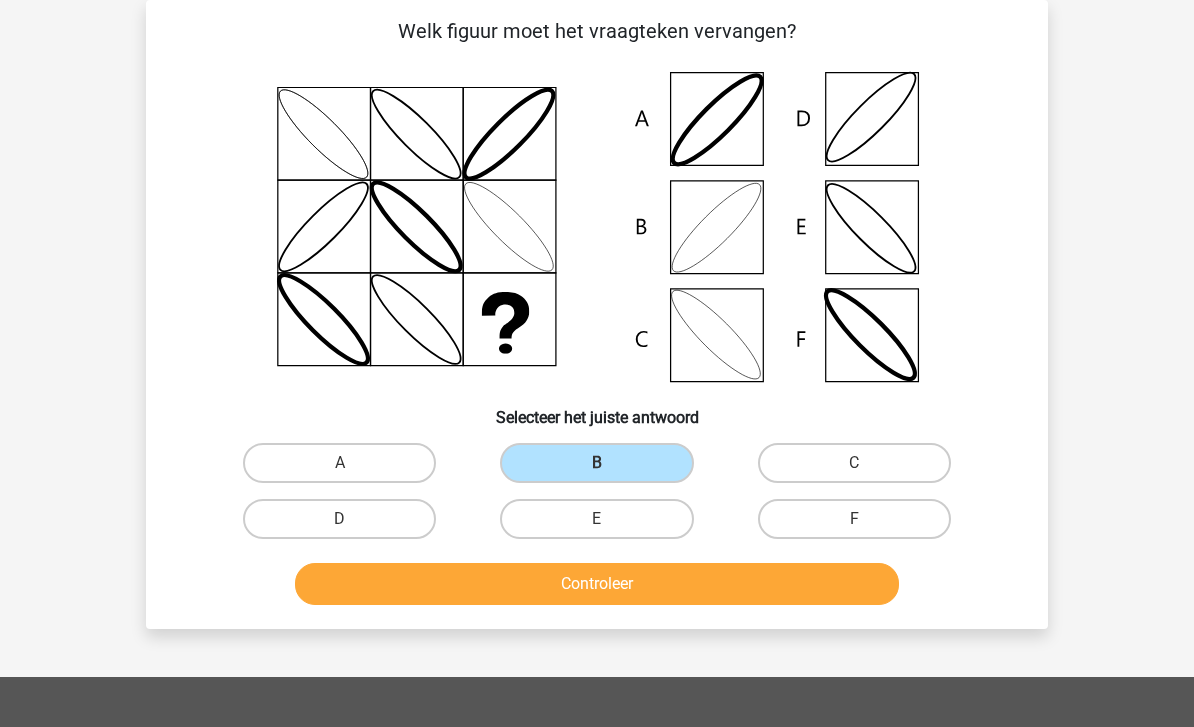 click on "Controleer" at bounding box center (597, 584) 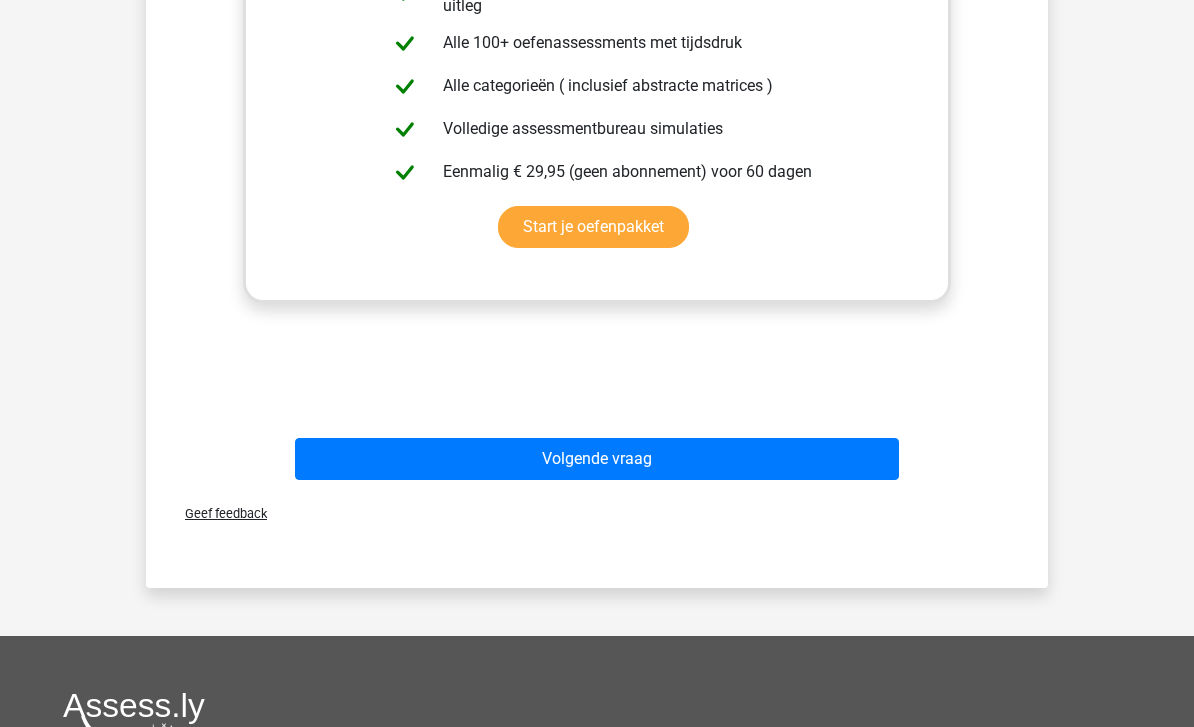 click on "Volgende vraag" at bounding box center (597, 460) 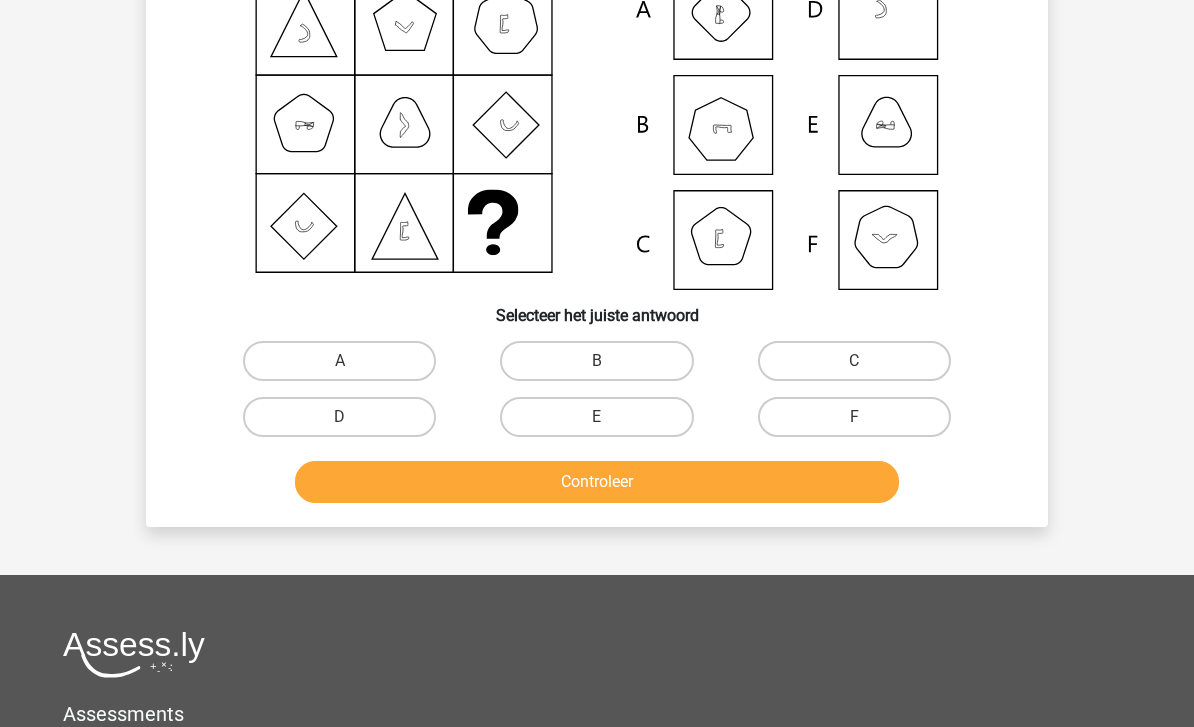 scroll, scrollTop: 92, scrollLeft: 0, axis: vertical 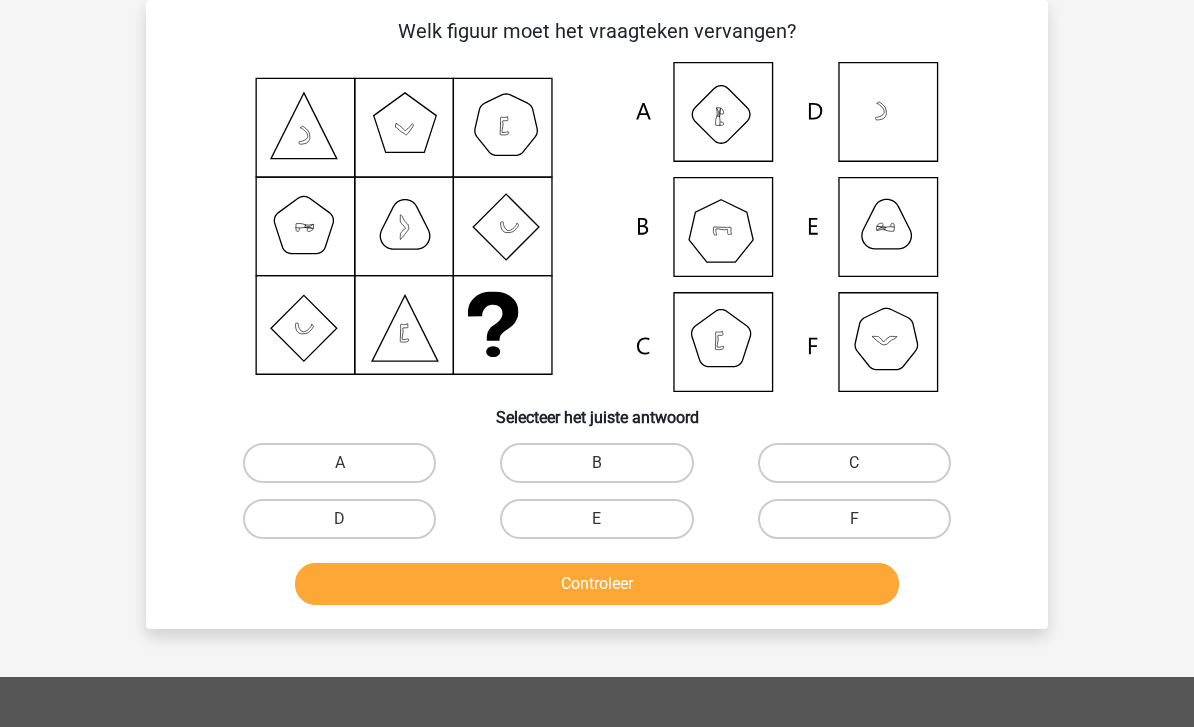 click on "F" at bounding box center (854, 519) 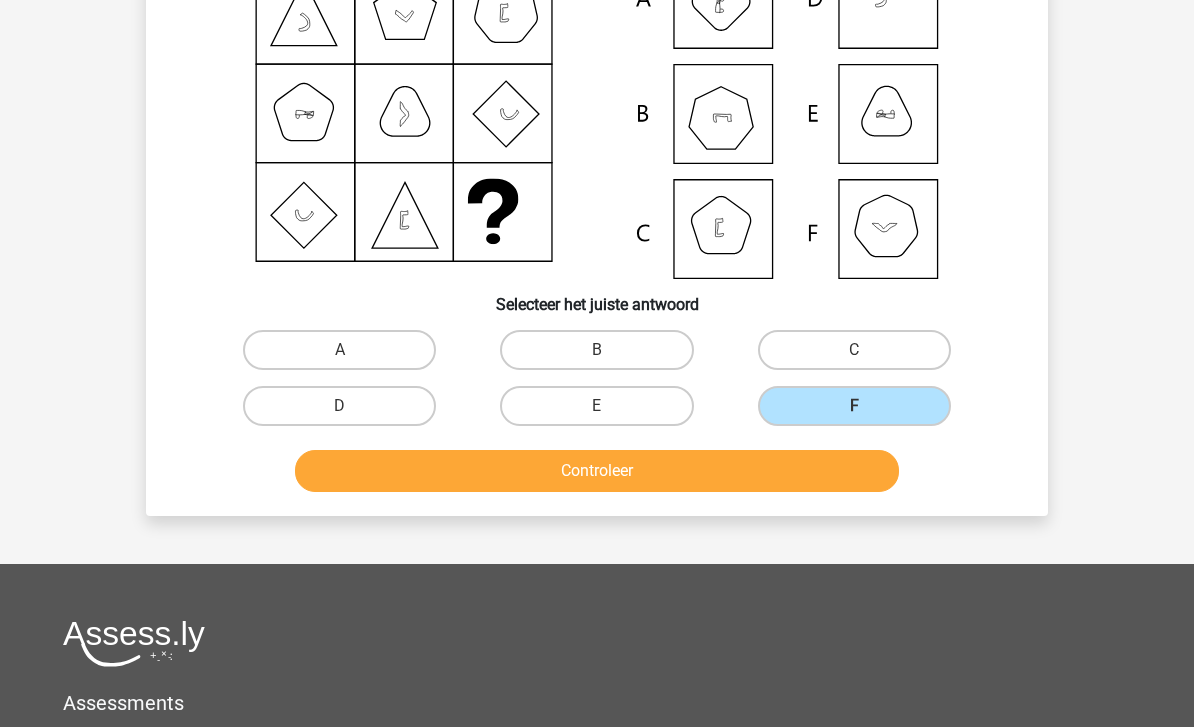 scroll, scrollTop: 205, scrollLeft: 0, axis: vertical 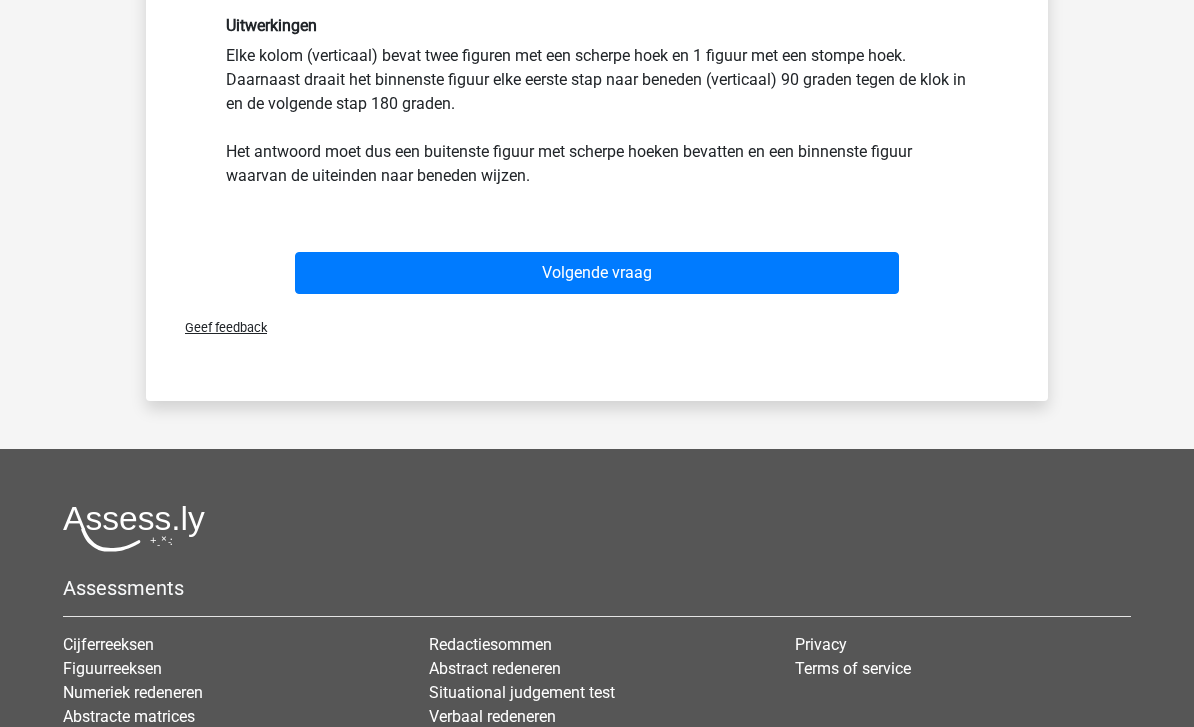 click on "Volgende vraag" at bounding box center [597, 274] 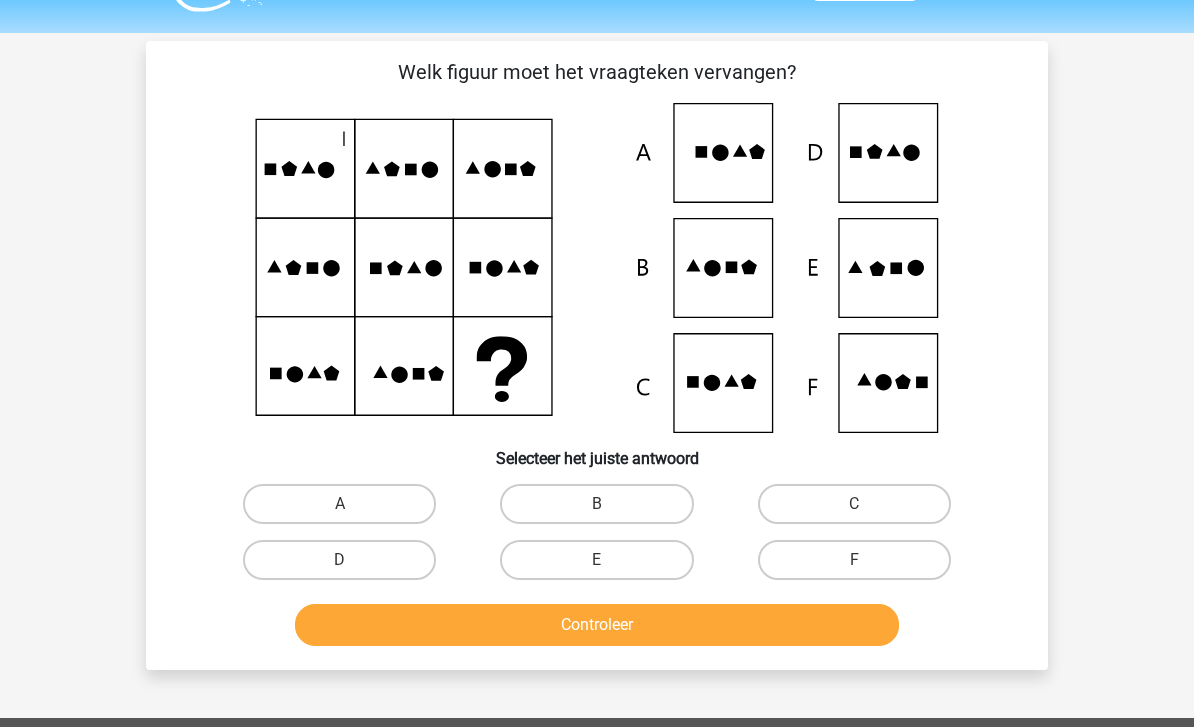 scroll, scrollTop: 49, scrollLeft: 0, axis: vertical 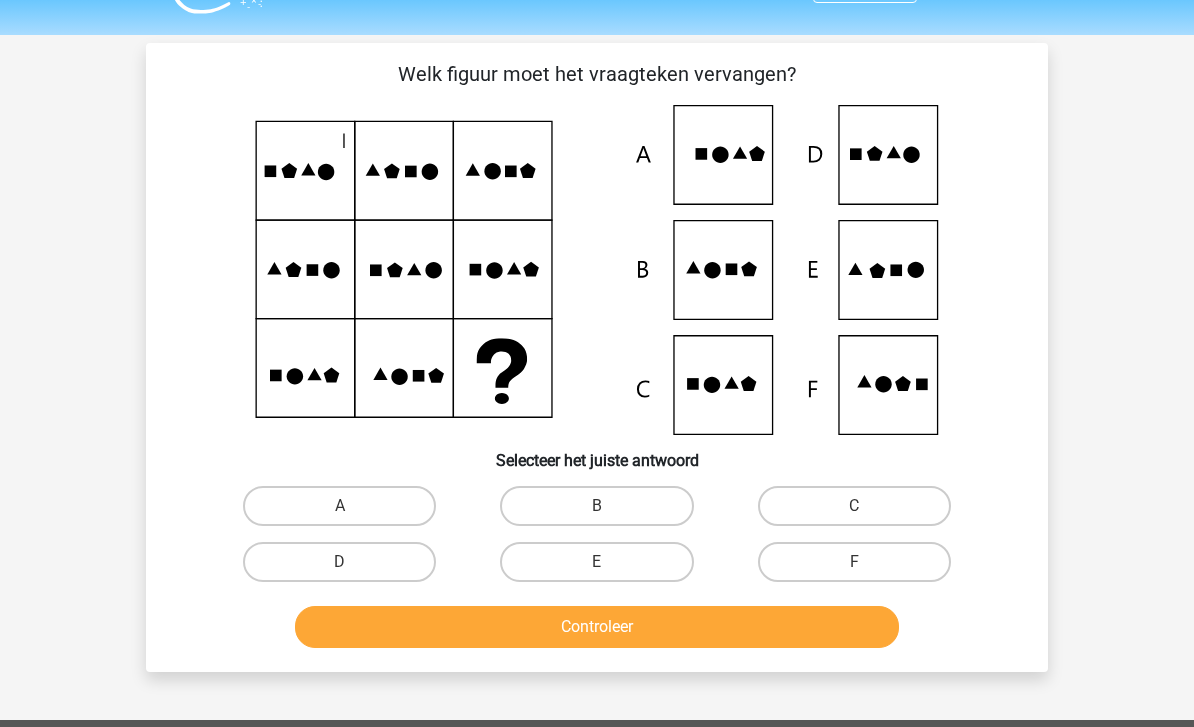 click on "E" at bounding box center [596, 562] 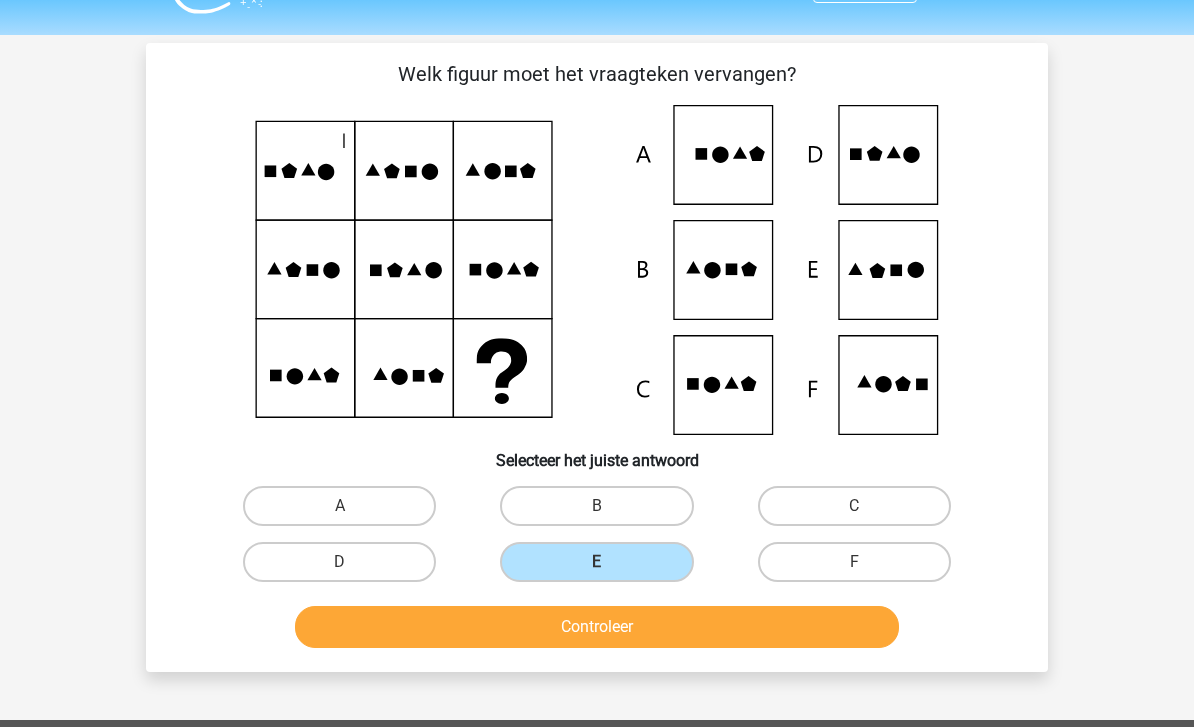 click on "Controleer" at bounding box center (597, 627) 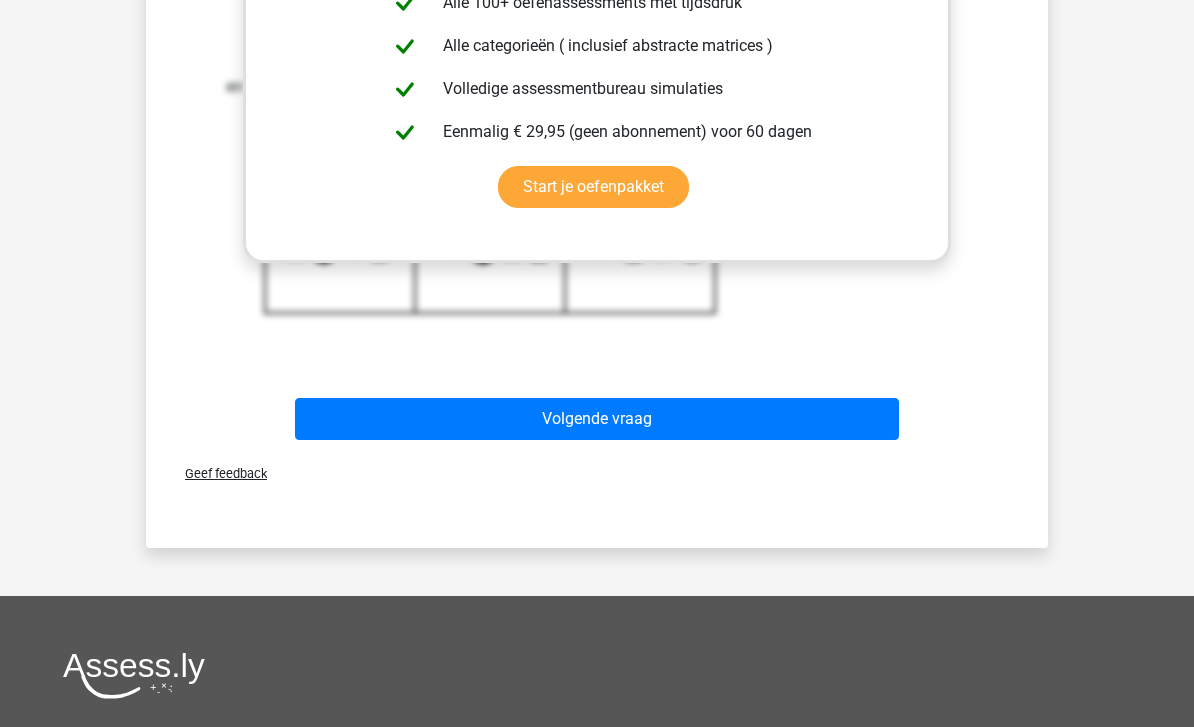 scroll, scrollTop: 900, scrollLeft: 0, axis: vertical 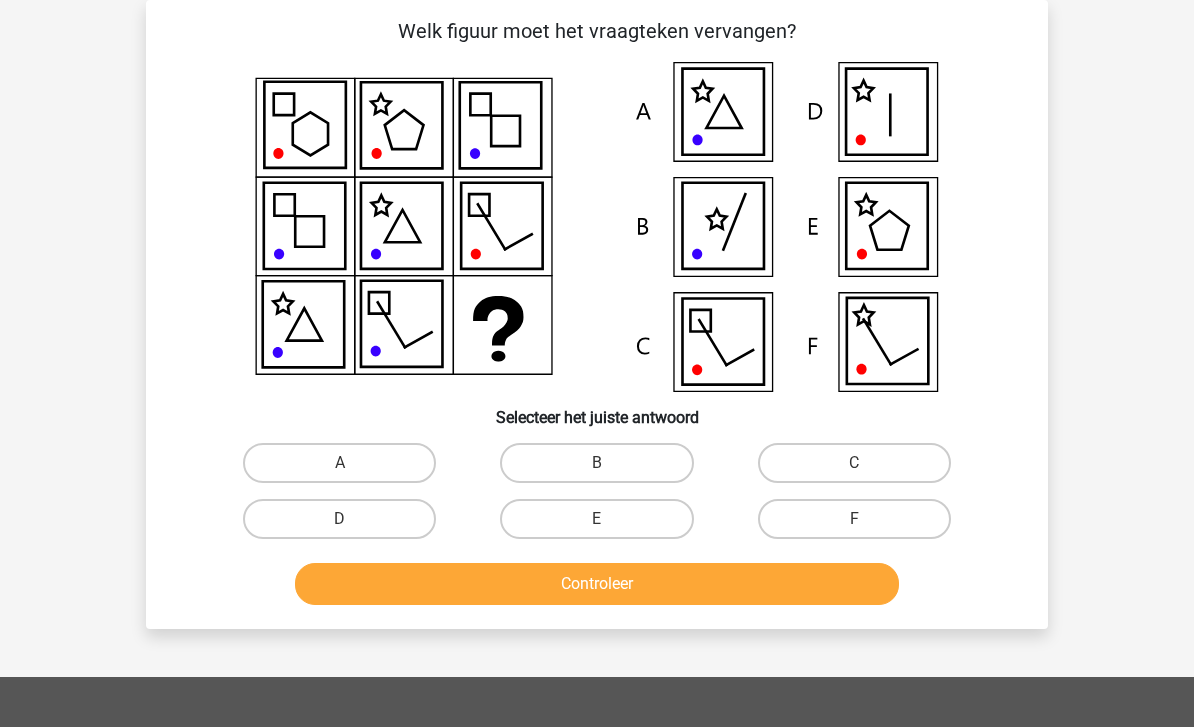 click 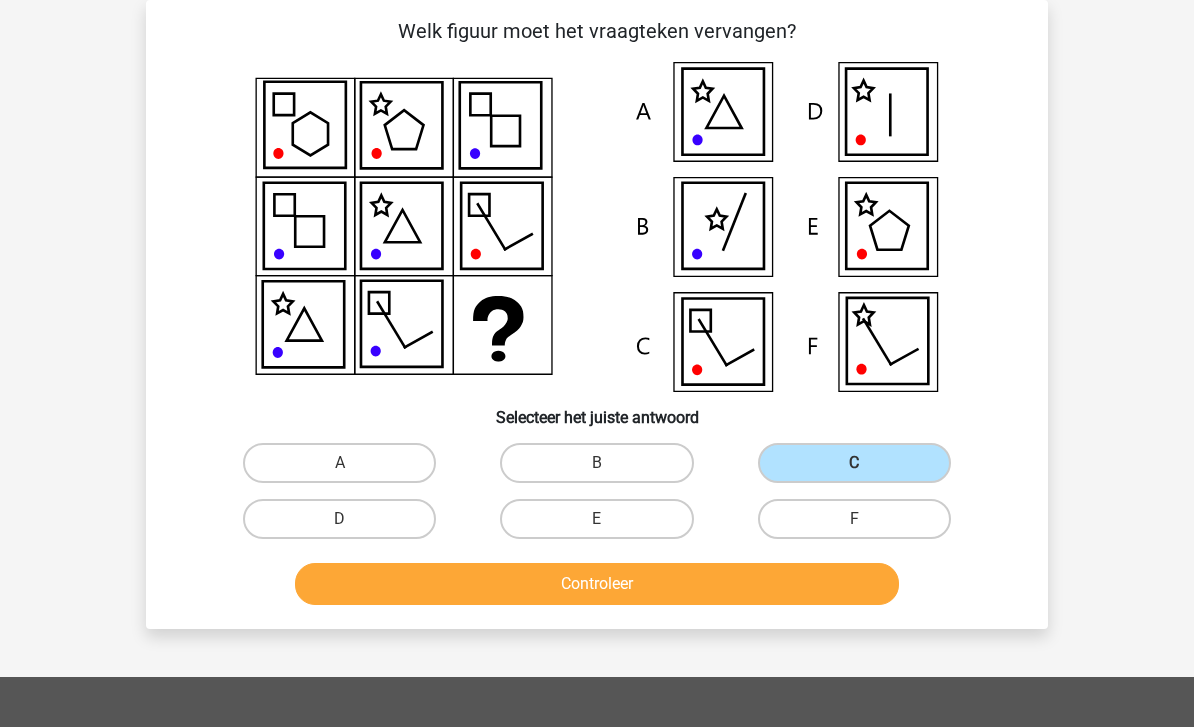 click on "Controleer" at bounding box center [597, 584] 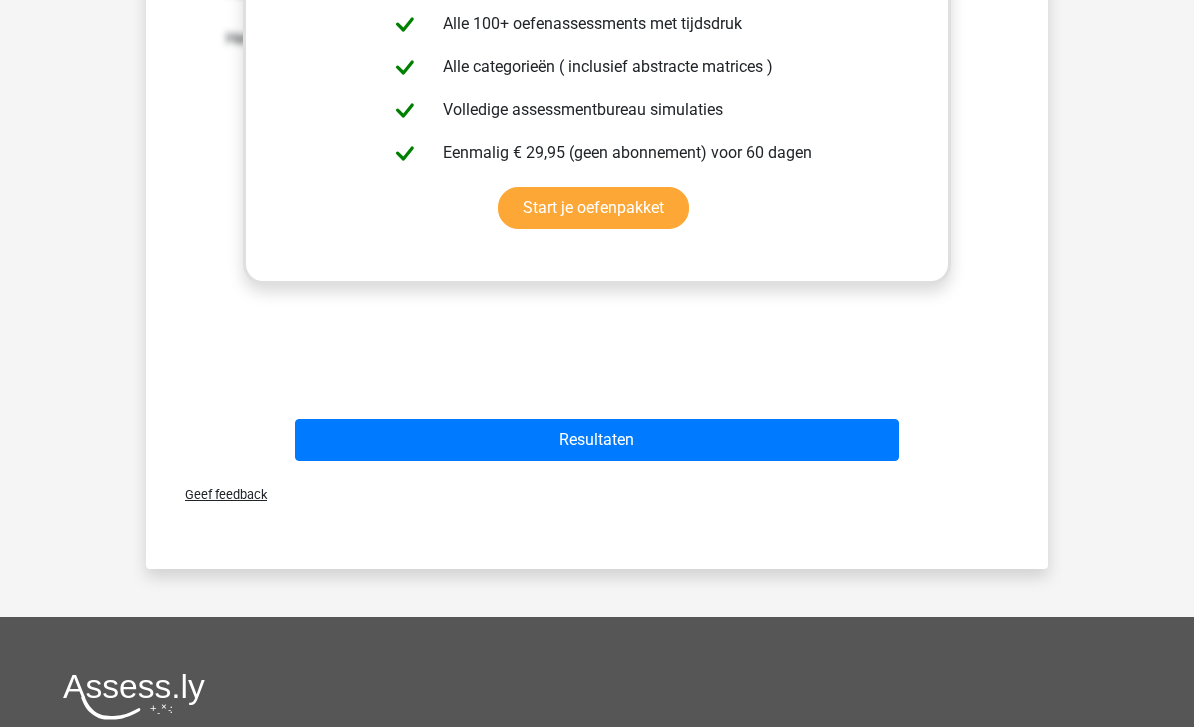 scroll, scrollTop: 878, scrollLeft: 0, axis: vertical 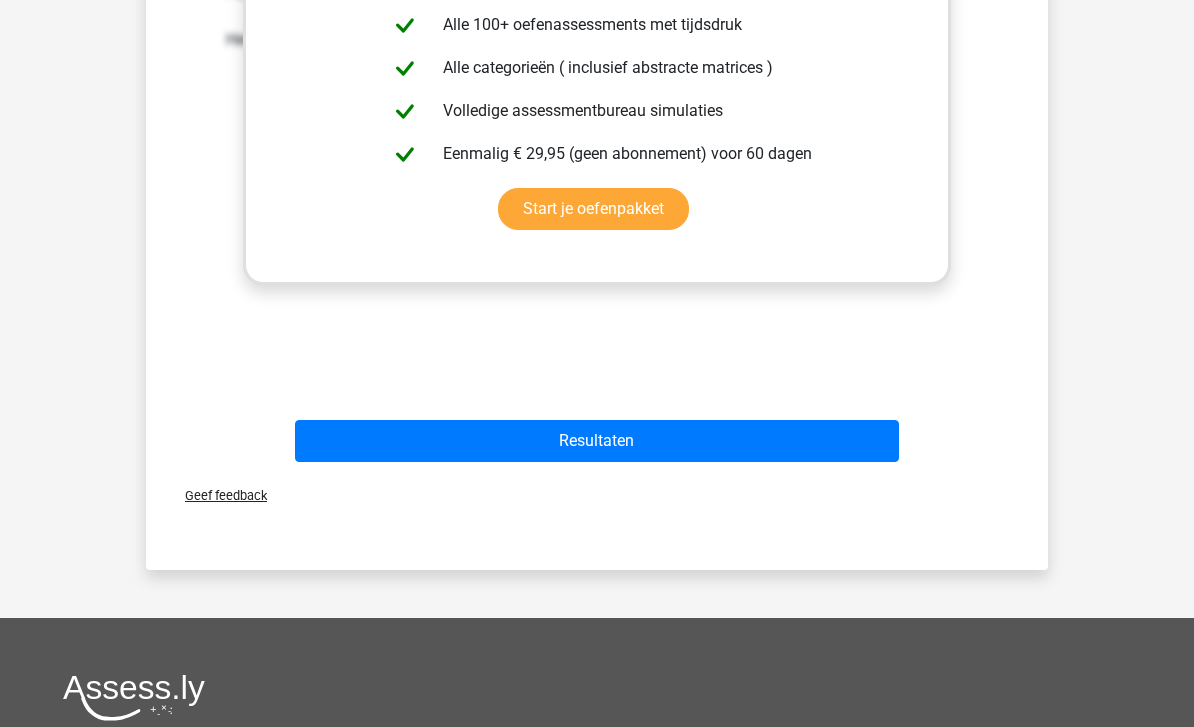 click on "Resultaten" at bounding box center [597, 442] 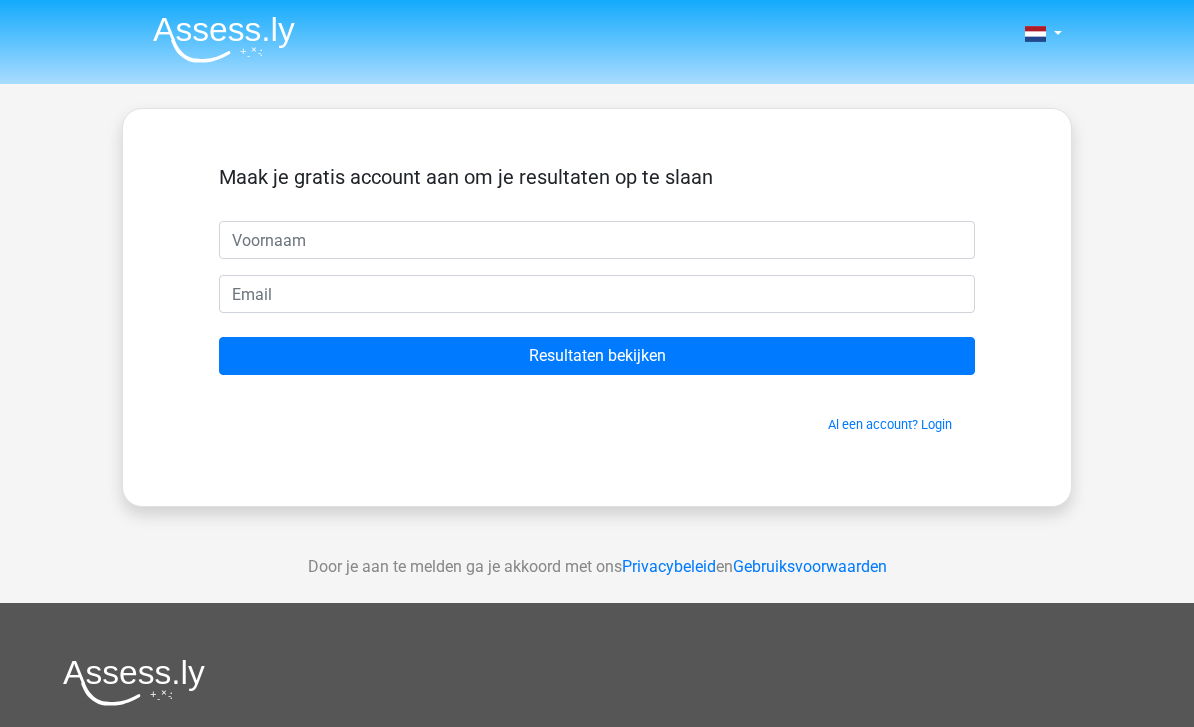 scroll, scrollTop: 0, scrollLeft: 0, axis: both 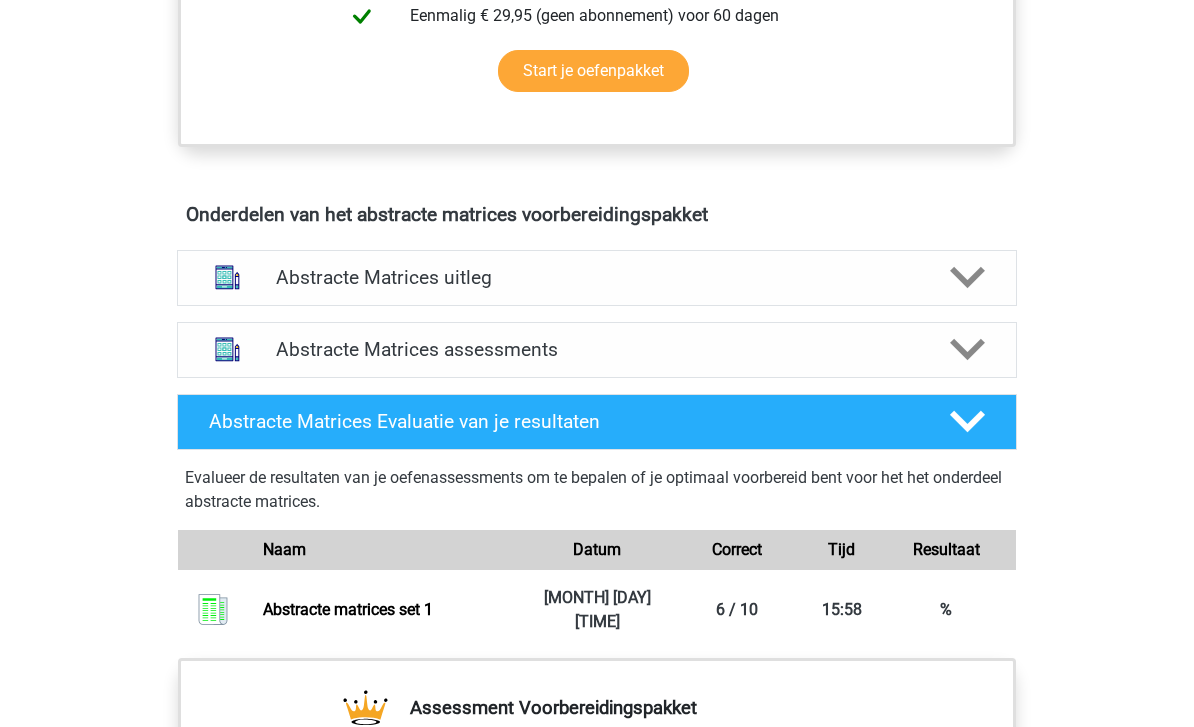 click on "Abstracte Matrices uitleg" at bounding box center [597, 278] 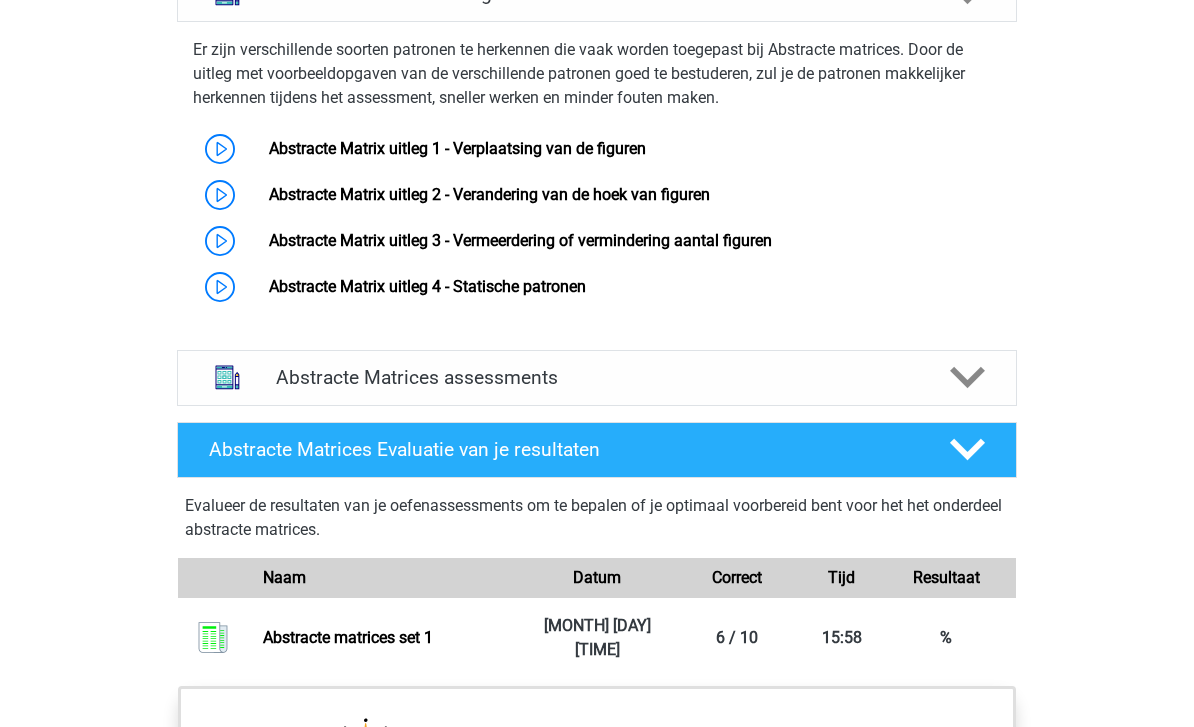 scroll, scrollTop: 1328, scrollLeft: 0, axis: vertical 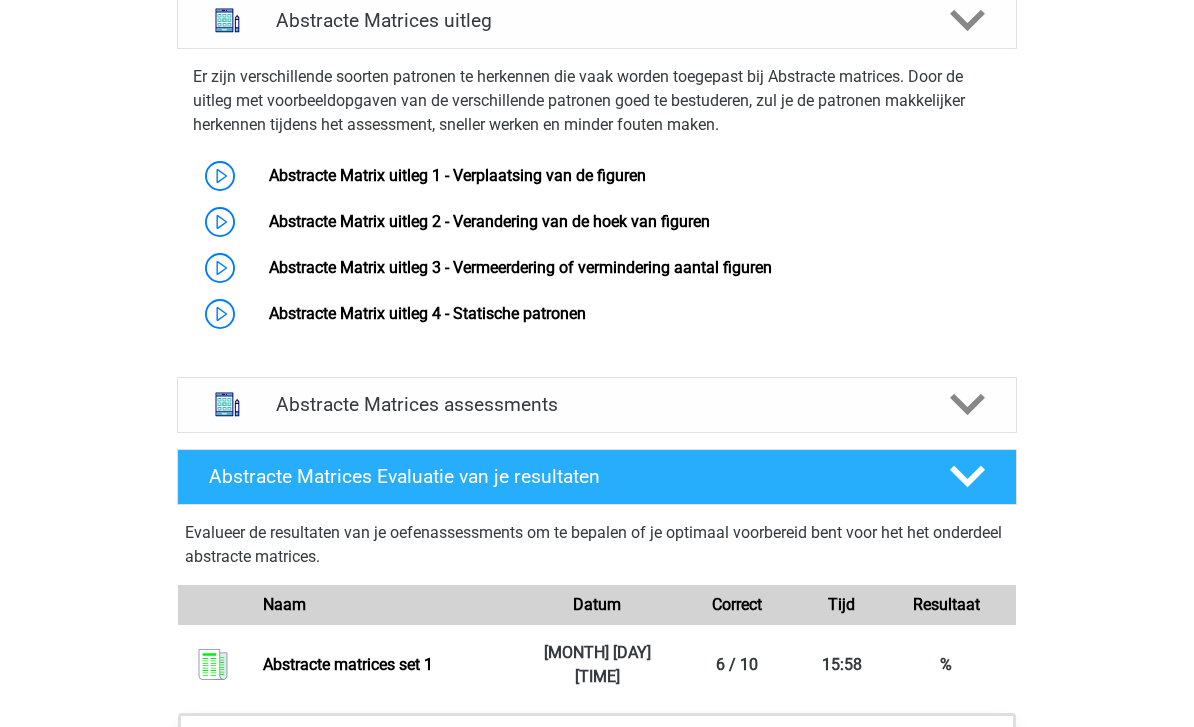 click on "Abstracte Matrix uitleg 2 - Verandering van de hoek van figuren" at bounding box center (489, 221) 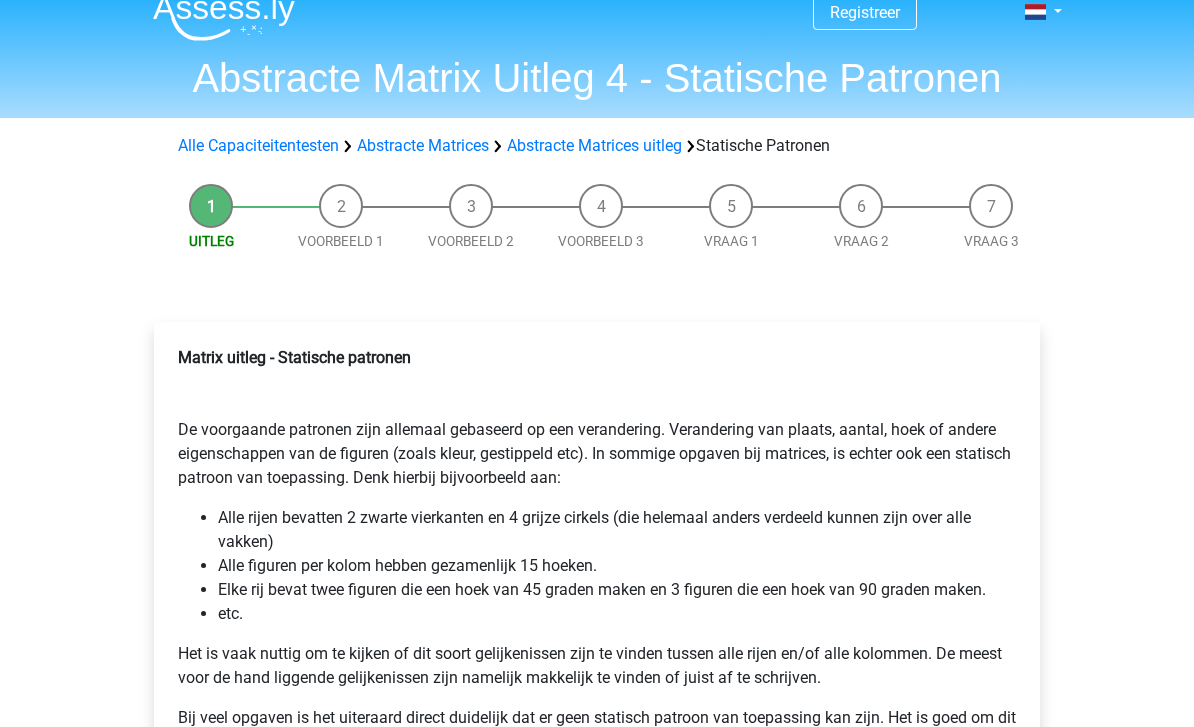 scroll, scrollTop: 0, scrollLeft: 0, axis: both 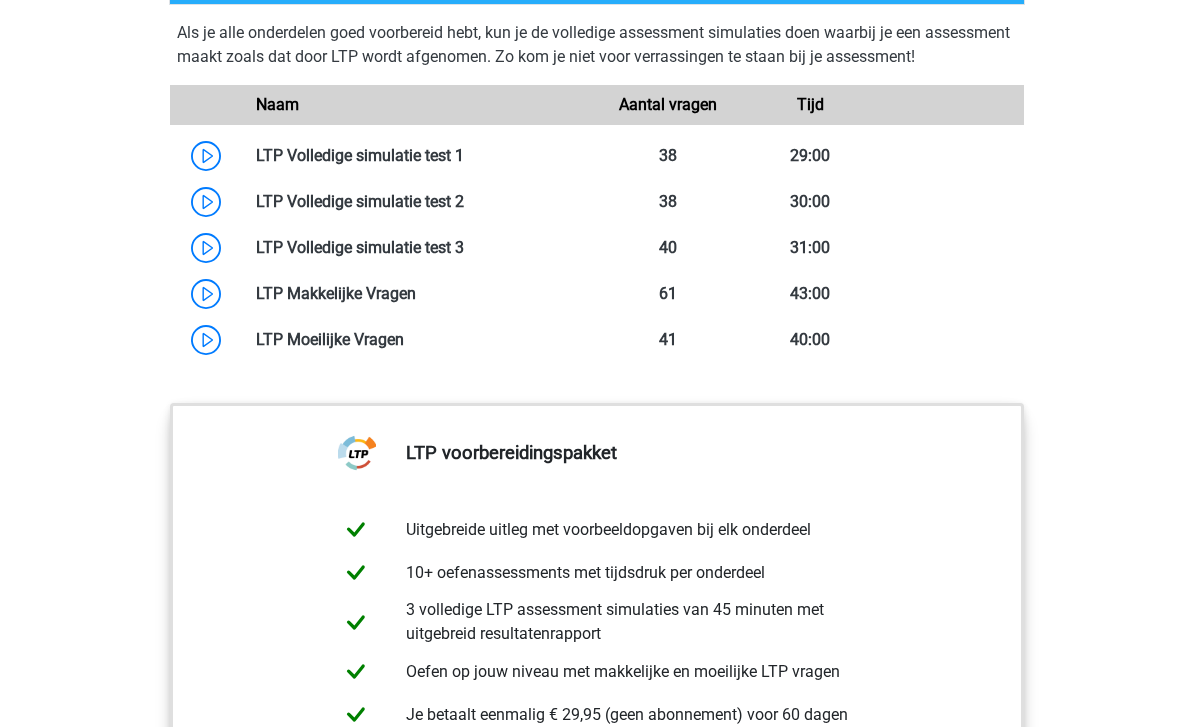 click at bounding box center (404, 339) 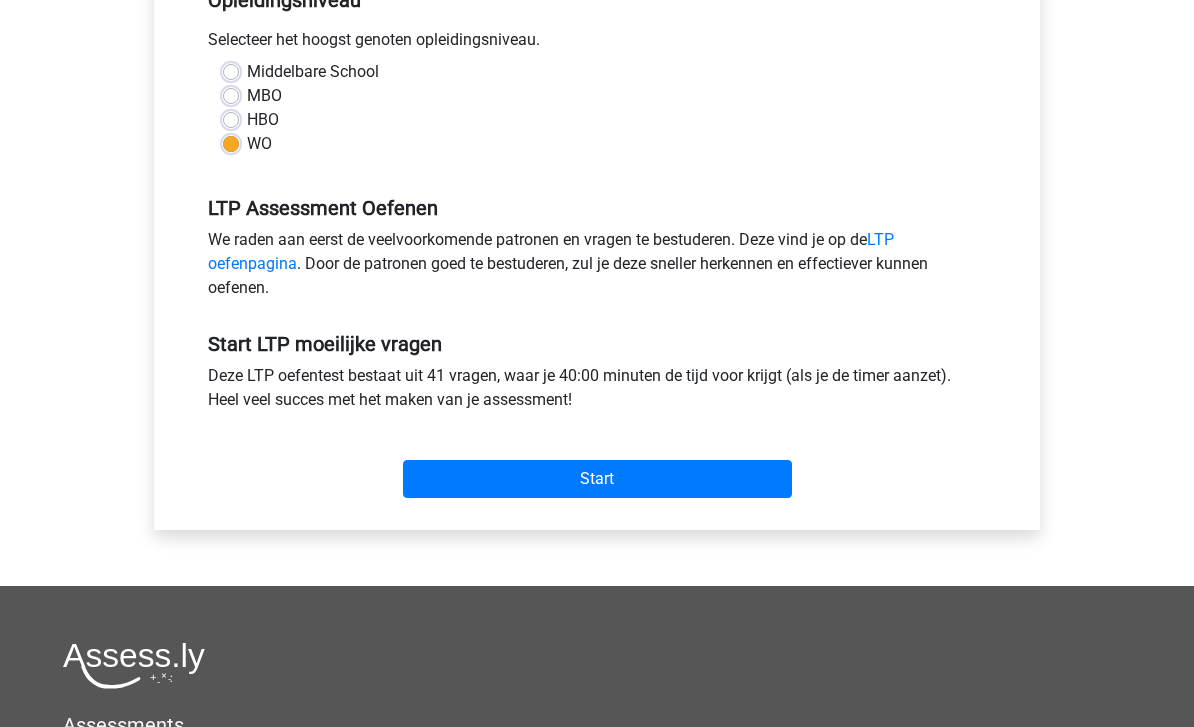 scroll, scrollTop: 465, scrollLeft: 0, axis: vertical 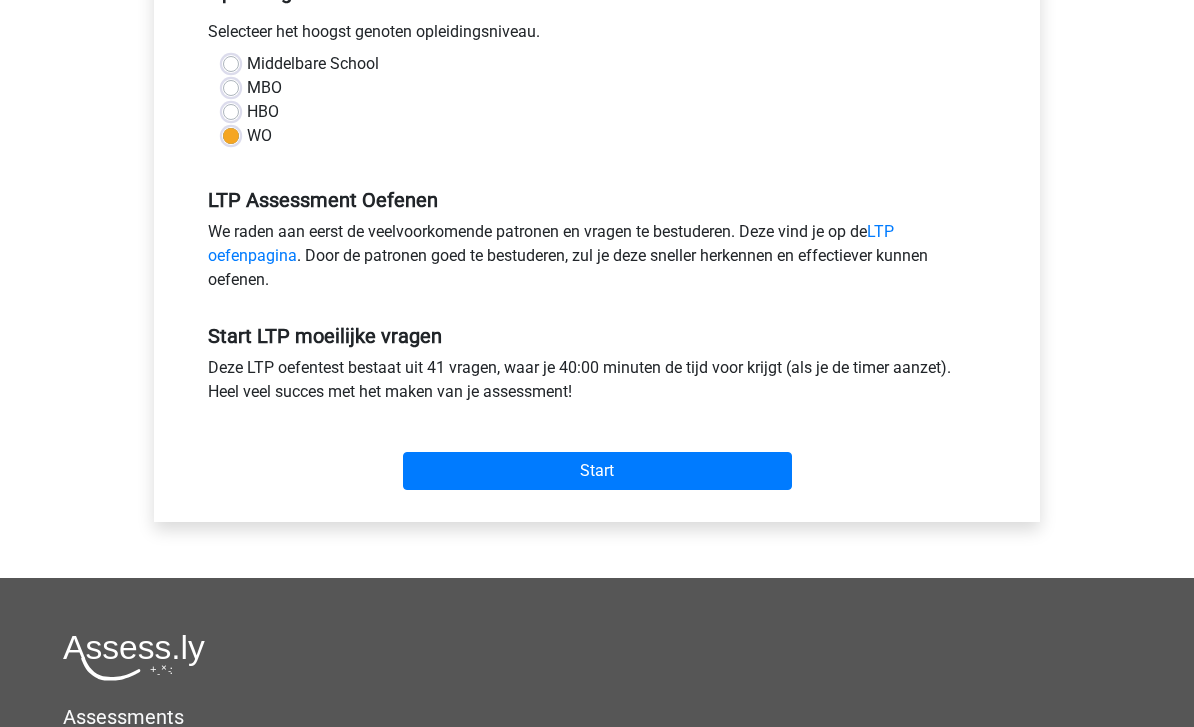 click on "Start" at bounding box center (597, 472) 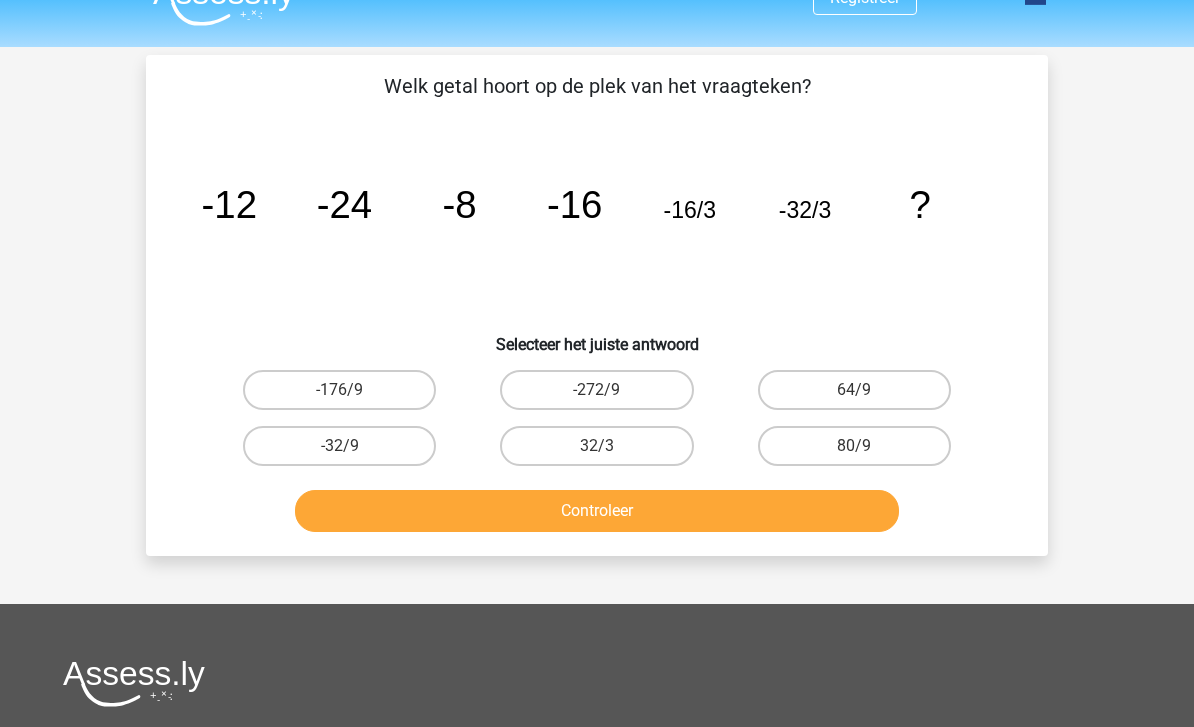scroll, scrollTop: 23, scrollLeft: 0, axis: vertical 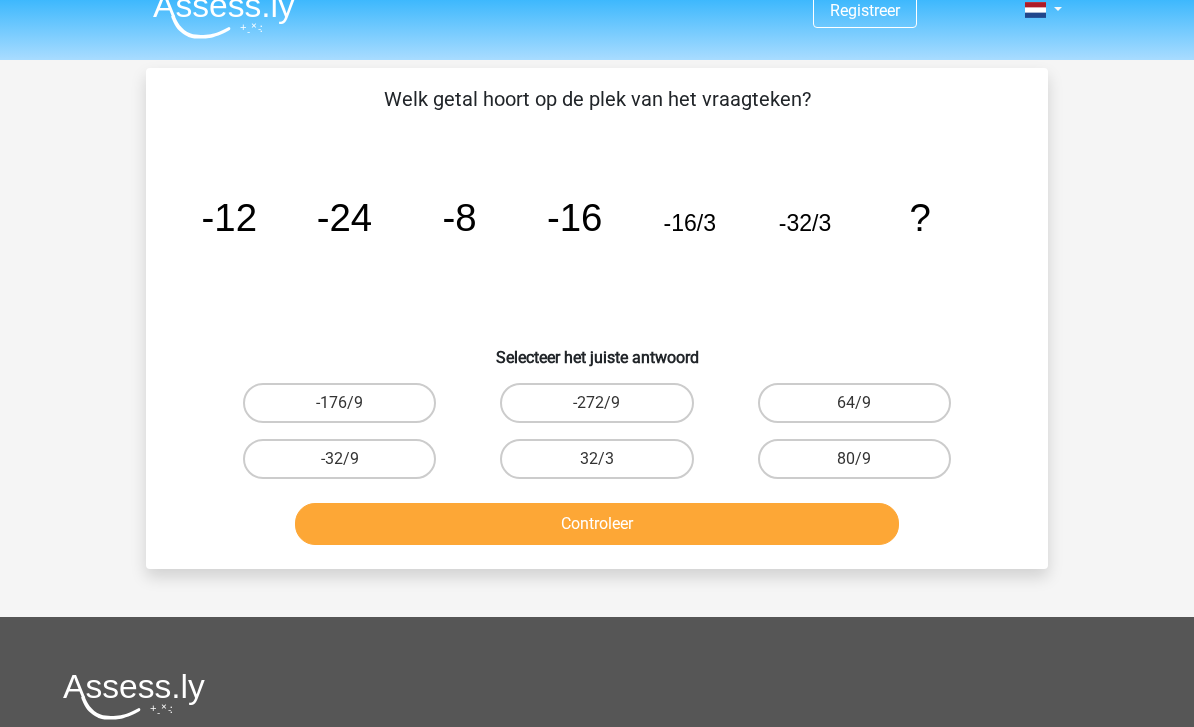 click on "-32/9" at bounding box center (339, 460) 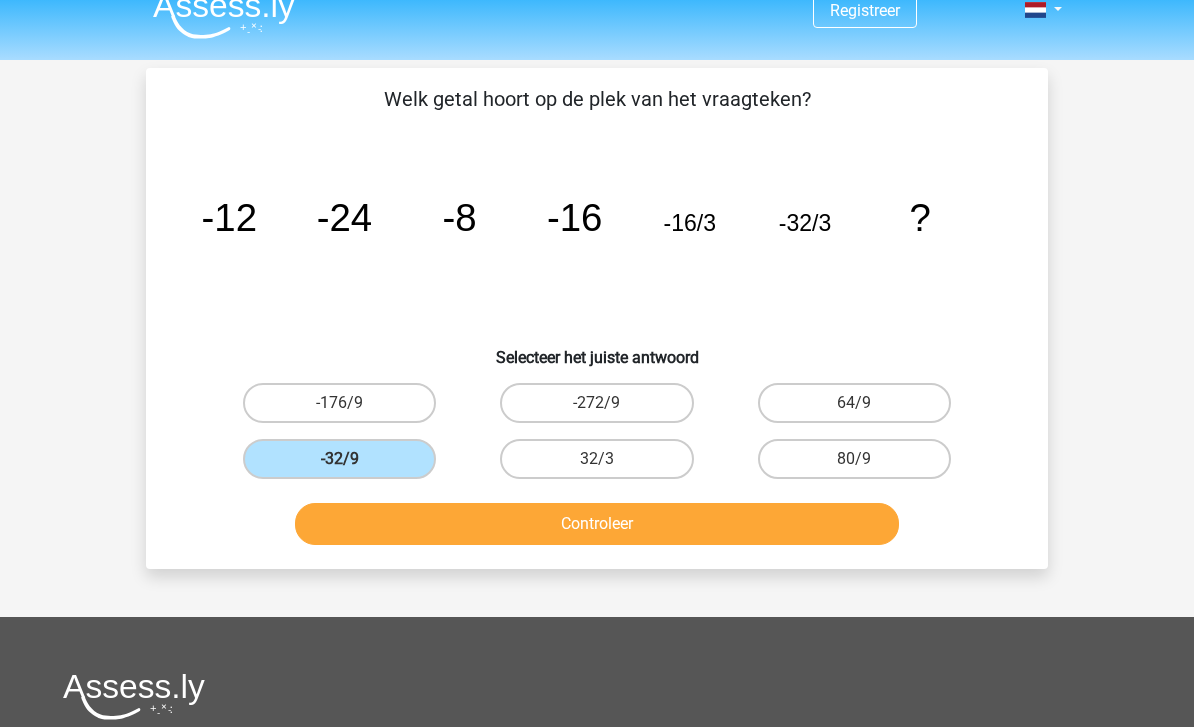 scroll, scrollTop: 24, scrollLeft: 0, axis: vertical 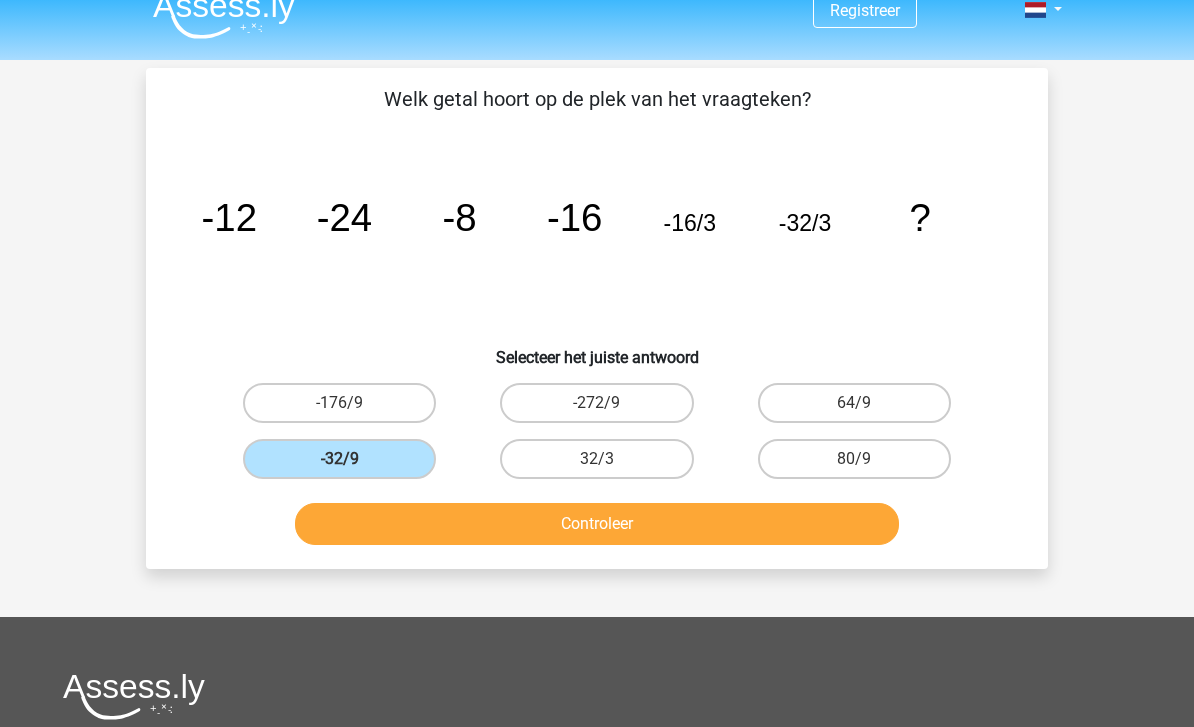 click on "Controleer" at bounding box center [597, 524] 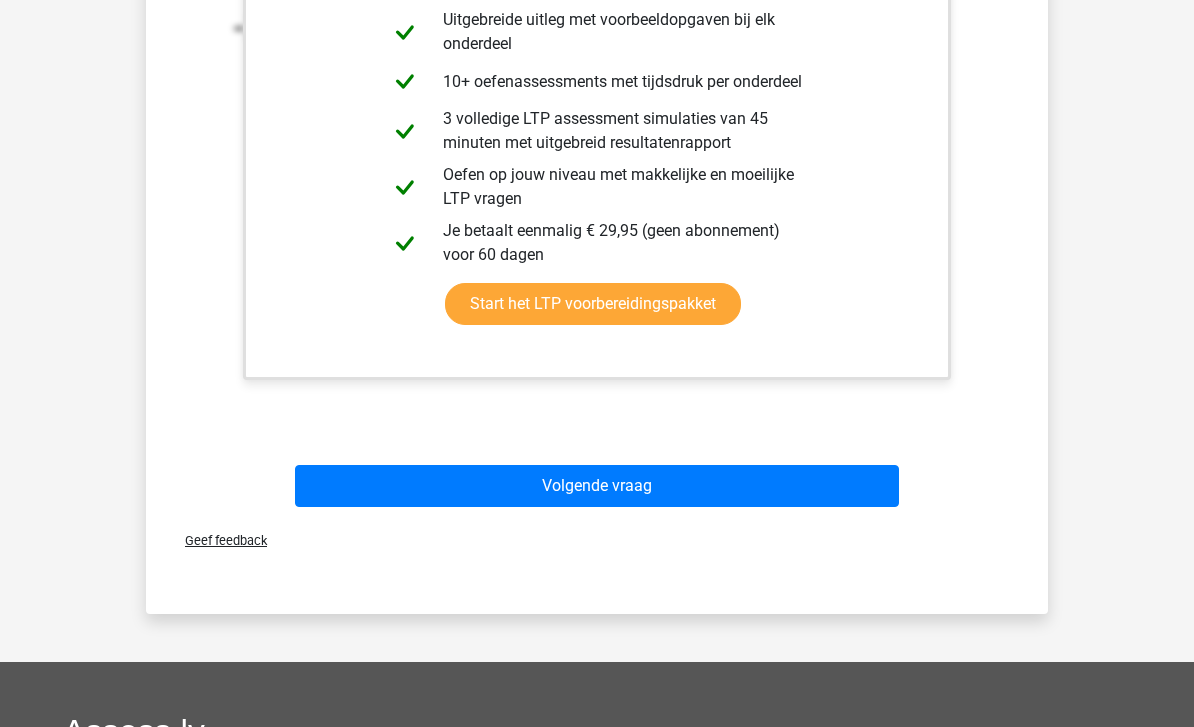 scroll, scrollTop: 775, scrollLeft: 0, axis: vertical 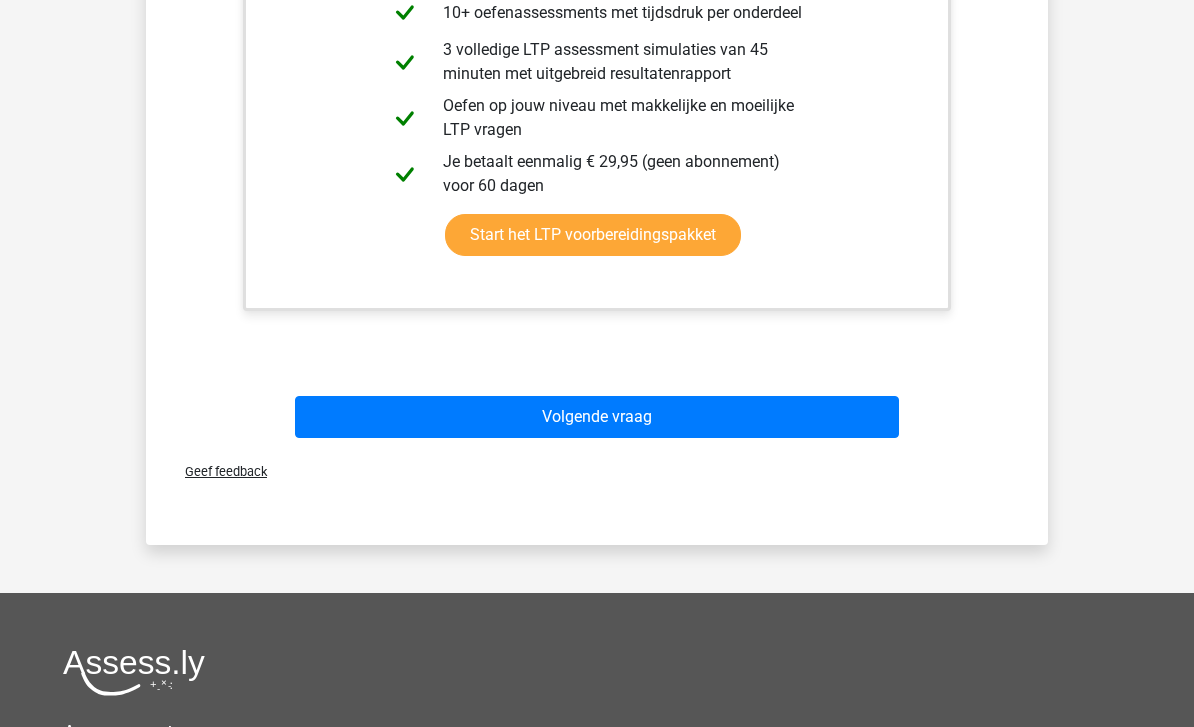 click on "Volgende vraag" at bounding box center (597, 417) 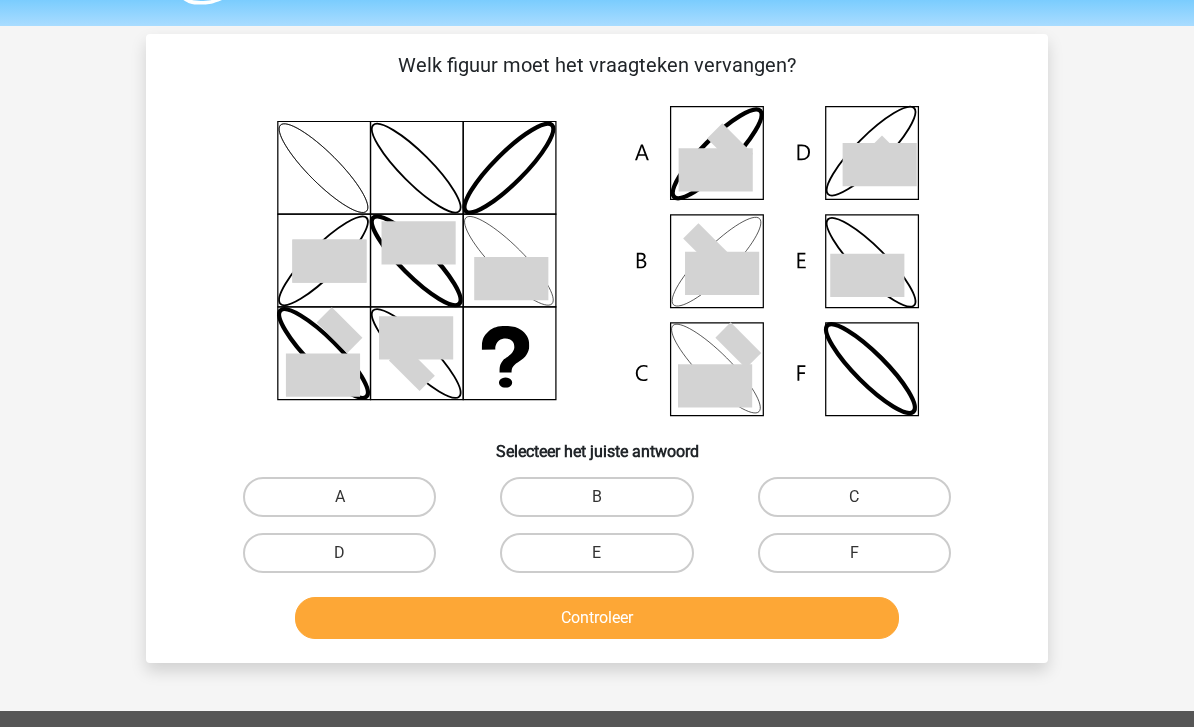 scroll, scrollTop: 25, scrollLeft: 0, axis: vertical 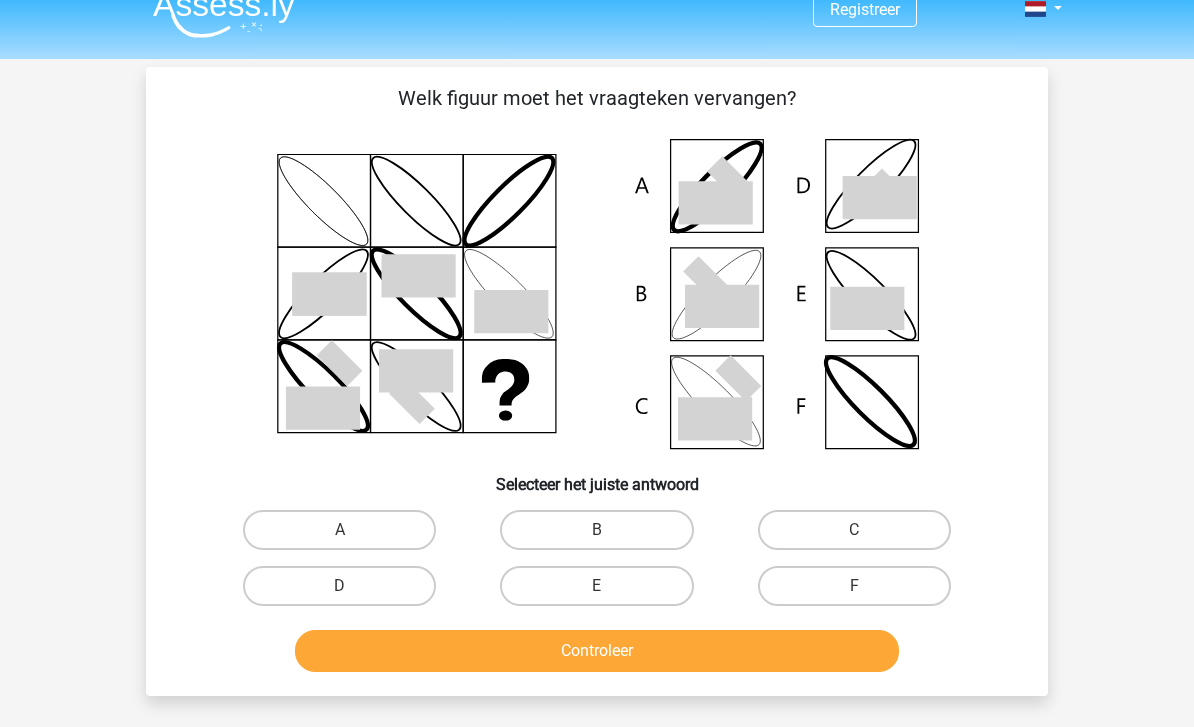click 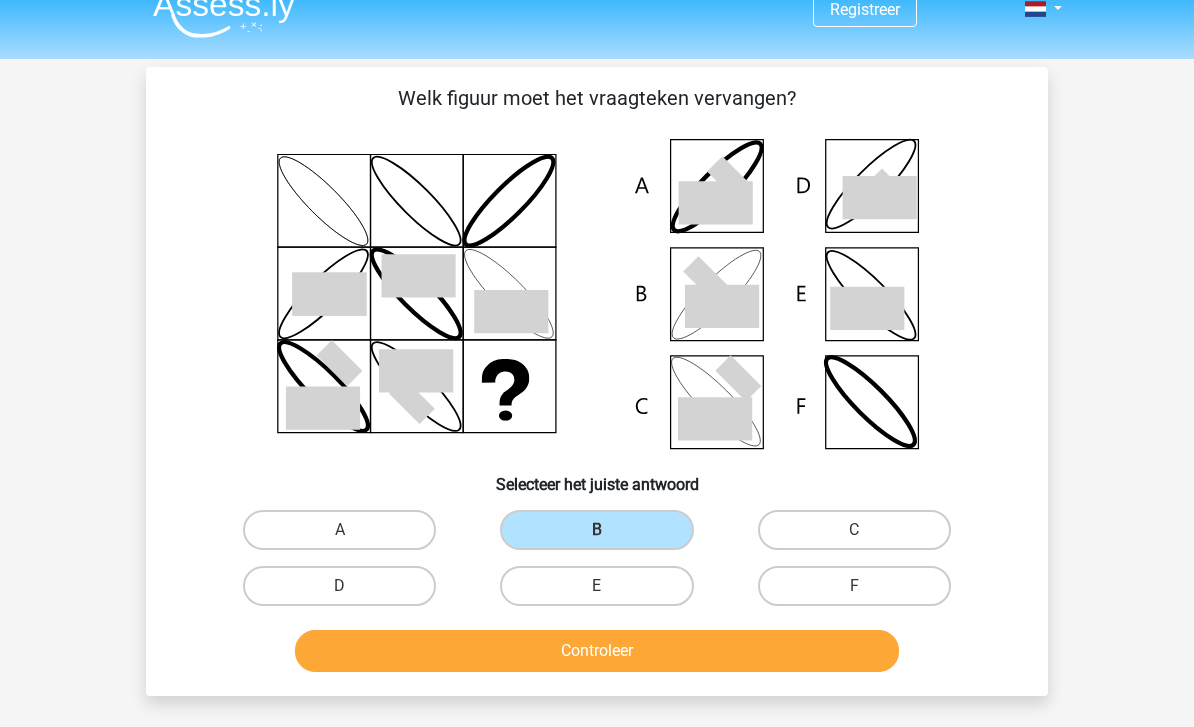 click on "Controleer" at bounding box center [597, 651] 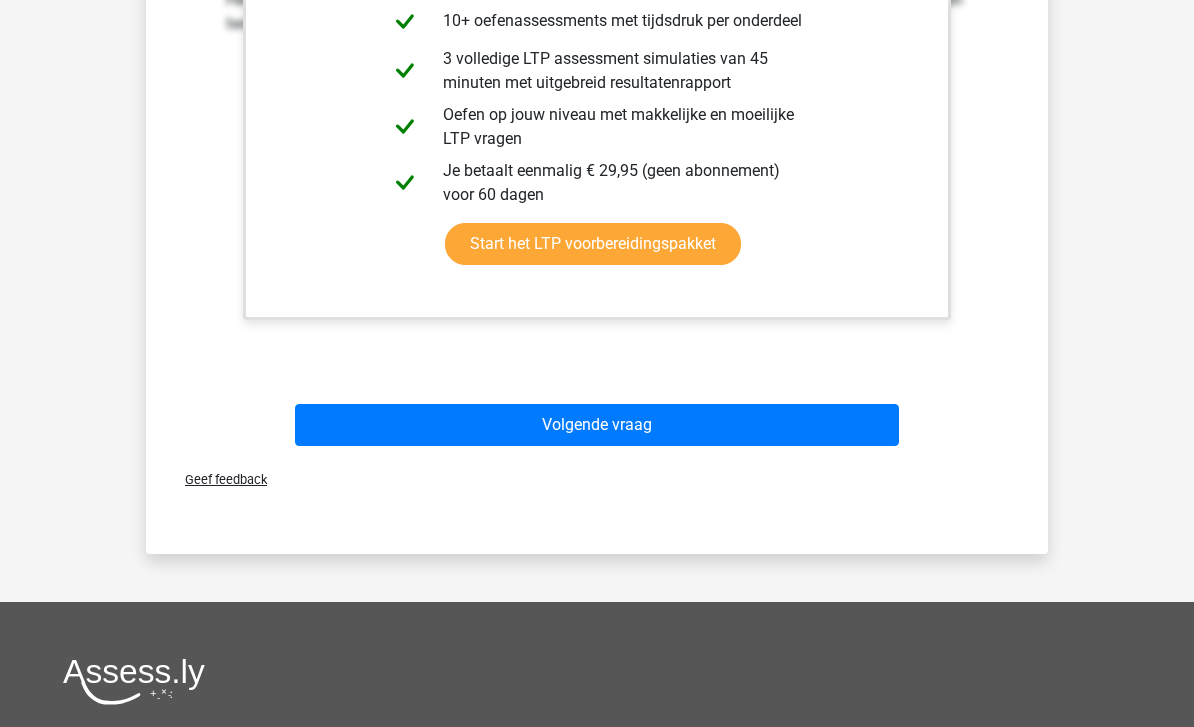 click on "Volgende vraag" at bounding box center (597, 425) 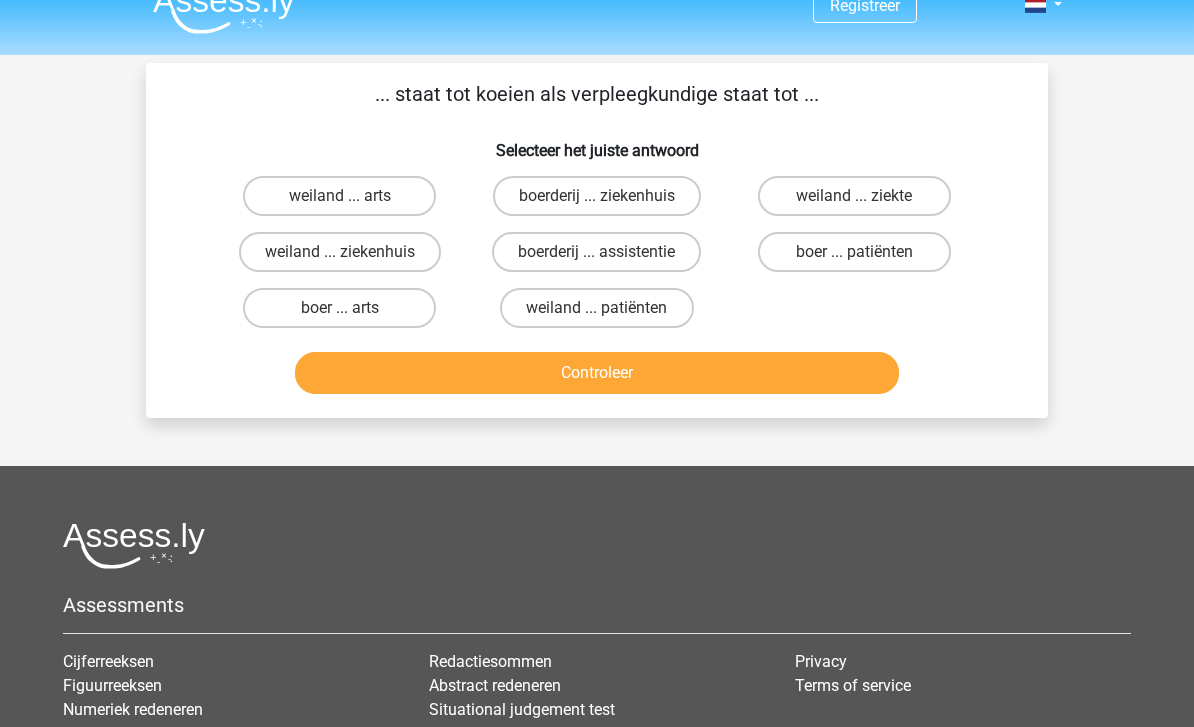 scroll, scrollTop: 34, scrollLeft: 0, axis: vertical 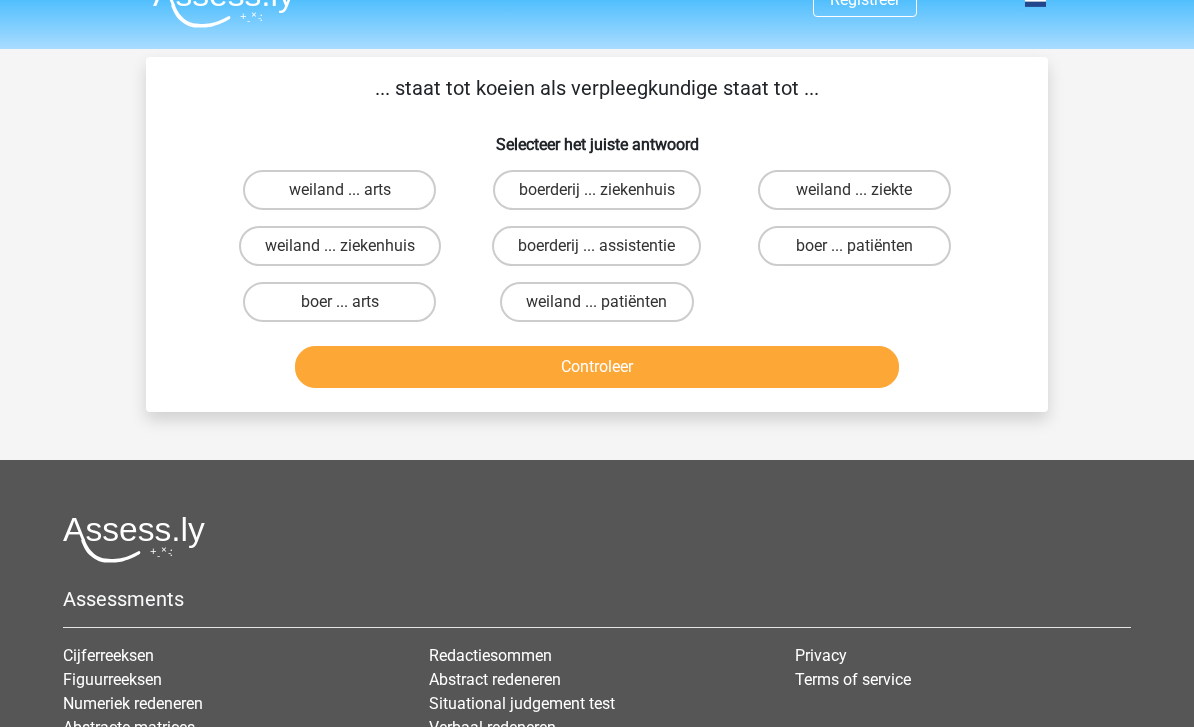 click on "boer ... patiënten" at bounding box center (854, 247) 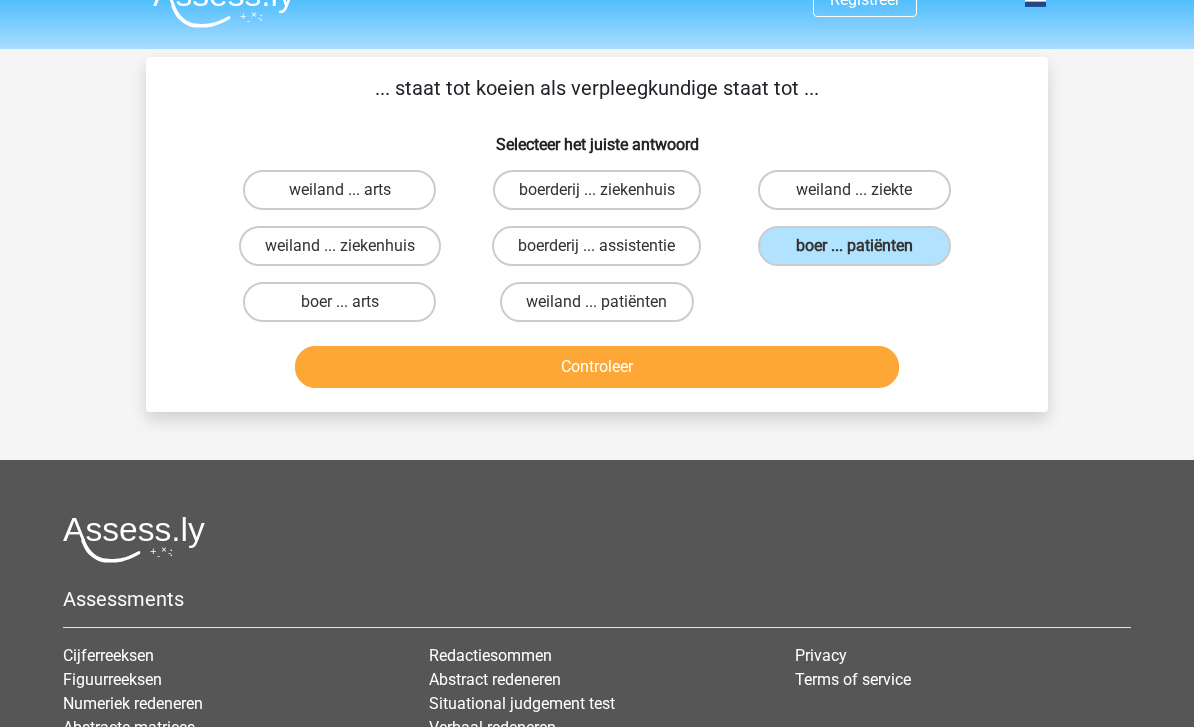 scroll, scrollTop: 35, scrollLeft: 0, axis: vertical 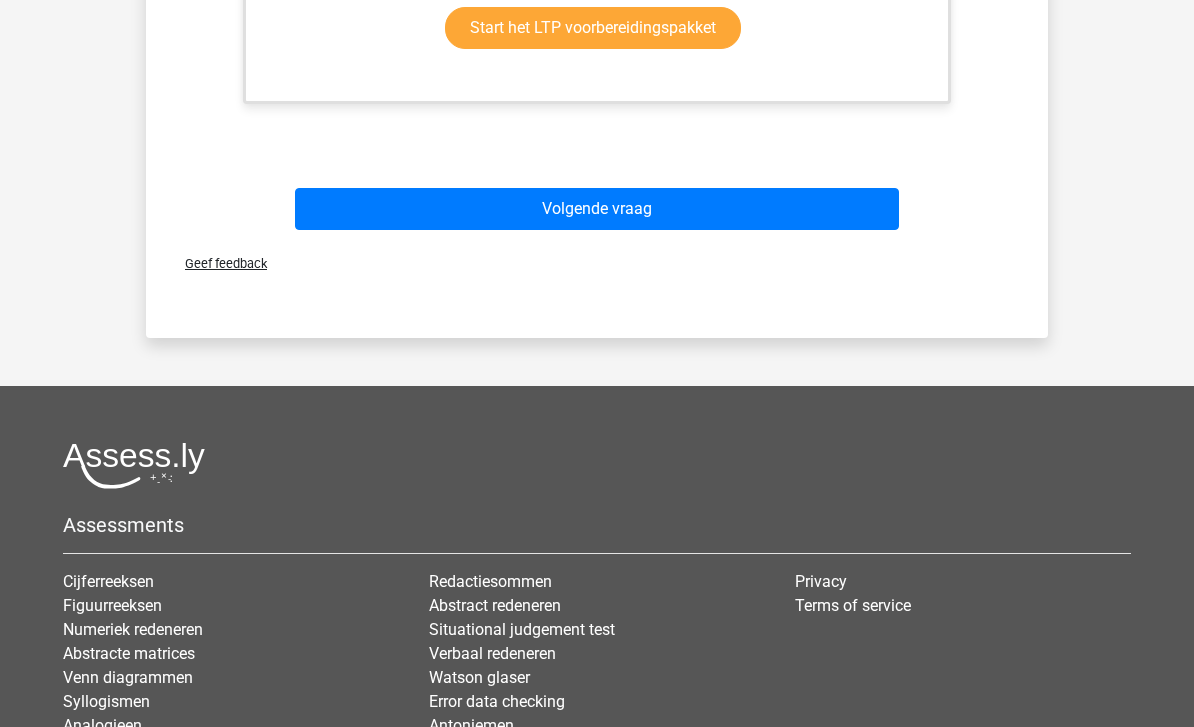 click on "Volgende vraag" at bounding box center [597, 210] 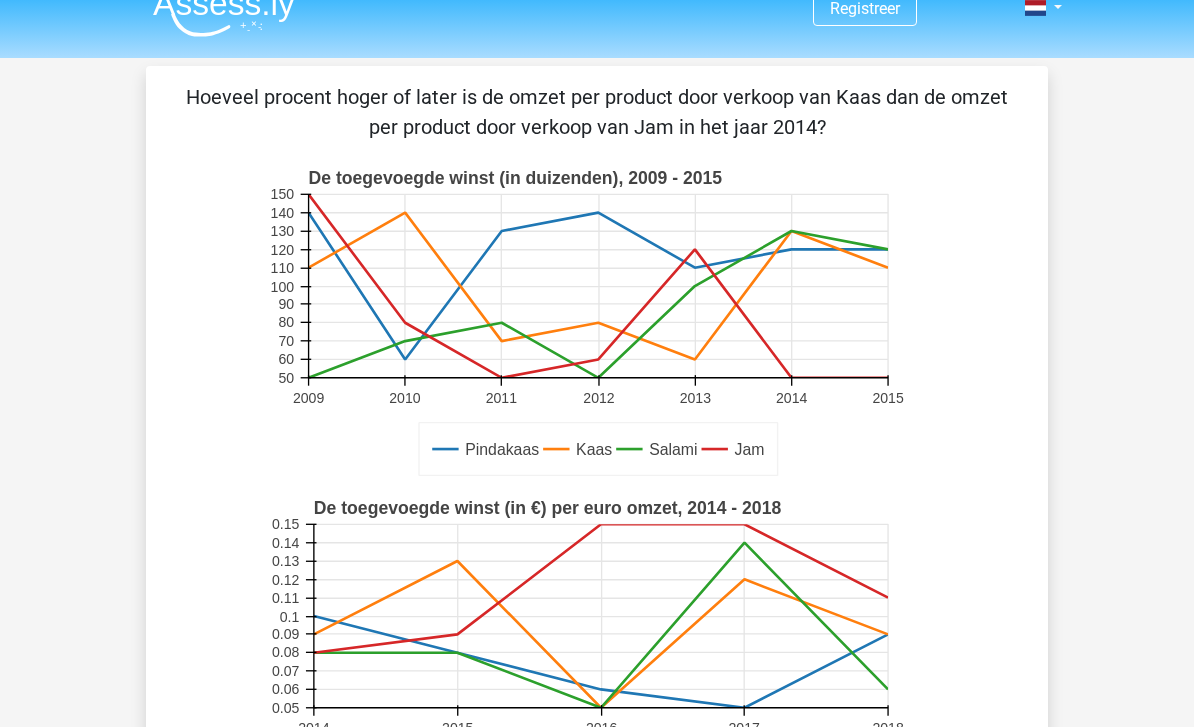 scroll, scrollTop: 25, scrollLeft: 0, axis: vertical 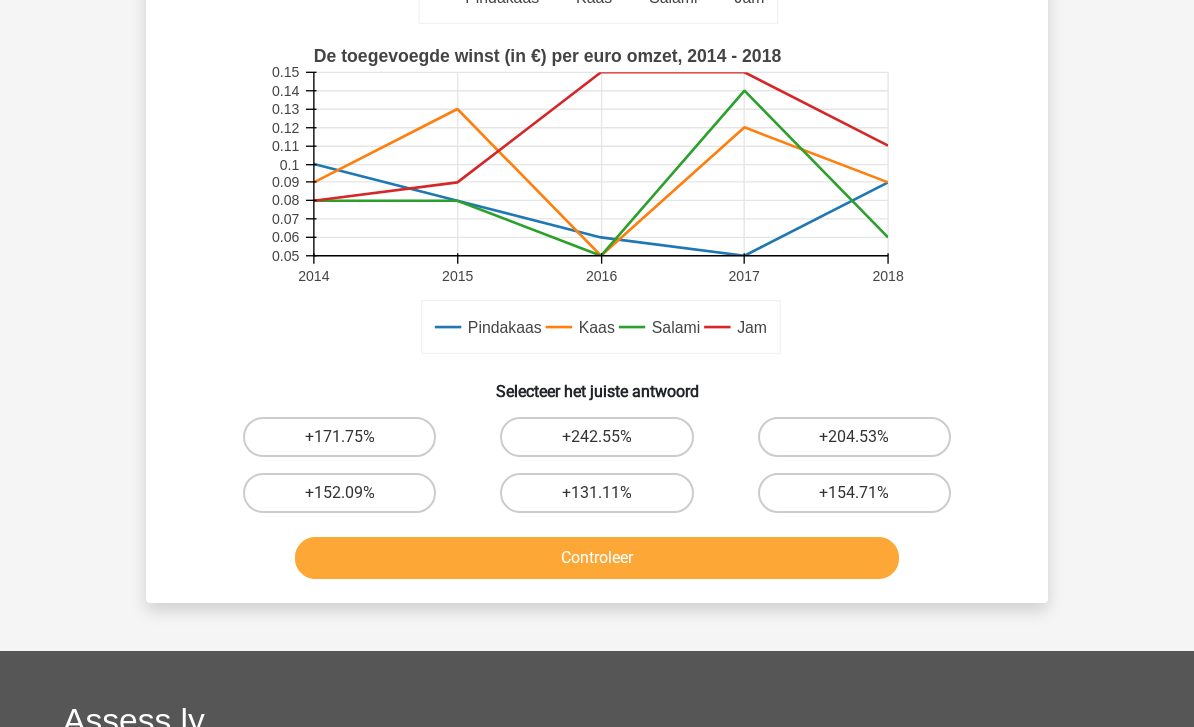 click on "+131.11%" at bounding box center (596, 494) 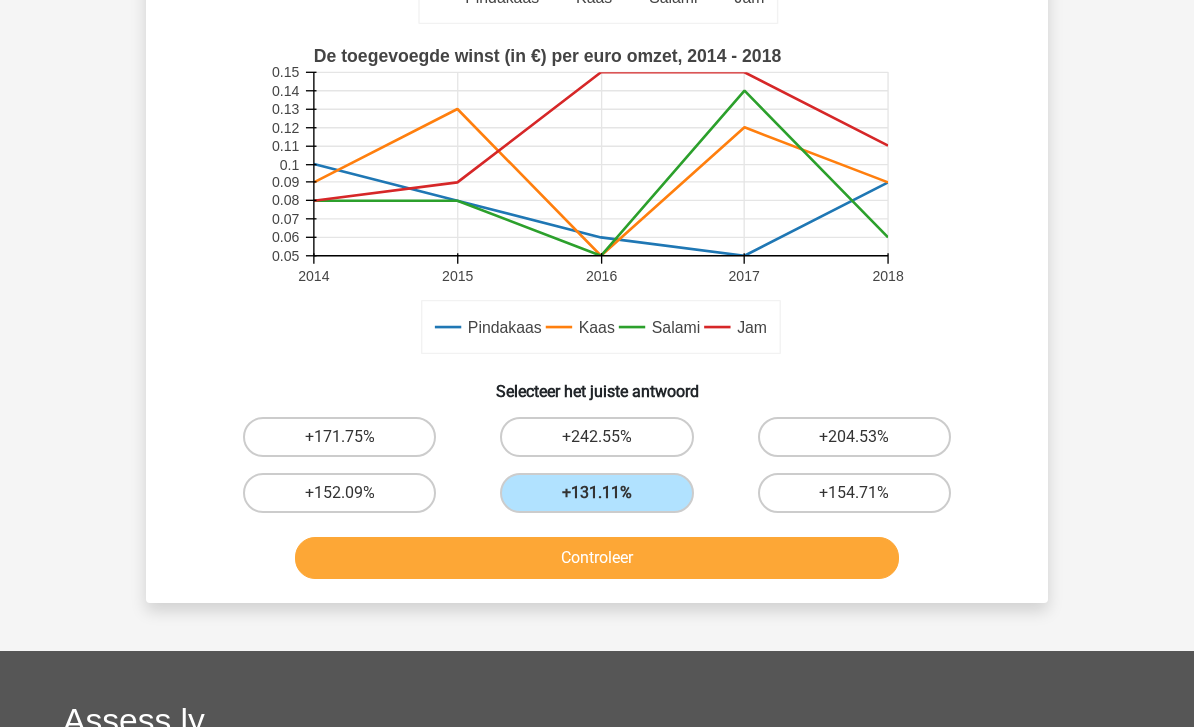 scroll, scrollTop: 478, scrollLeft: 0, axis: vertical 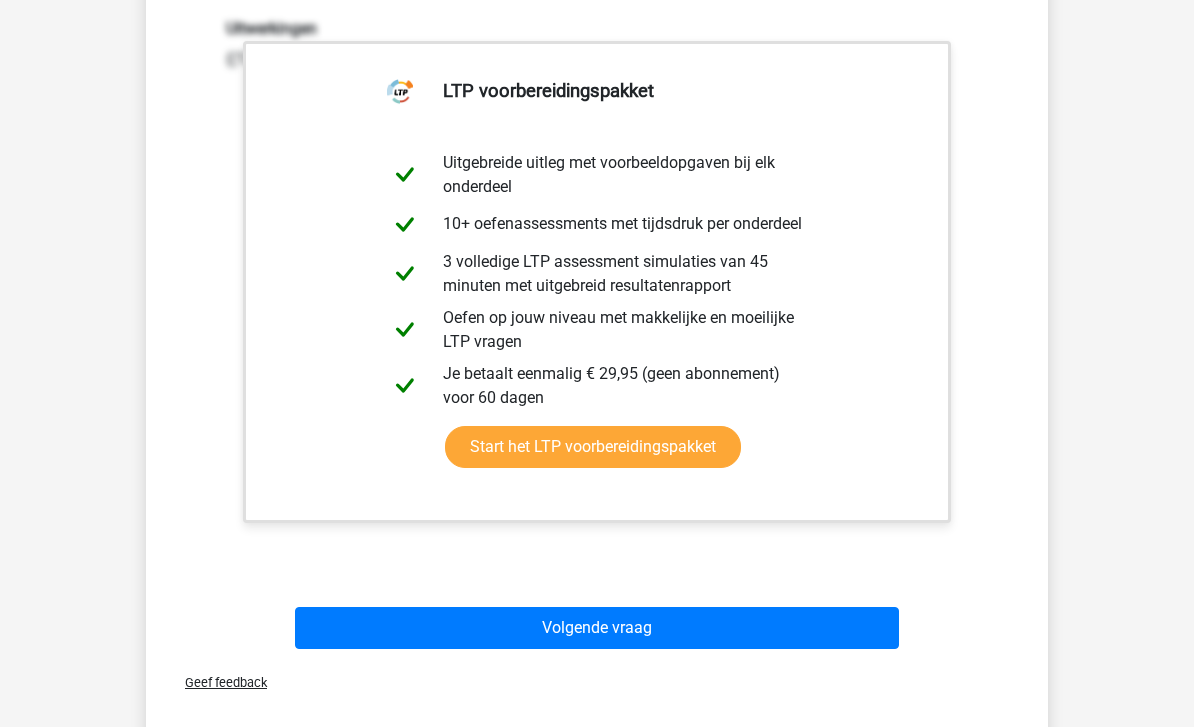 click on "Volgende vraag" at bounding box center (597, 628) 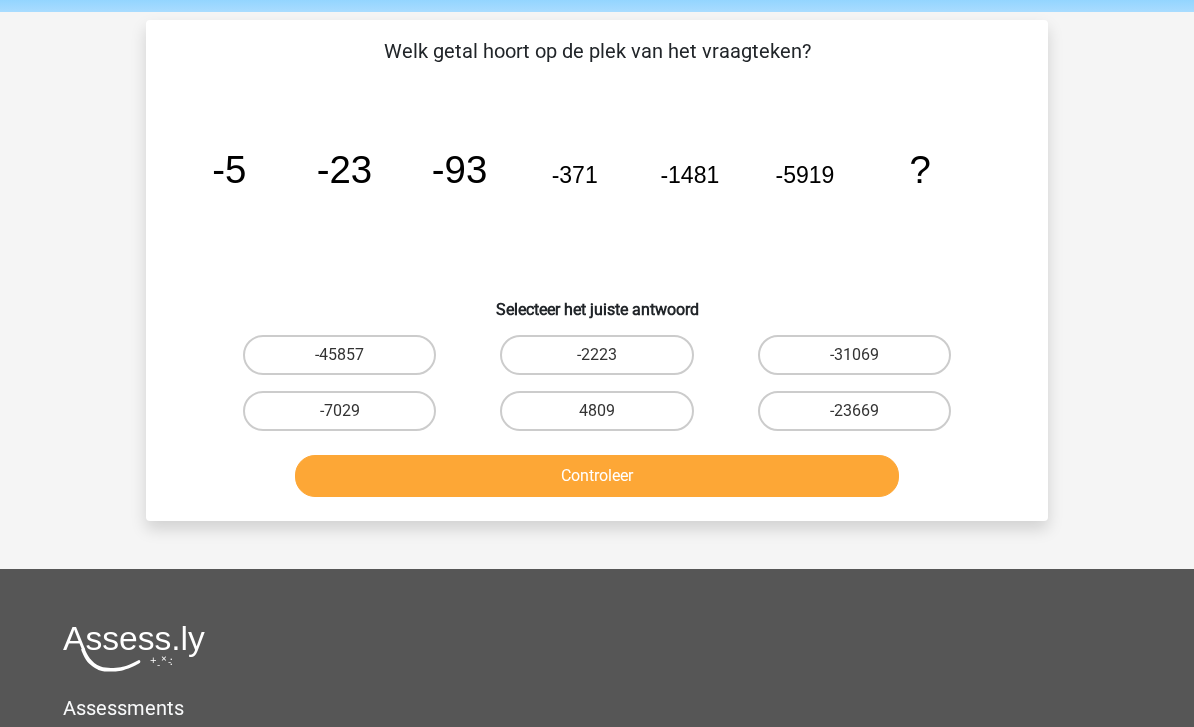 scroll, scrollTop: 0, scrollLeft: 0, axis: both 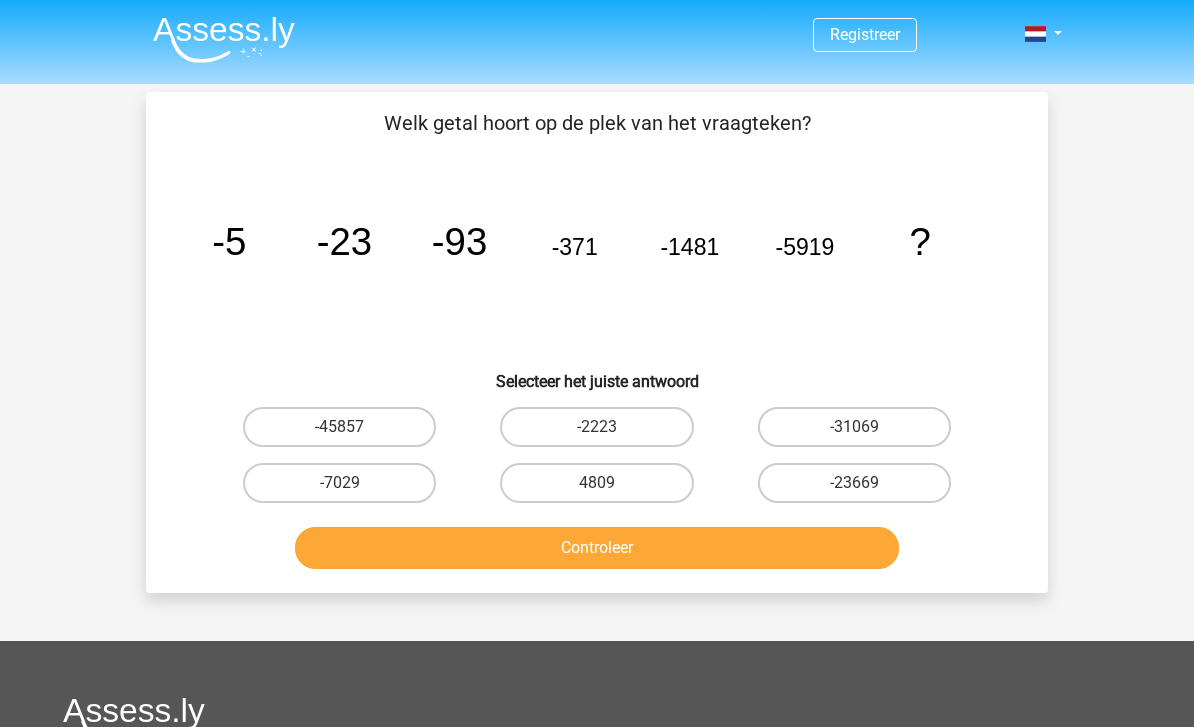 click on "-31069" at bounding box center [854, 427] 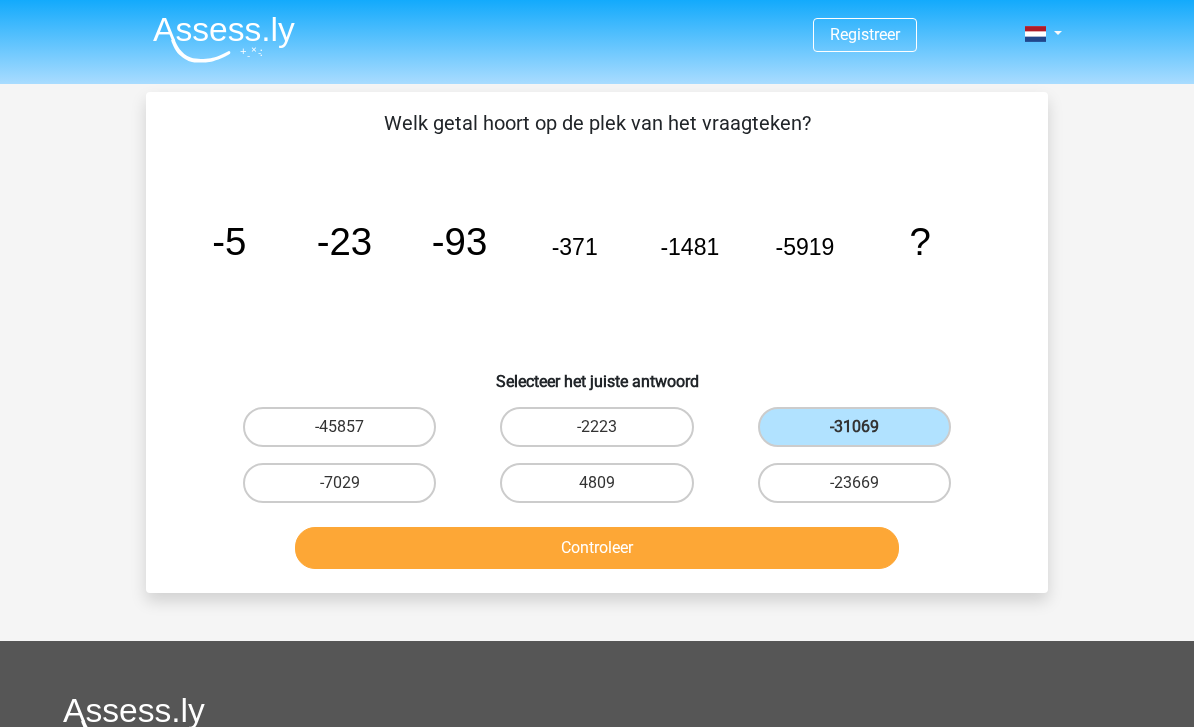 click on "Controleer" at bounding box center (597, 548) 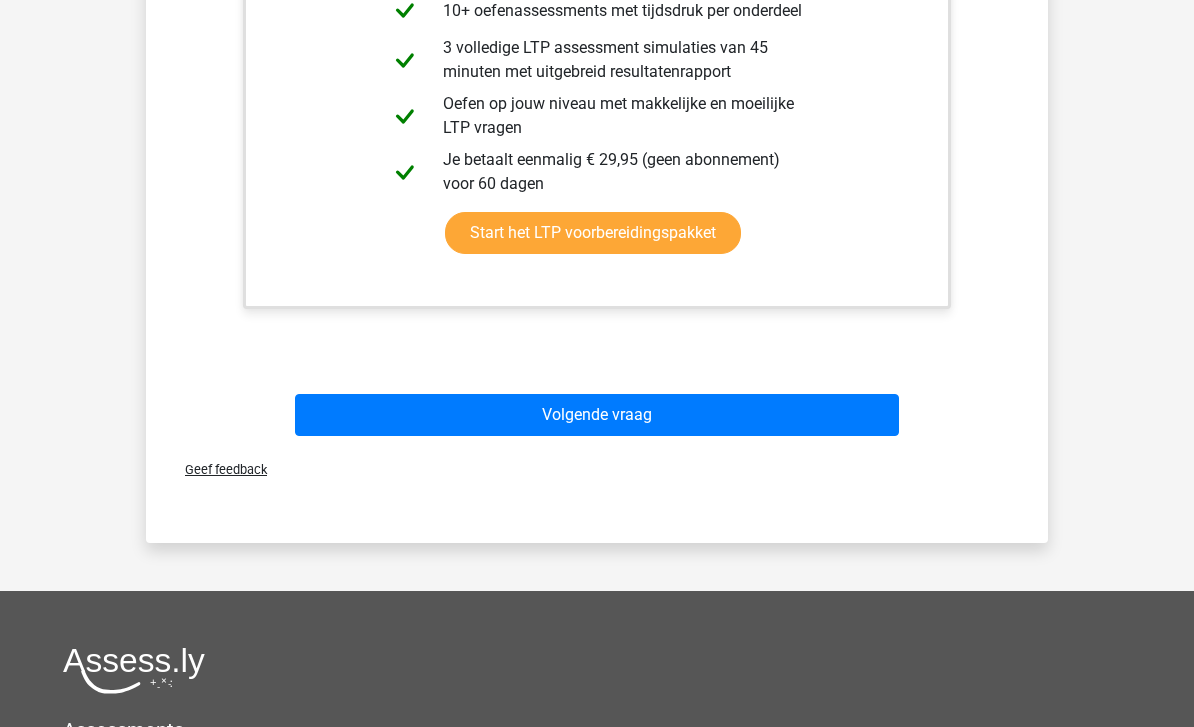 click on "Volgende vraag" at bounding box center (597, 416) 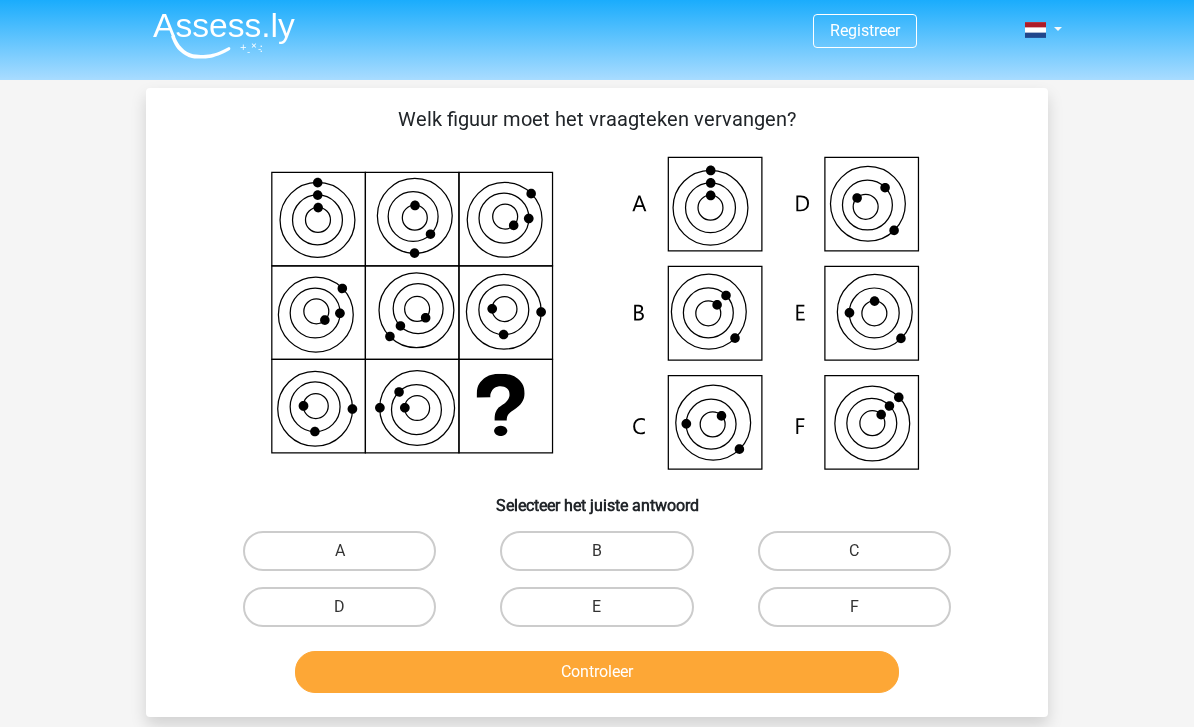 scroll, scrollTop: 1, scrollLeft: 0, axis: vertical 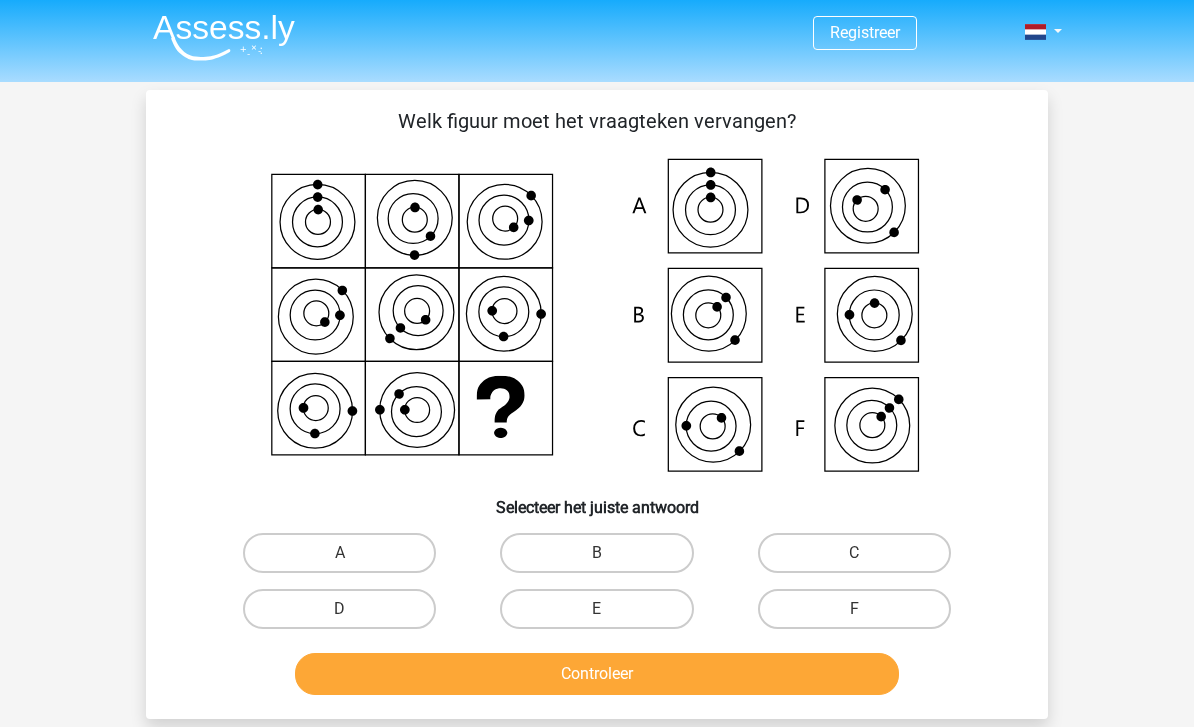 click 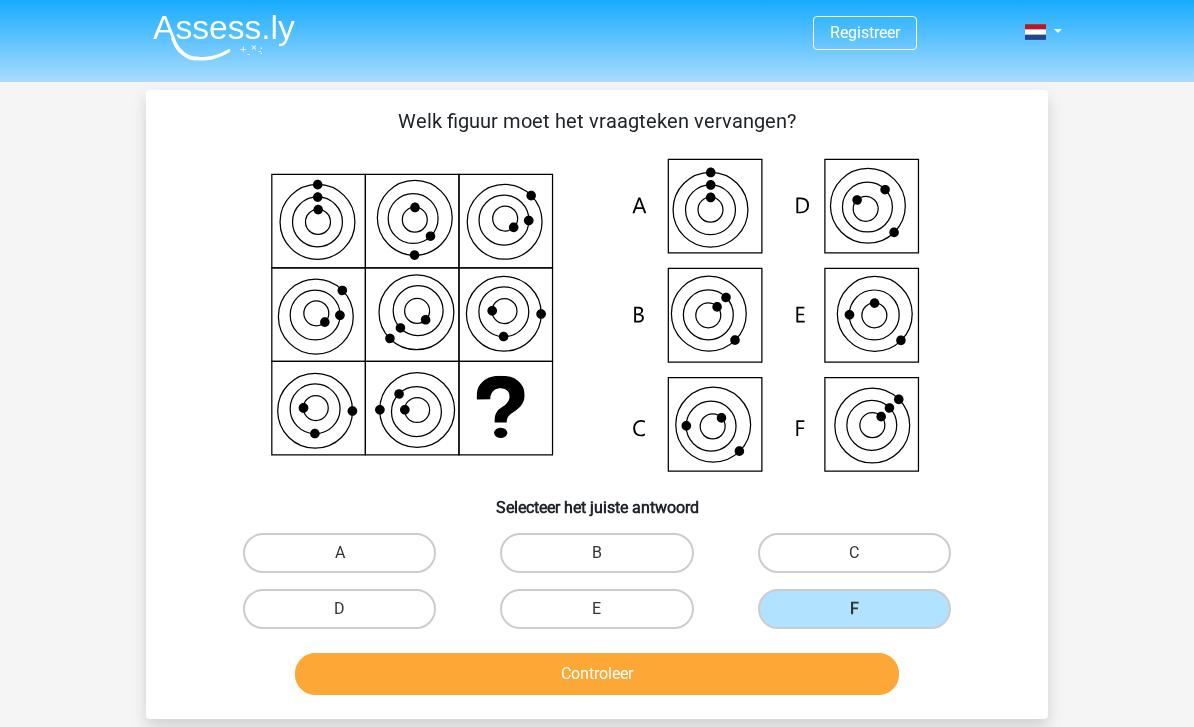 scroll, scrollTop: 2, scrollLeft: 0, axis: vertical 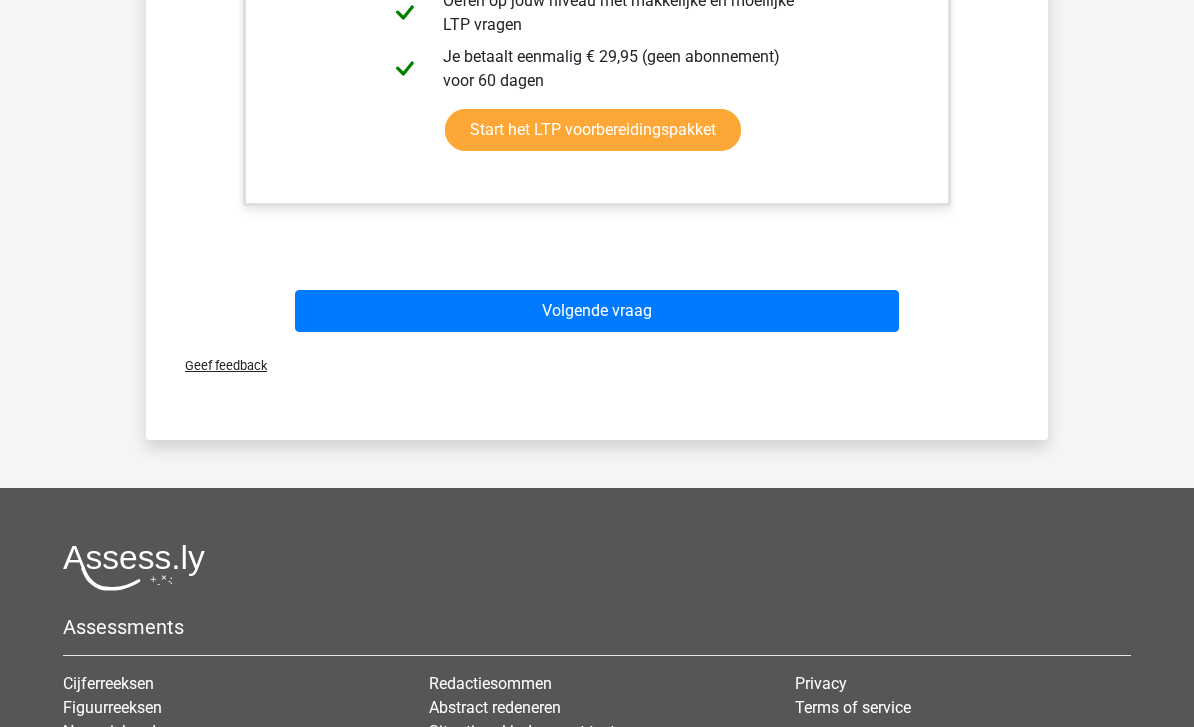 click on "Volgende vraag" at bounding box center [597, 311] 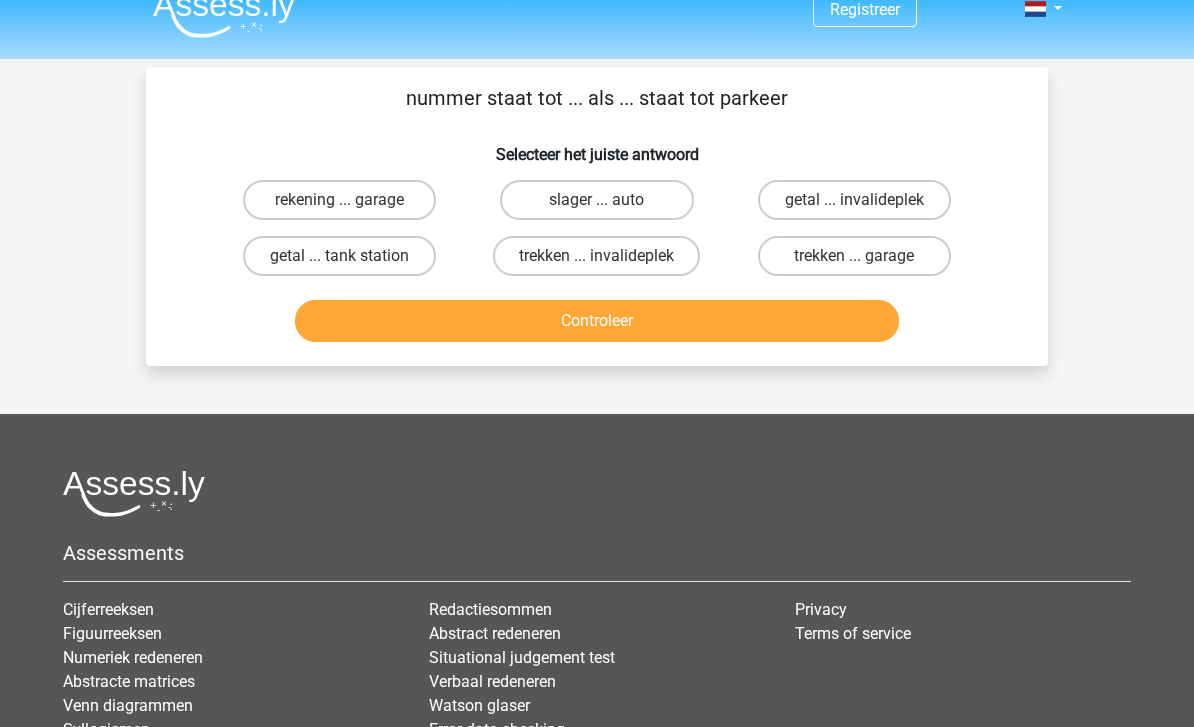 scroll, scrollTop: 0, scrollLeft: 0, axis: both 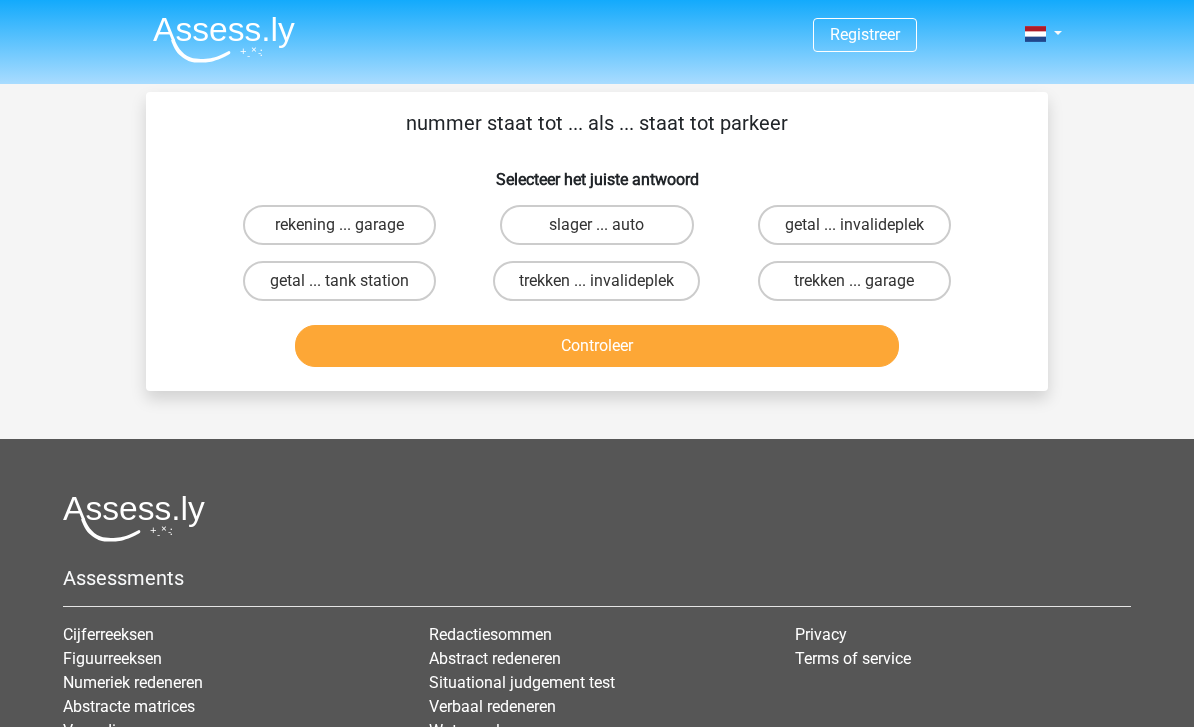 click on "getal ... invalideplek" at bounding box center (854, 225) 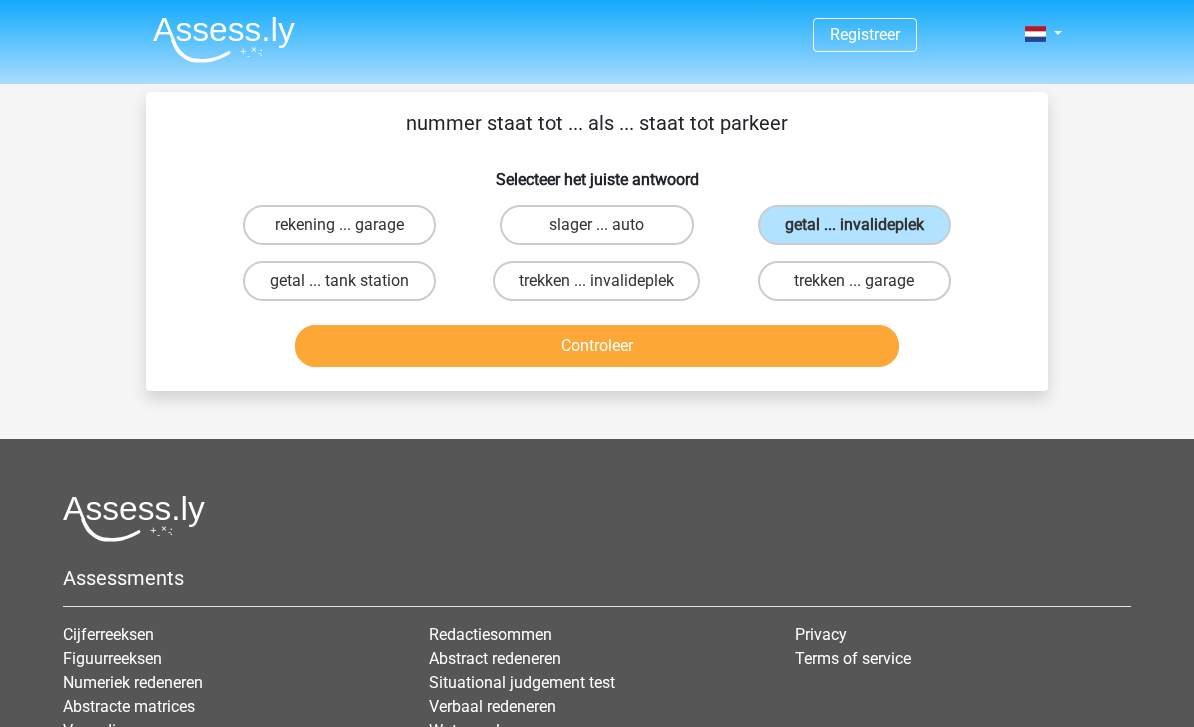click on "Controleer" at bounding box center [597, 346] 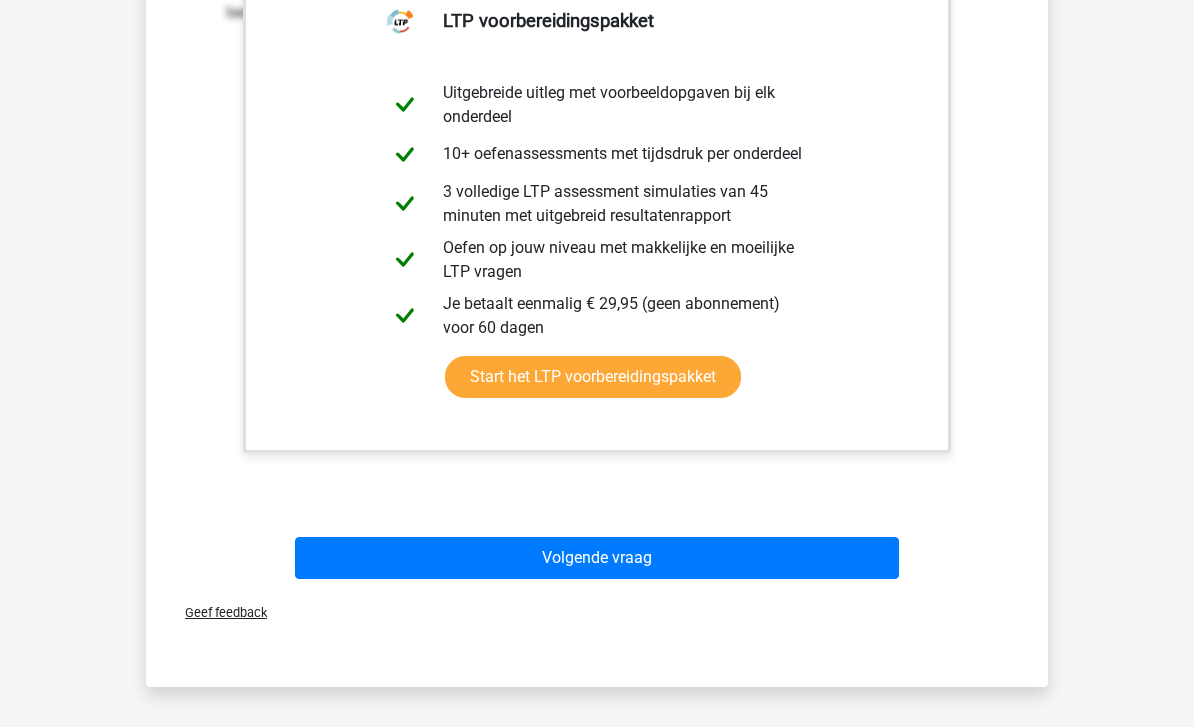 scroll, scrollTop: 494, scrollLeft: 0, axis: vertical 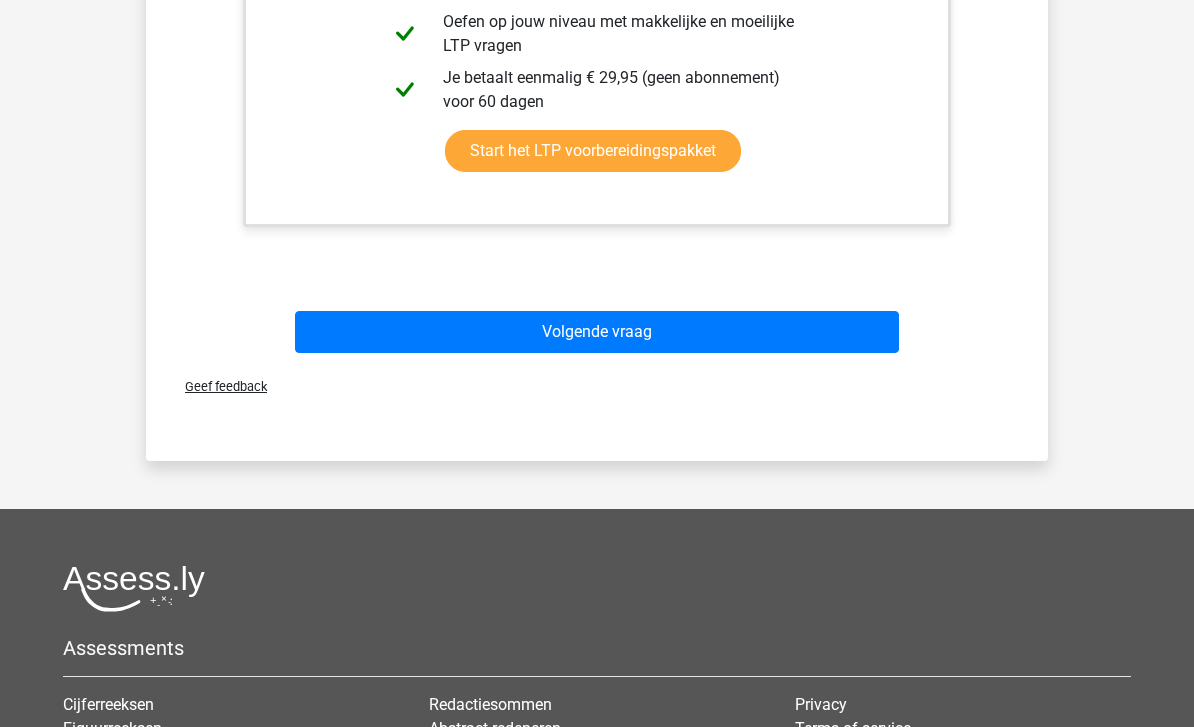 click on "Volgende vraag" at bounding box center [597, 332] 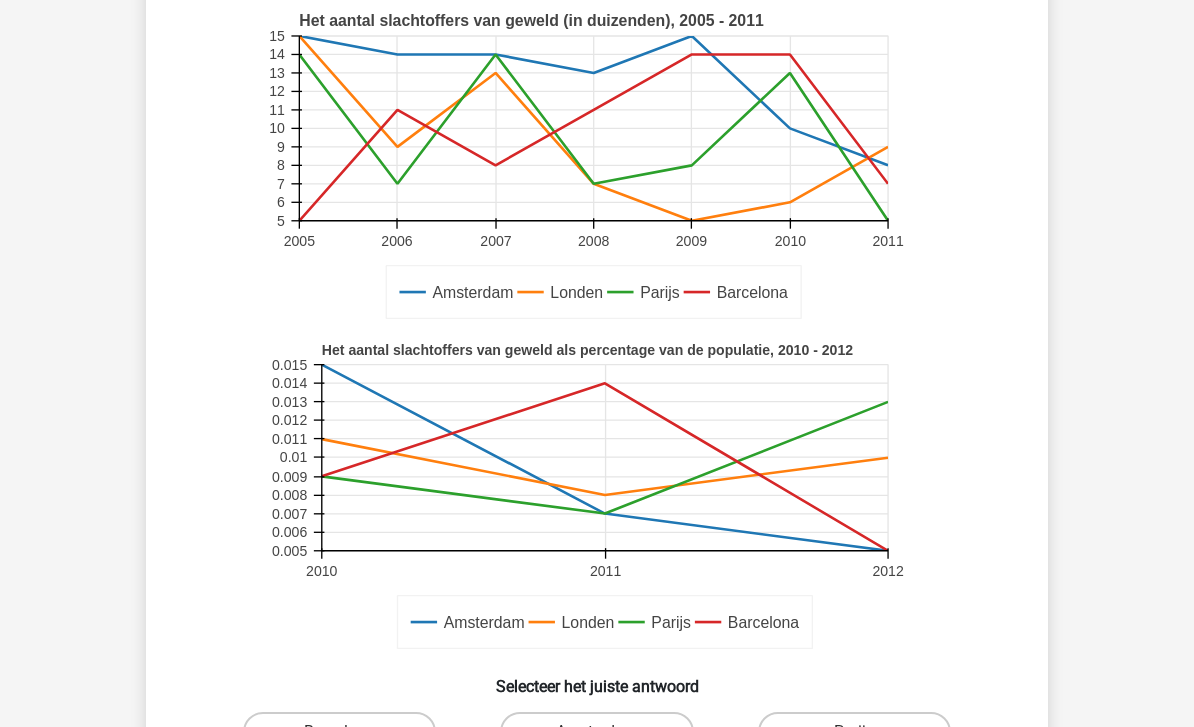 scroll, scrollTop: 213, scrollLeft: 0, axis: vertical 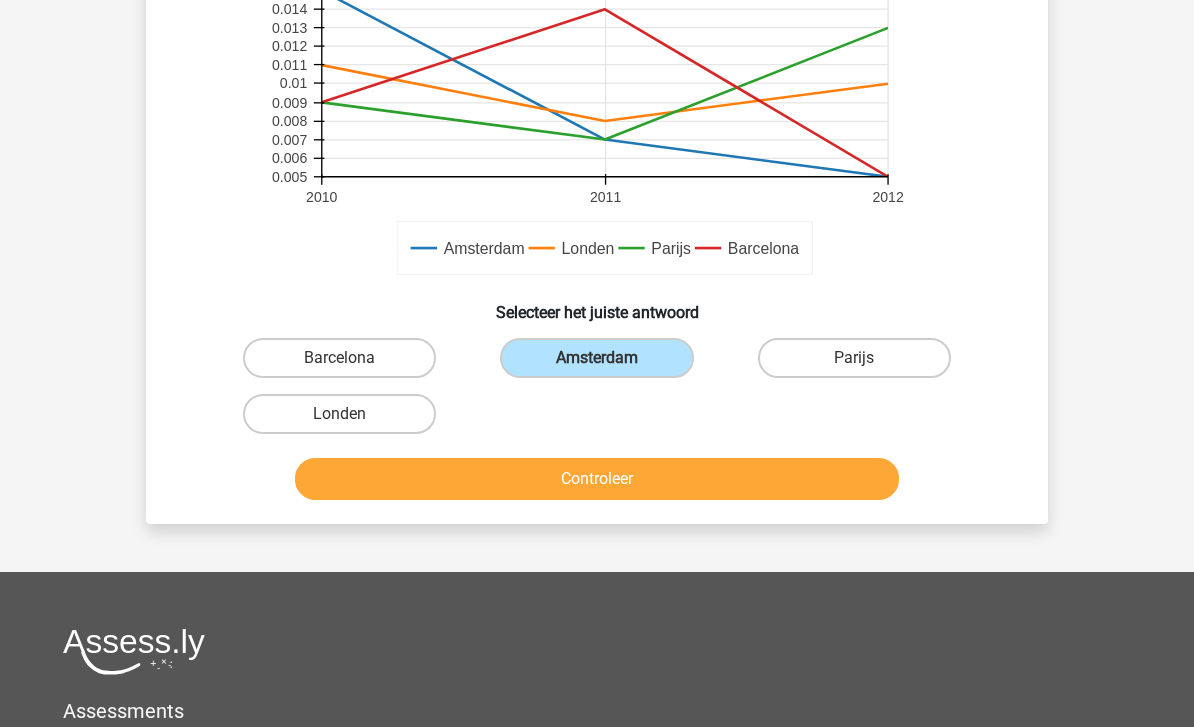 click on "Controleer" at bounding box center (597, 479) 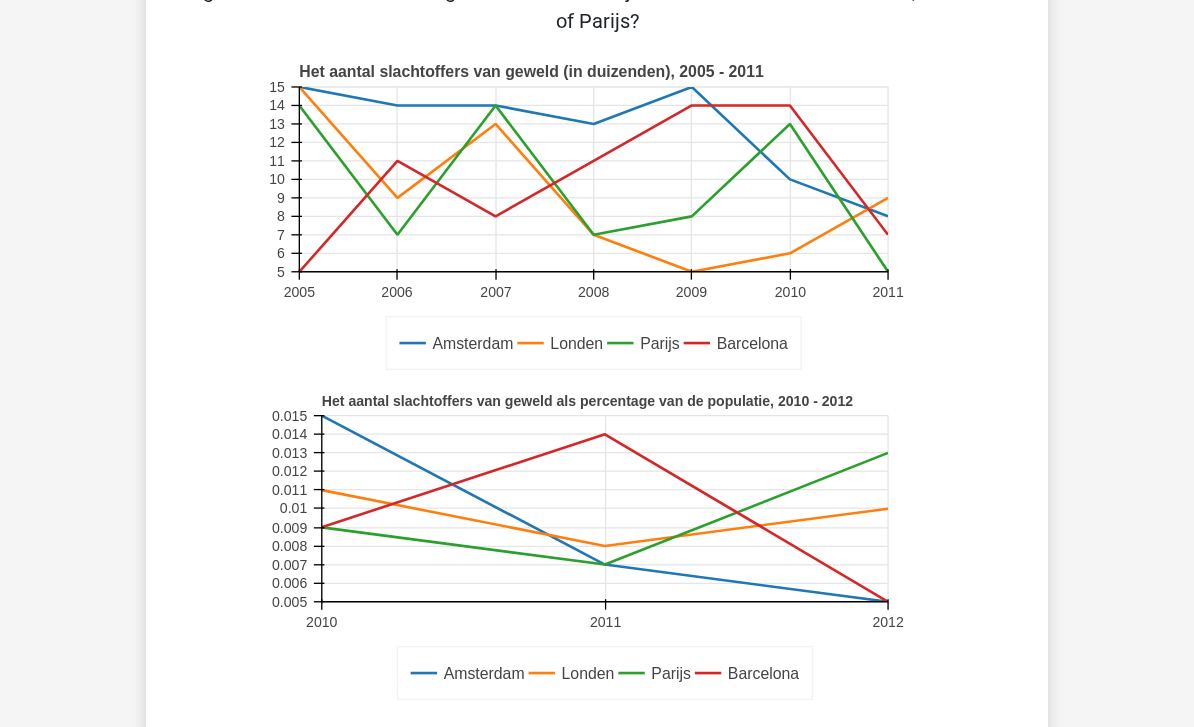 scroll, scrollTop: 106, scrollLeft: 0, axis: vertical 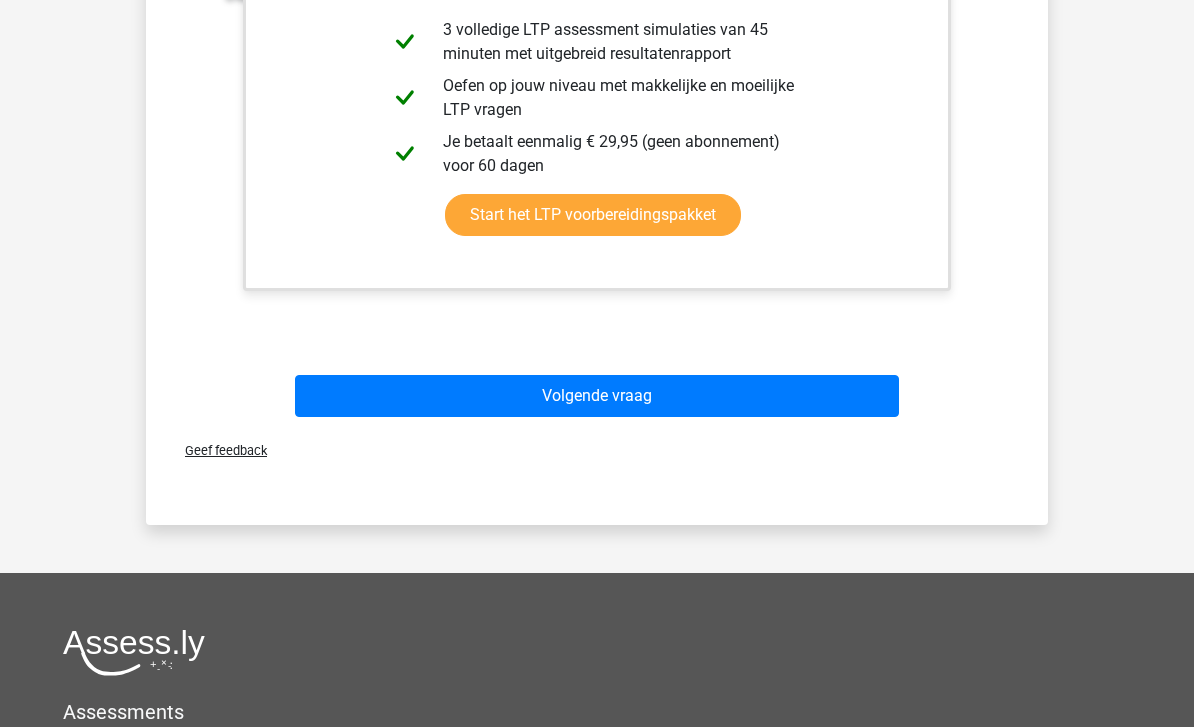 click on "Volgende vraag" at bounding box center [597, 397] 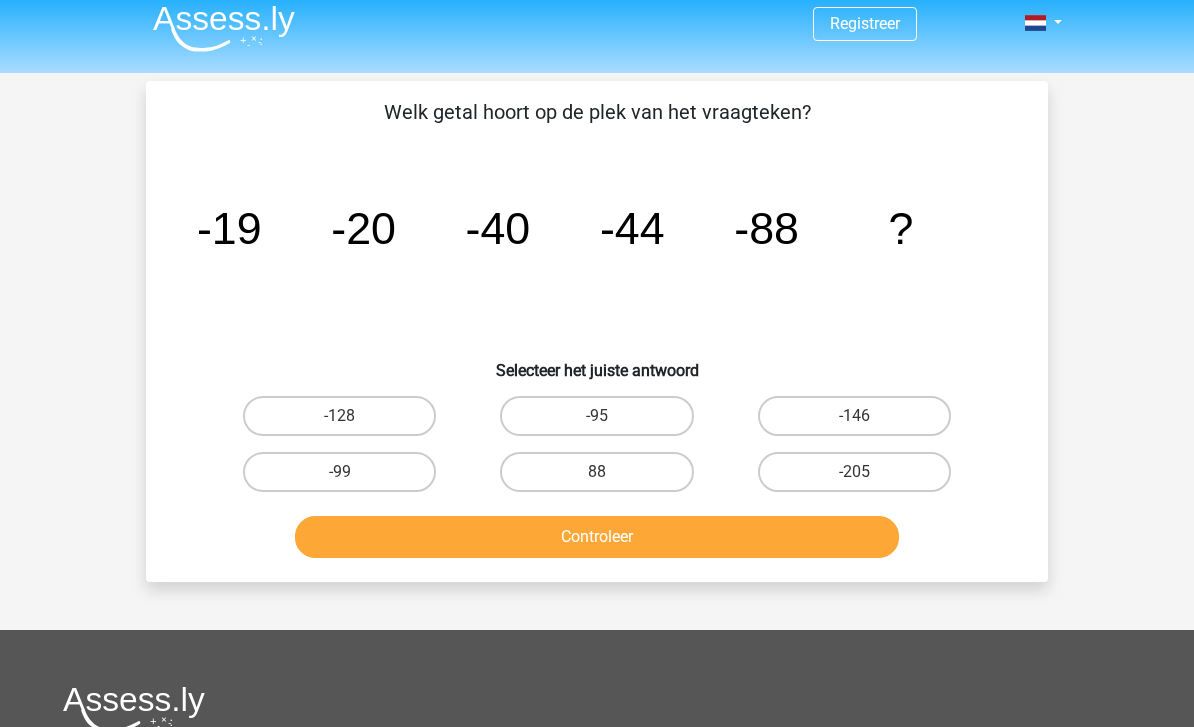 scroll, scrollTop: 0, scrollLeft: 0, axis: both 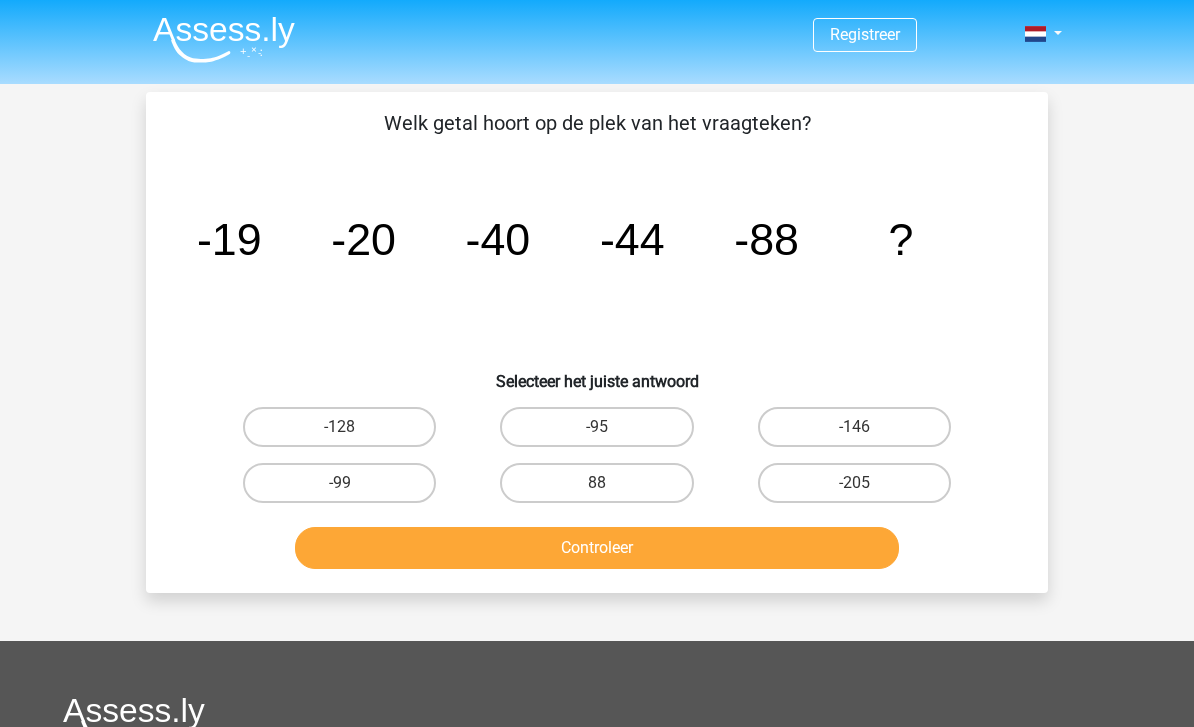 click on "-128" at bounding box center [339, 427] 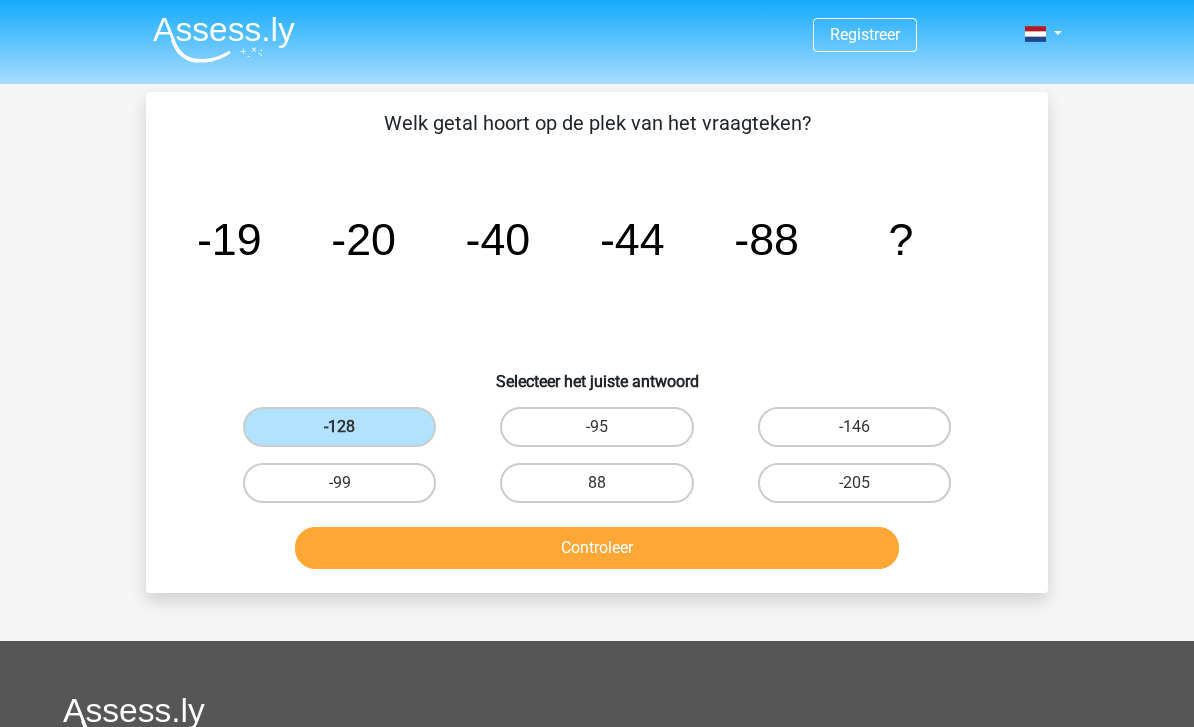 click on "Controleer" at bounding box center [597, 548] 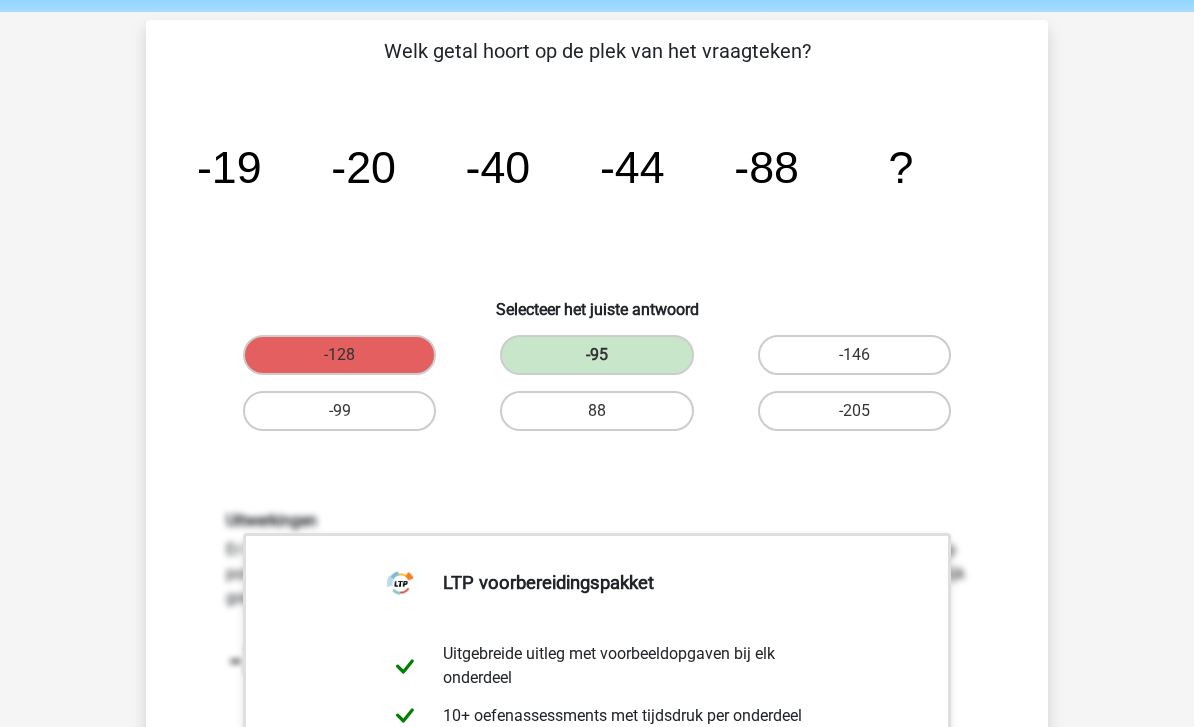 scroll, scrollTop: 71, scrollLeft: 0, axis: vertical 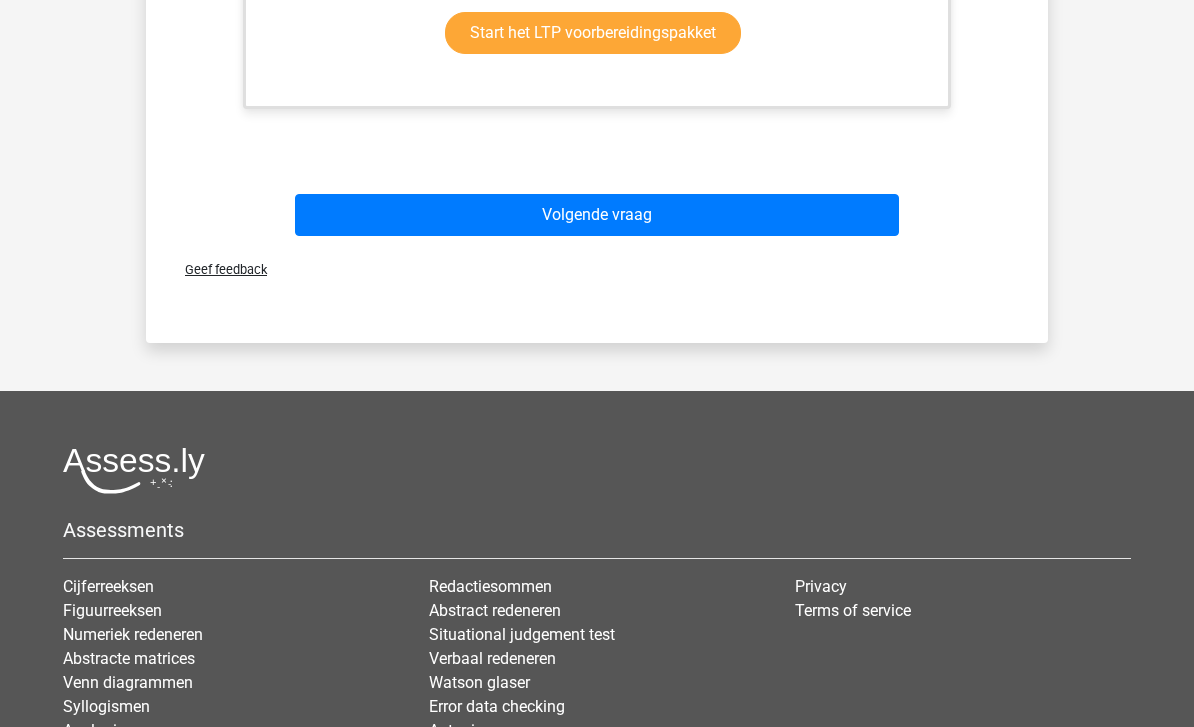 click on "Volgende vraag" at bounding box center (597, 215) 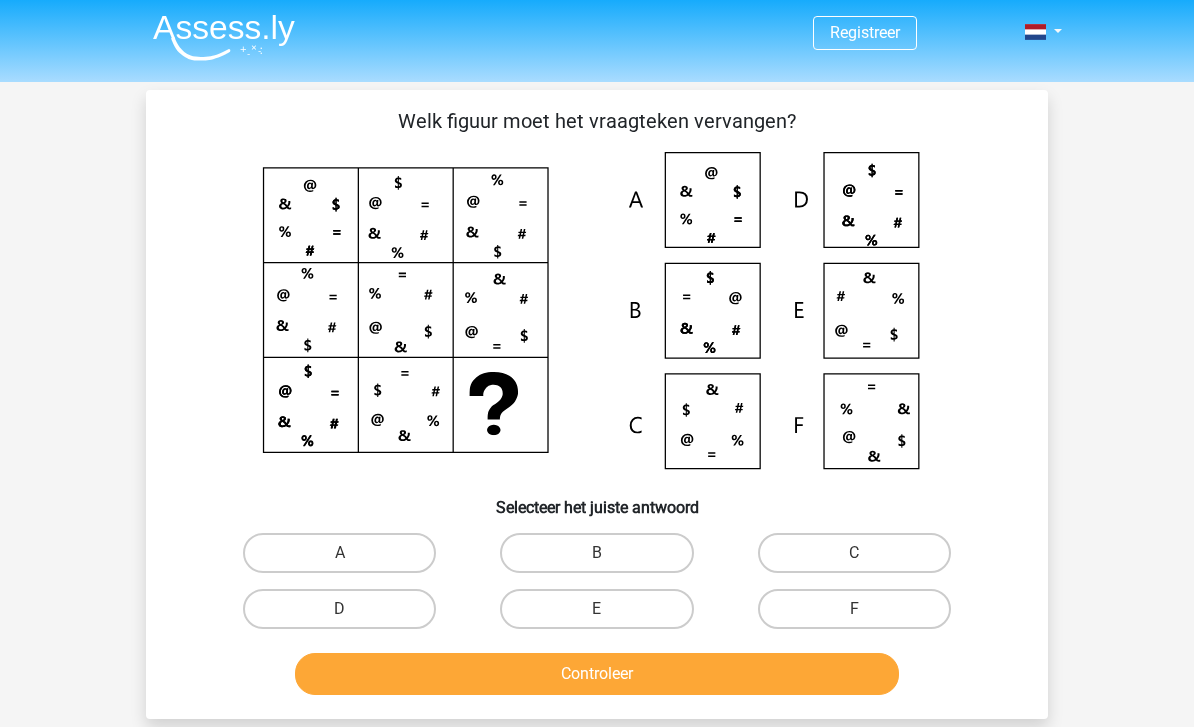 scroll, scrollTop: 0, scrollLeft: 0, axis: both 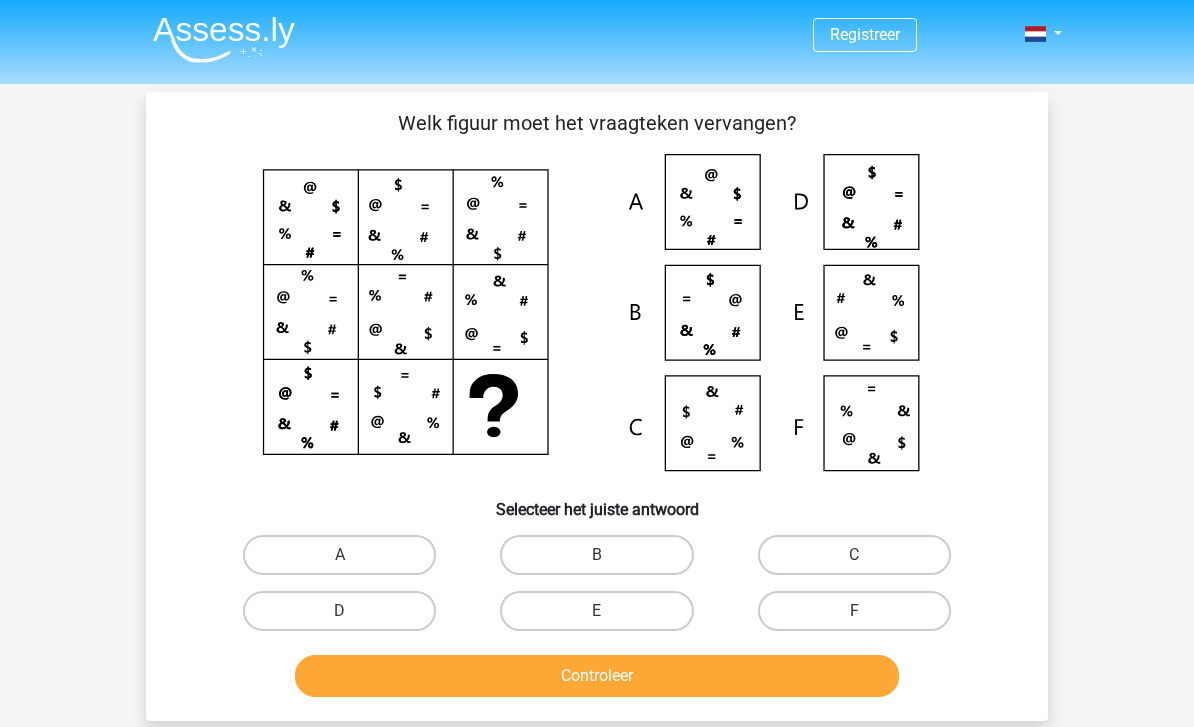 click 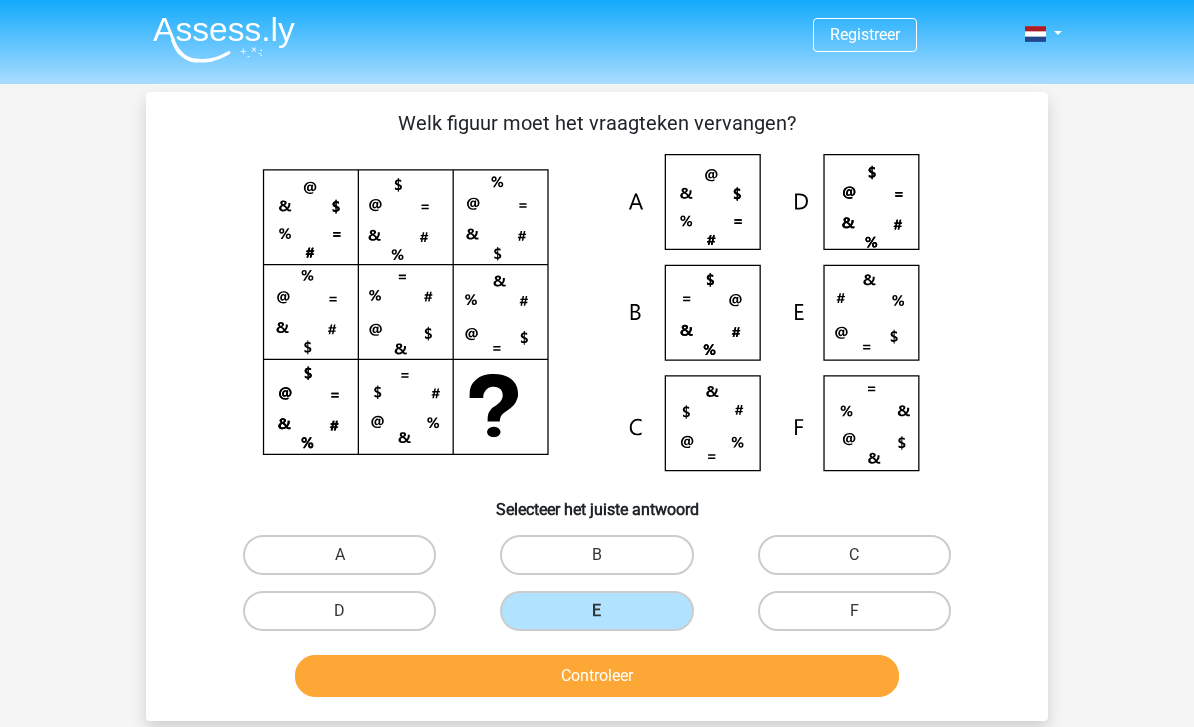 click on "Controleer" at bounding box center [597, 676] 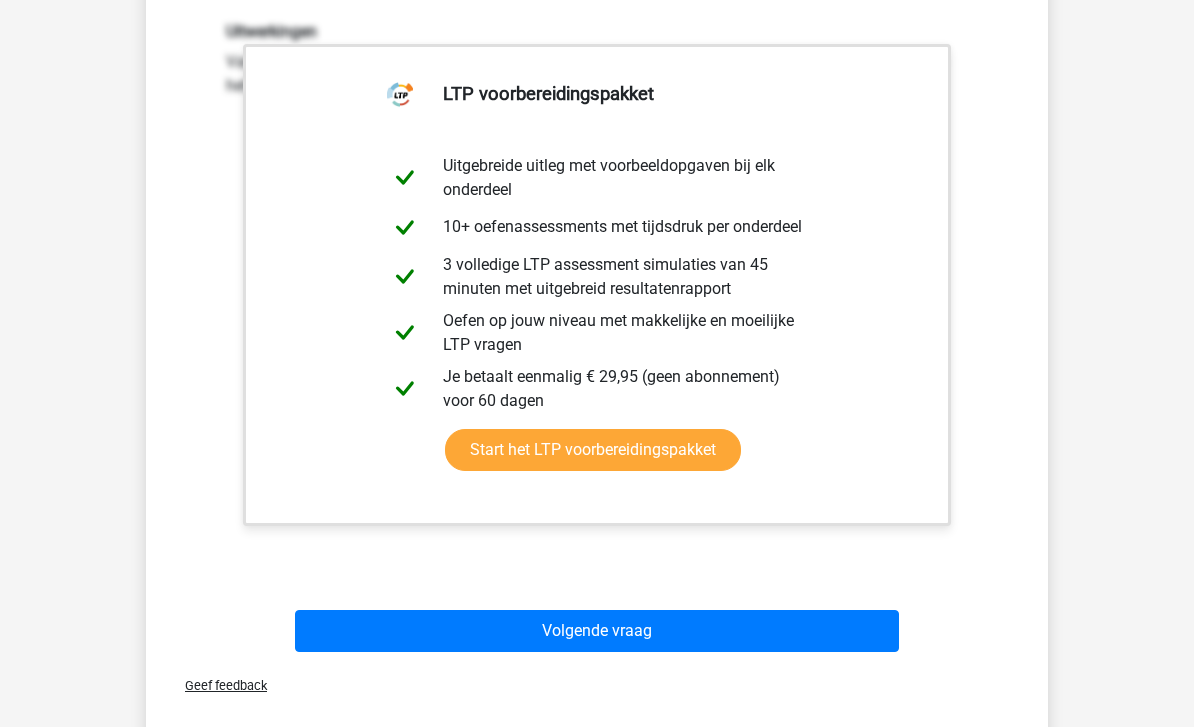 click on "Volgende vraag" at bounding box center (597, 631) 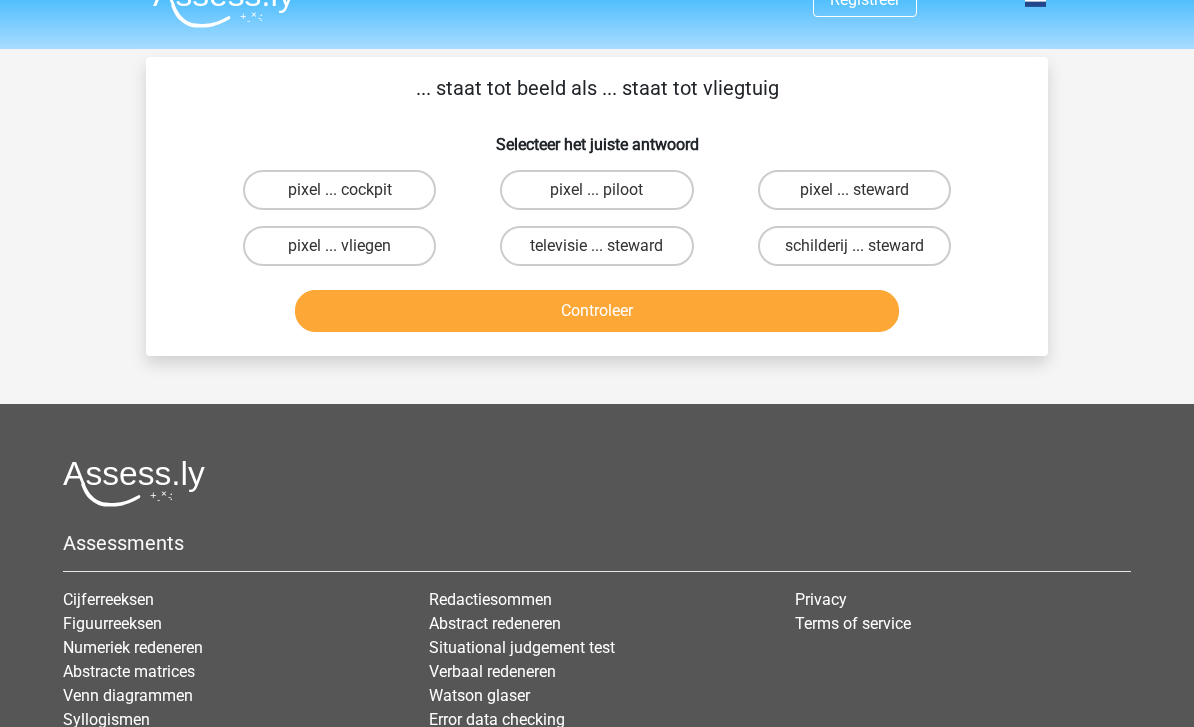 scroll, scrollTop: 0, scrollLeft: 0, axis: both 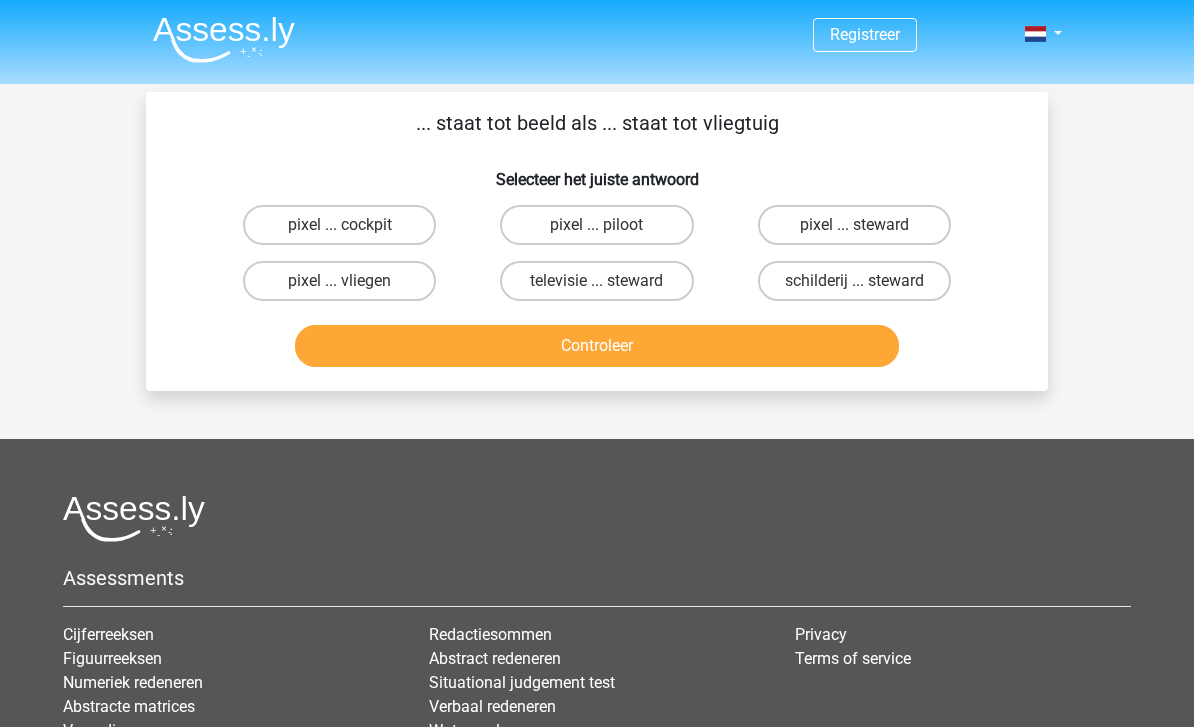click on "pixel ... cockpit" at bounding box center (339, 225) 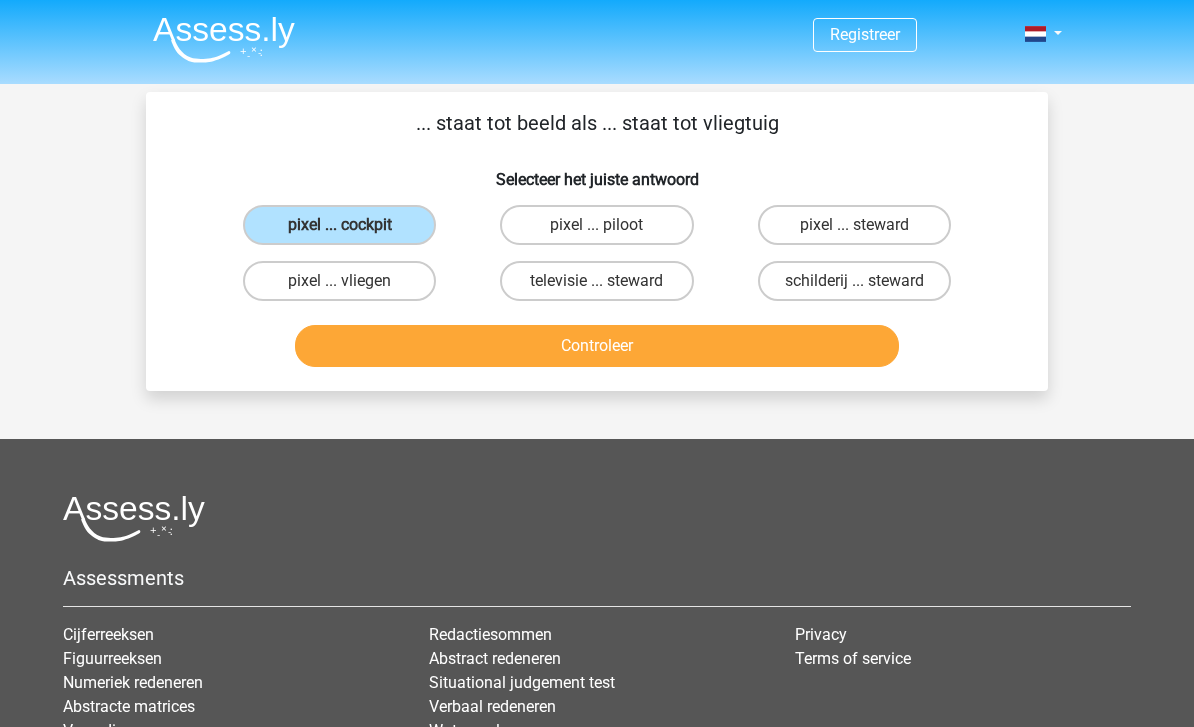 click on "Controleer" at bounding box center (597, 346) 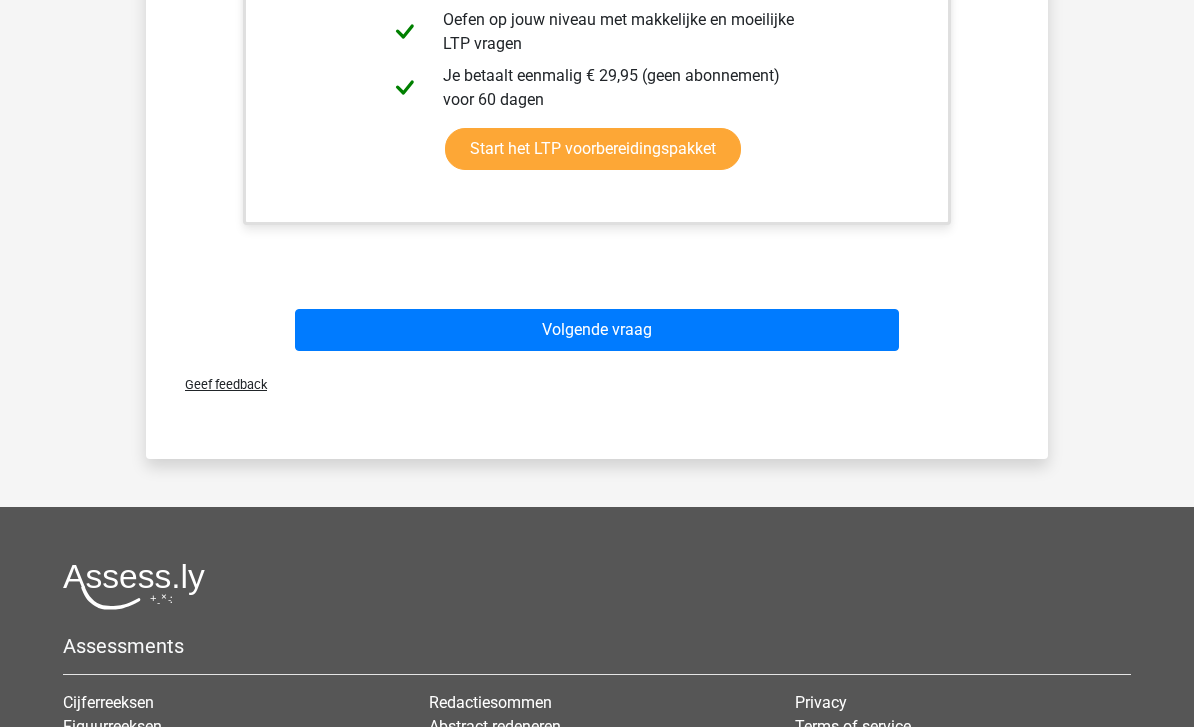 click on "Volgende vraag" at bounding box center [597, 330] 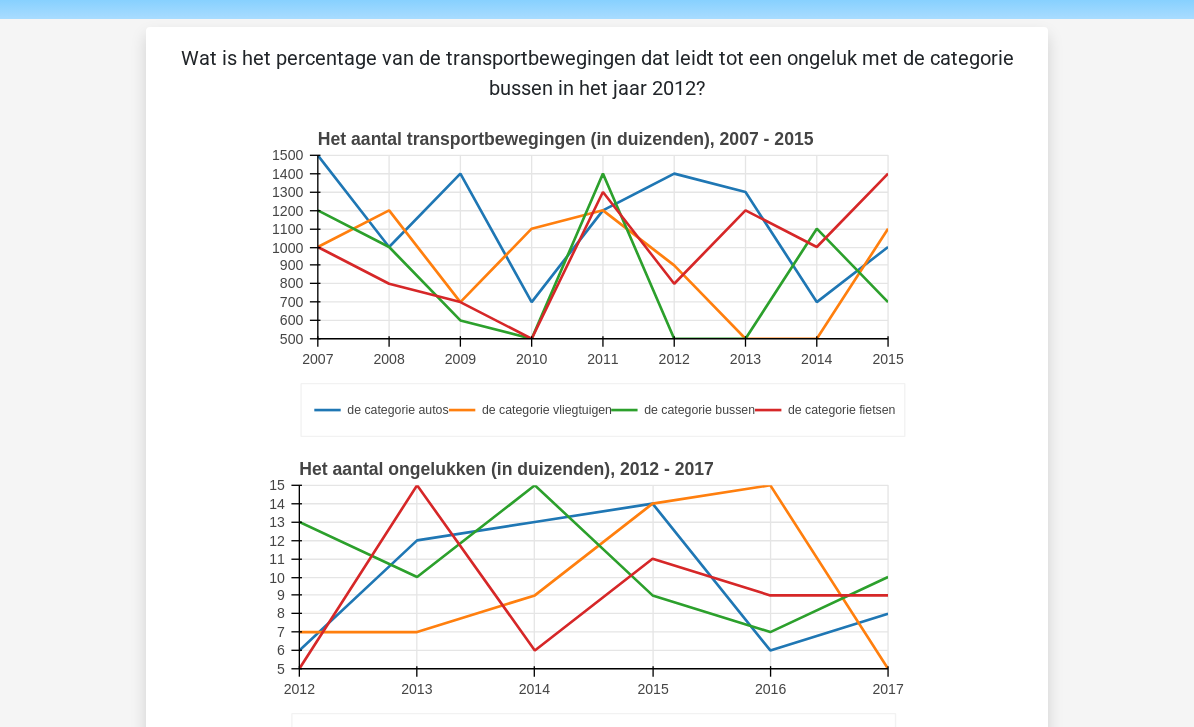 scroll, scrollTop: 0, scrollLeft: 0, axis: both 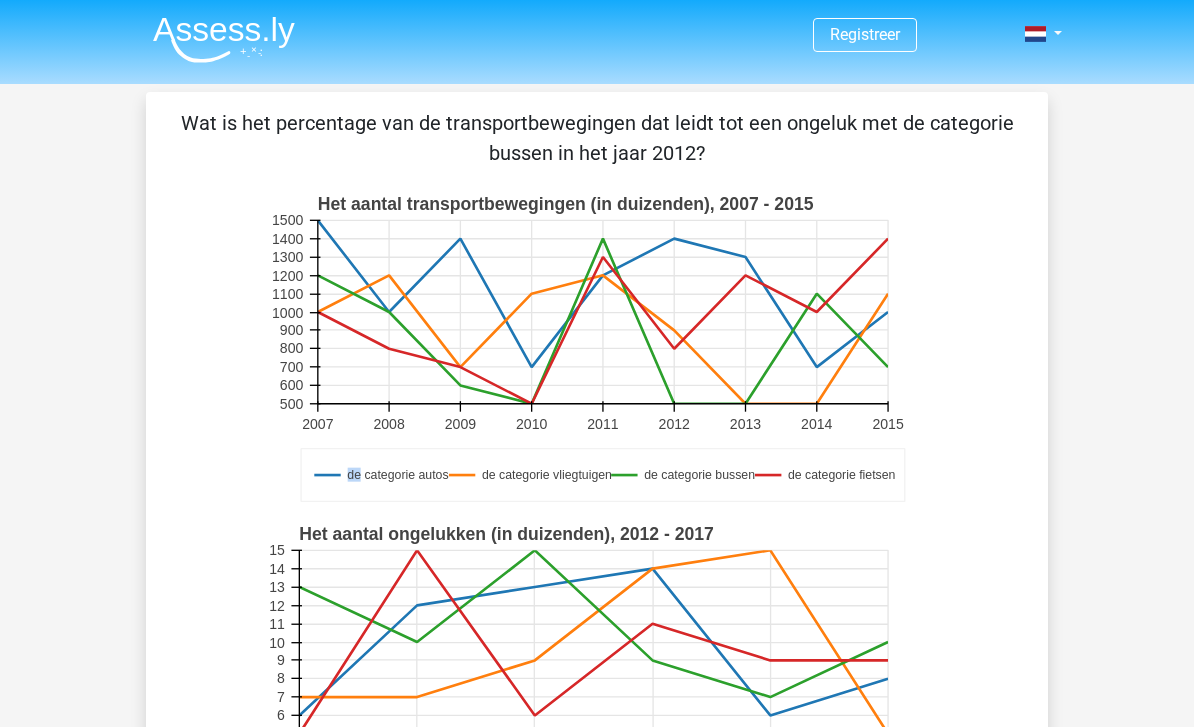 click on "Wat is het percentage van de transportbewegingen dat leidt tot een ongeluk met de categorie bussen in het jaar 2012?
de categorie autos de categorie vliegtuigen de categorie bussen de categorie fietsen Het aantal transportbewegingen (in duizenden), 2007 - 2015 2007 2008 2009 2010 2011 2012 2013 2014 2015 500 600 700 800 900 1000 1100 1200 1300 1400 1500
de categorie autos de categorie vliegtuigen de categorie bussen de categorie fietsen Het aantal ongelukken (in duizenden), 2012 - 2017 2012 2013 2014 2015 2016 2017 5 6 7 8 9 10 11 12 13 14 15
Selecteer het juiste antwoord" at bounding box center [597, 586] 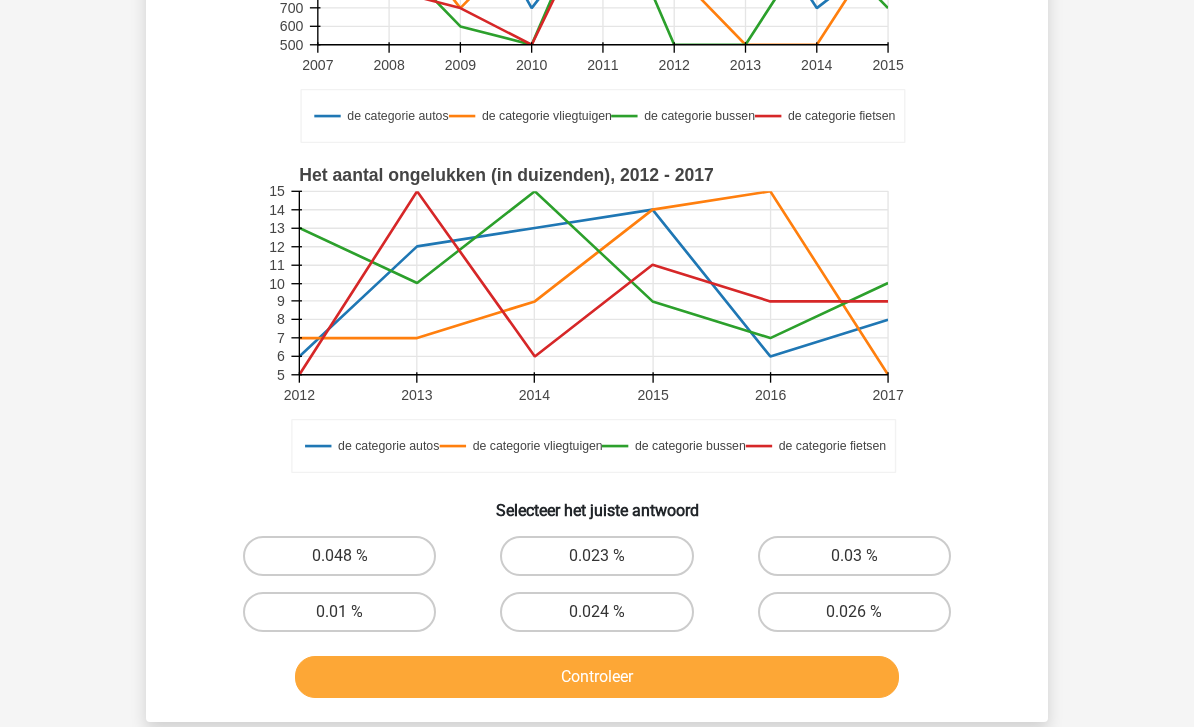 scroll, scrollTop: 358, scrollLeft: 0, axis: vertical 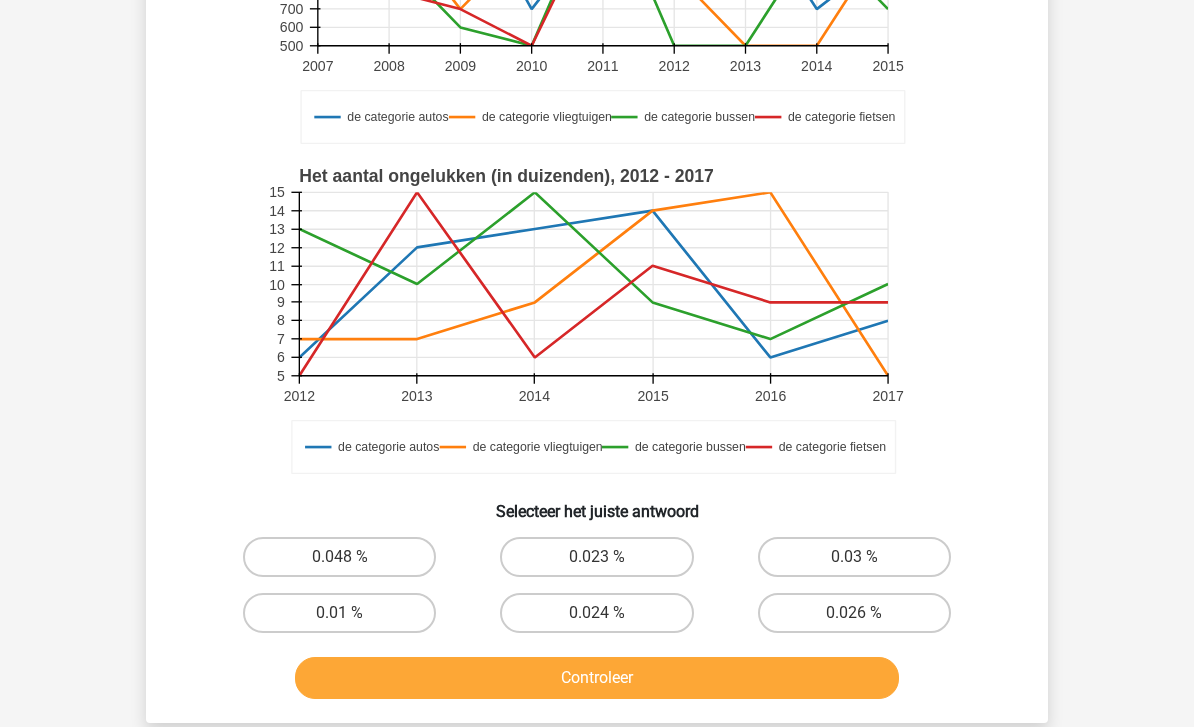 click on "0.026 %" at bounding box center (860, 619) 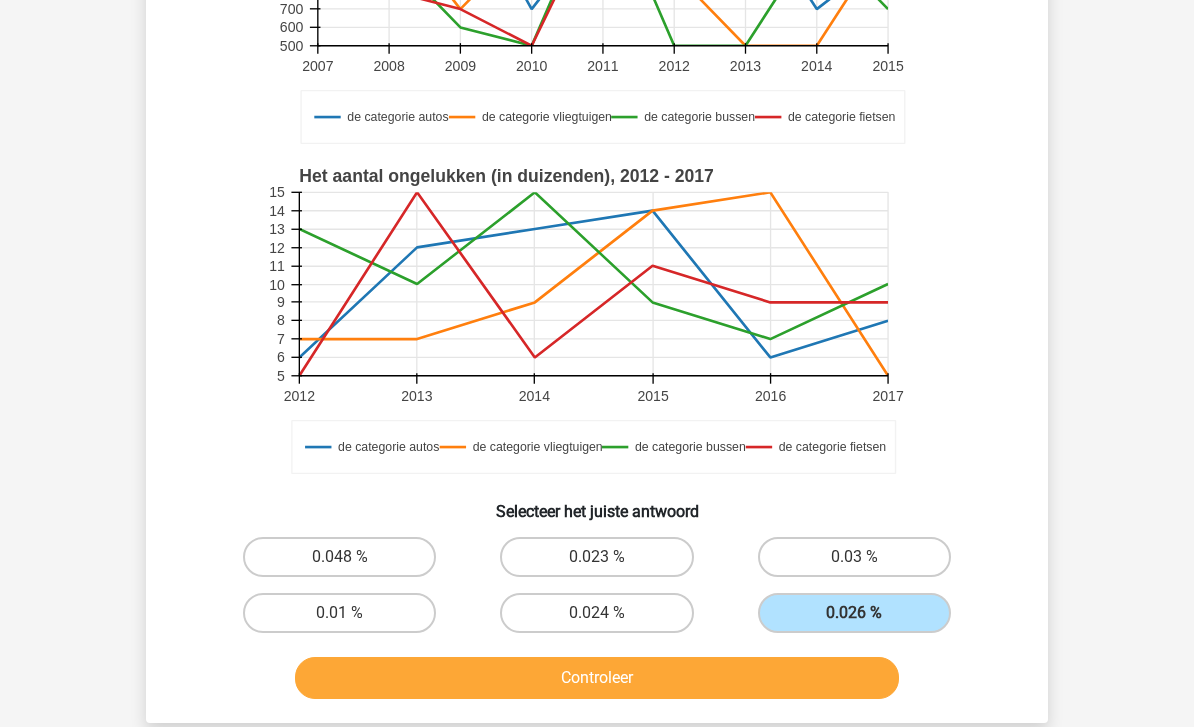 click on "Controleer" at bounding box center (597, 678) 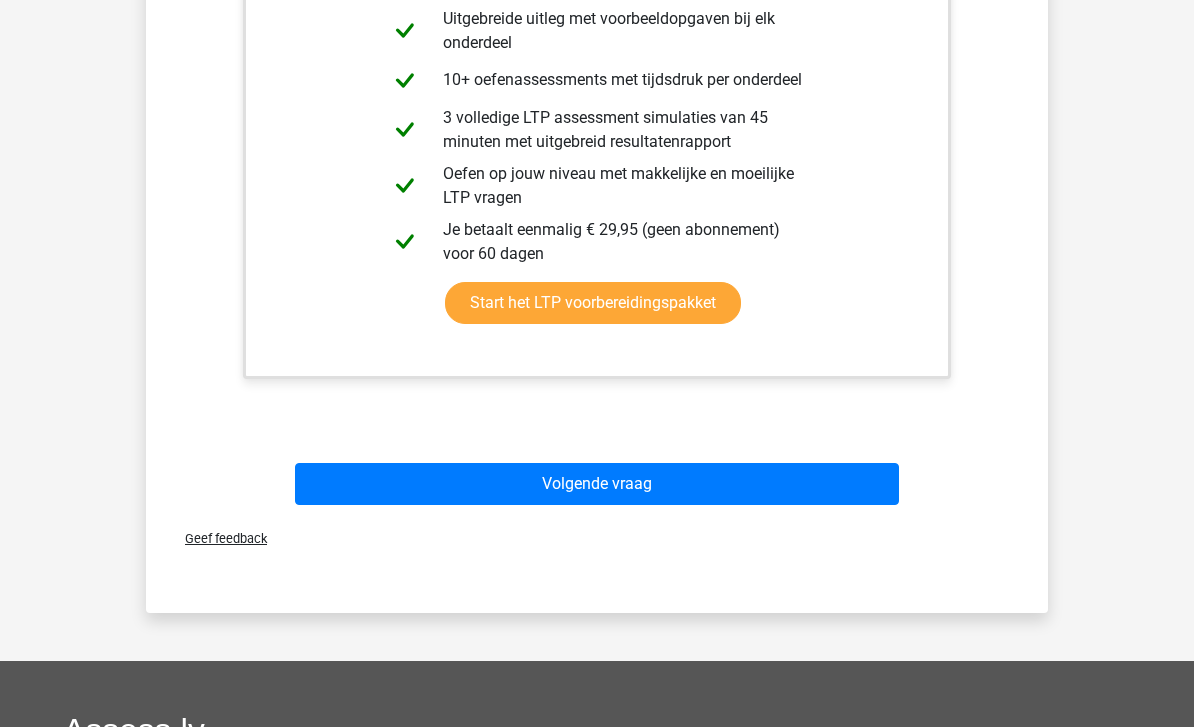 click on "Volgende vraag" at bounding box center (597, 485) 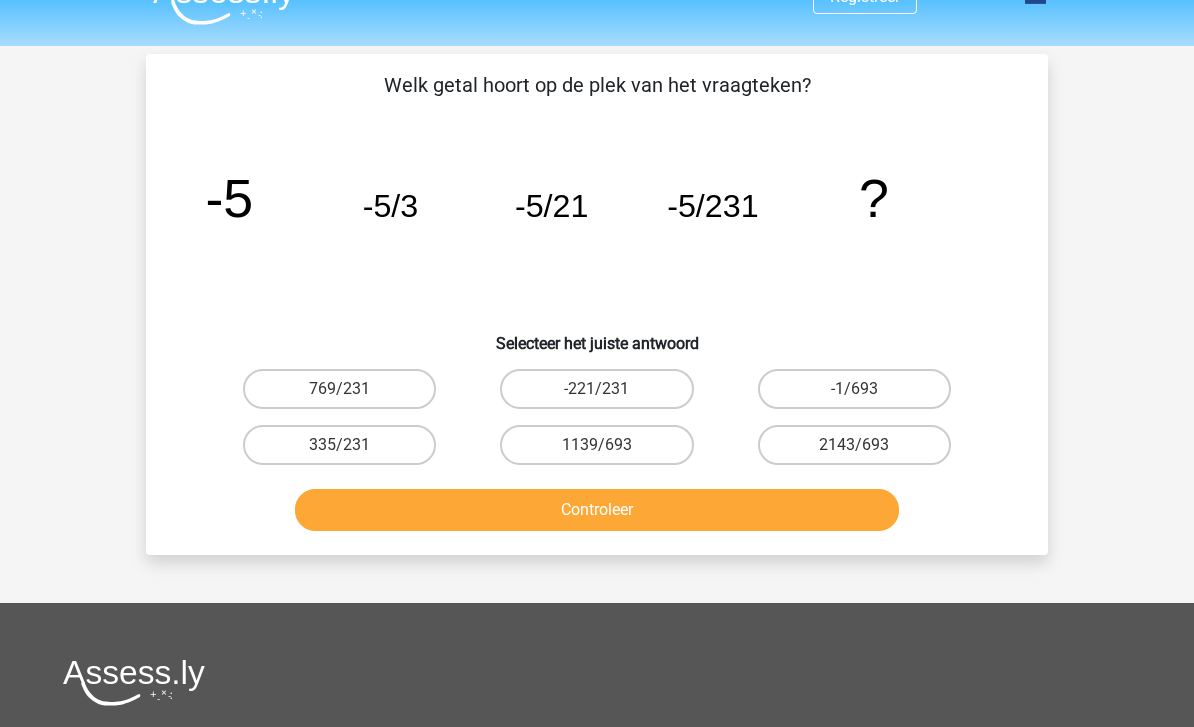 scroll, scrollTop: 55, scrollLeft: 0, axis: vertical 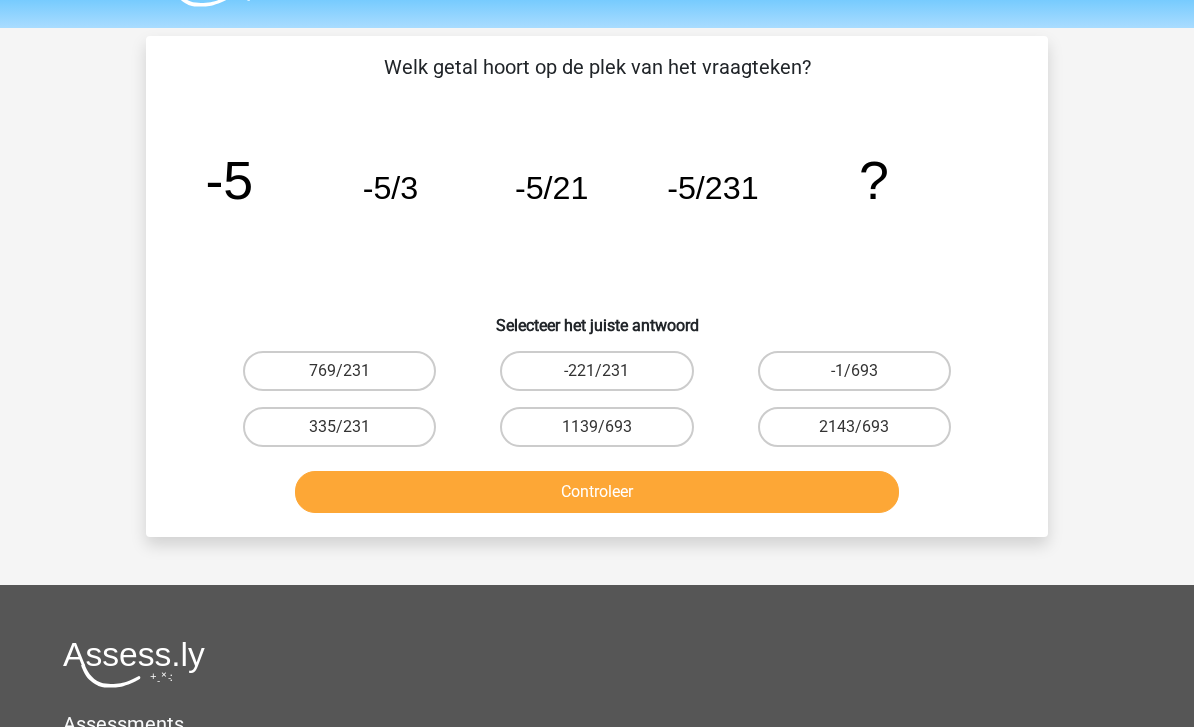 click on "-1/693" at bounding box center (854, 372) 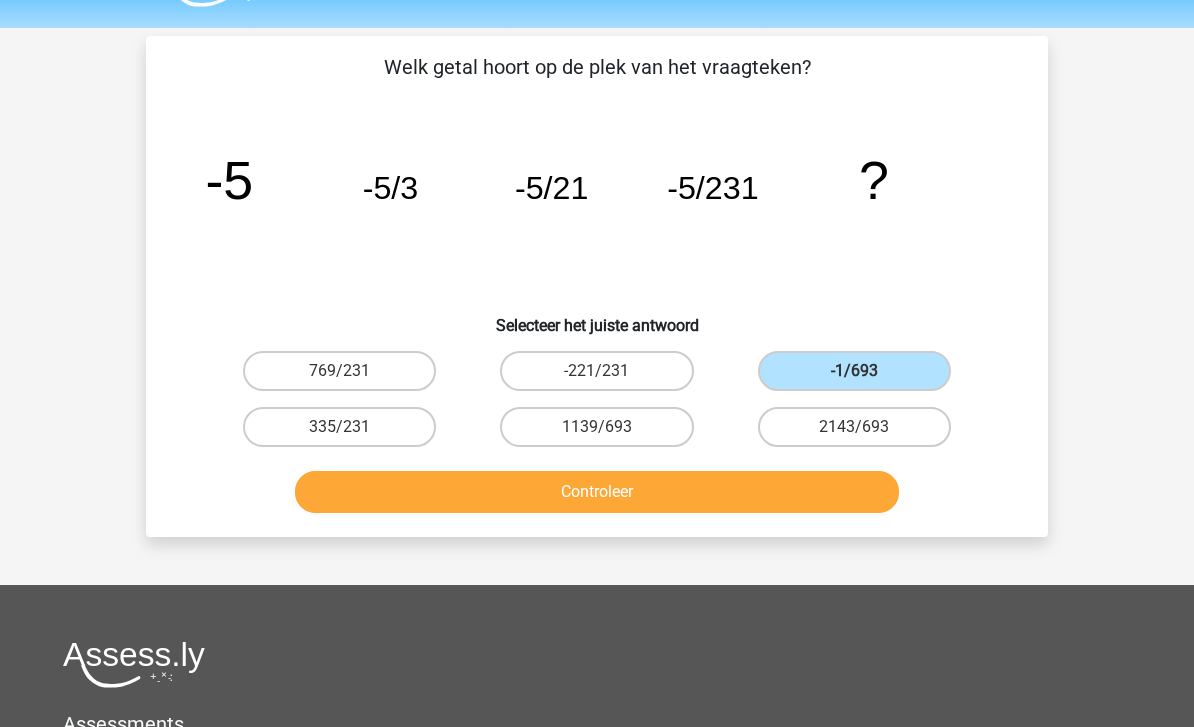 scroll, scrollTop: 56, scrollLeft: 0, axis: vertical 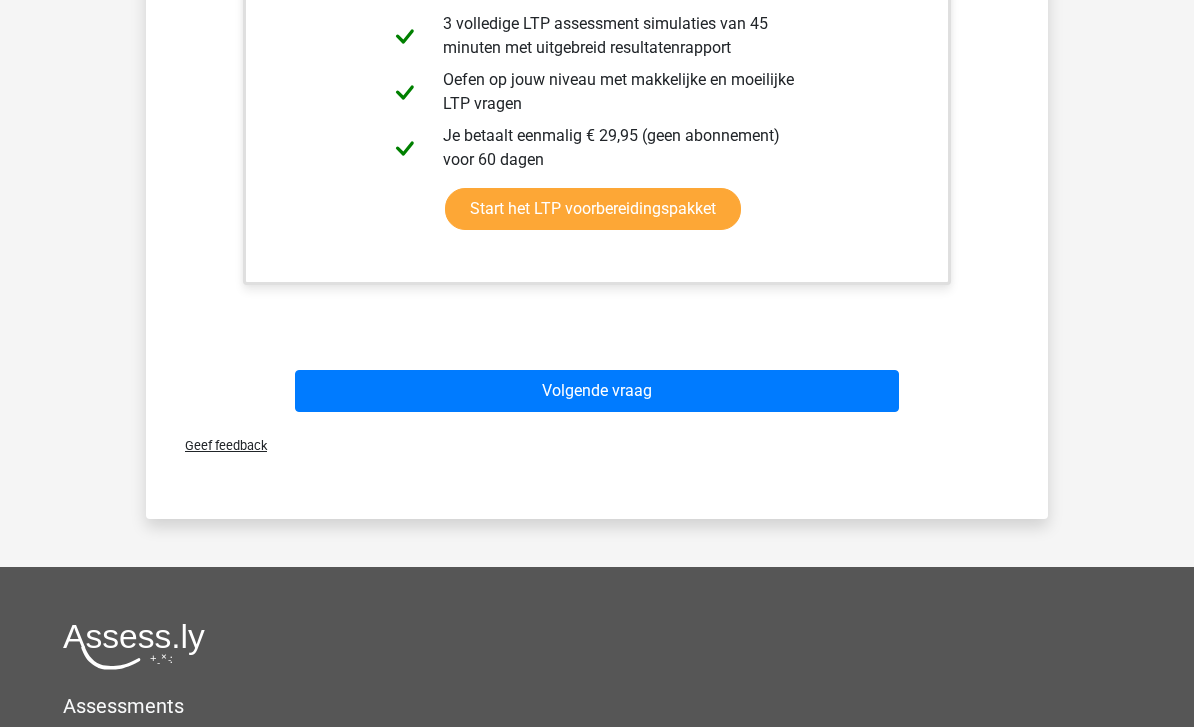 click on "Volgende vraag" at bounding box center (597, 392) 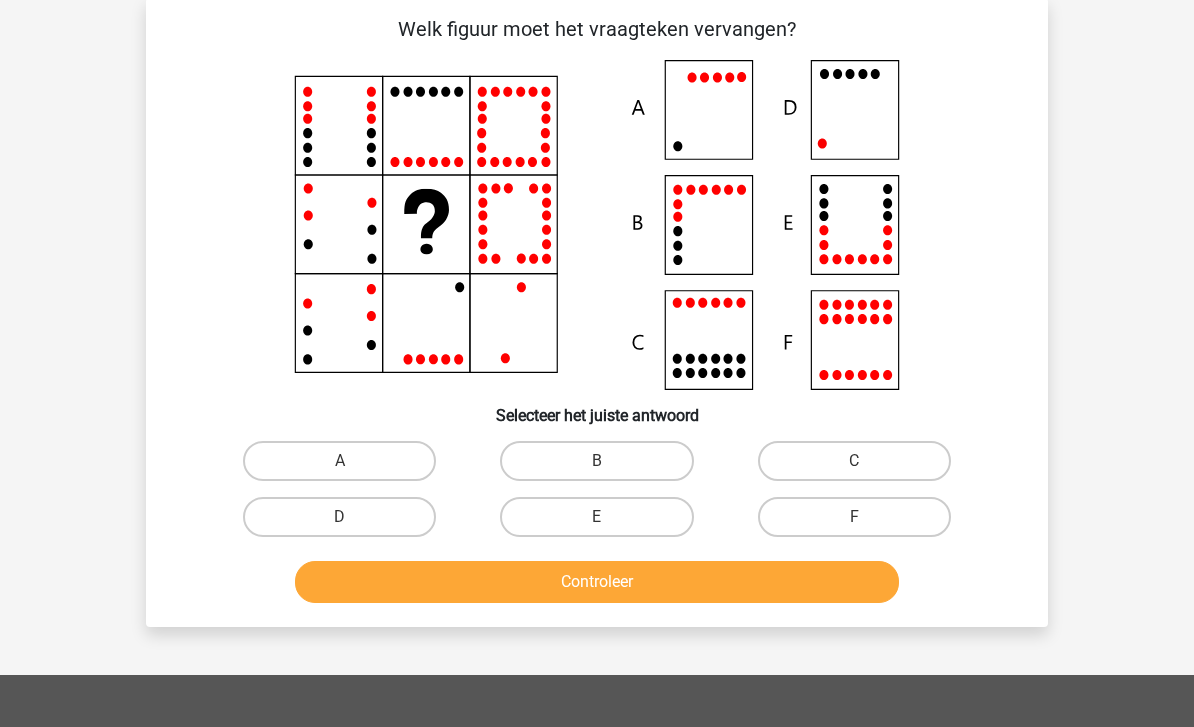 scroll, scrollTop: 92, scrollLeft: 0, axis: vertical 